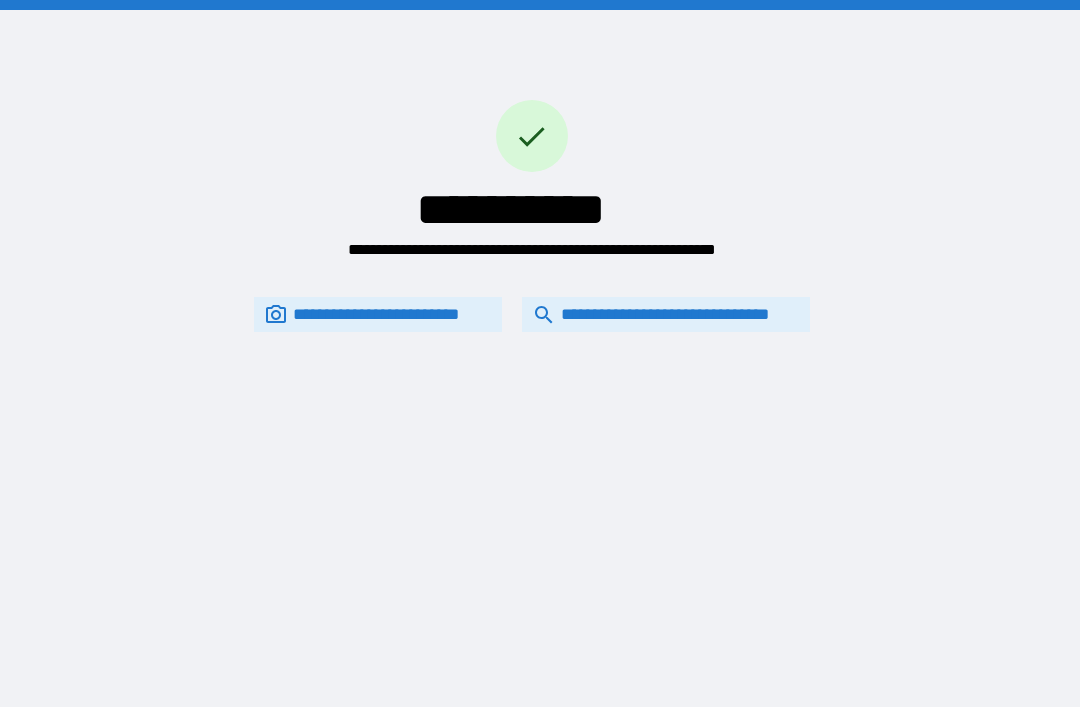 scroll, scrollTop: 0, scrollLeft: 0, axis: both 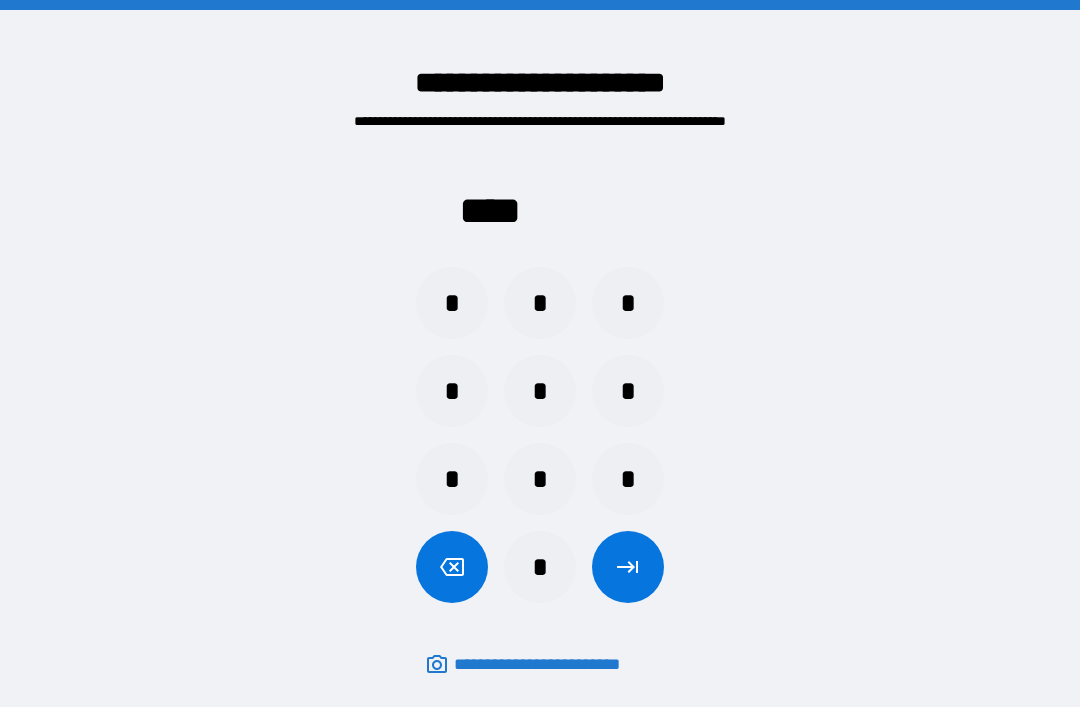click on "*" at bounding box center [540, 567] 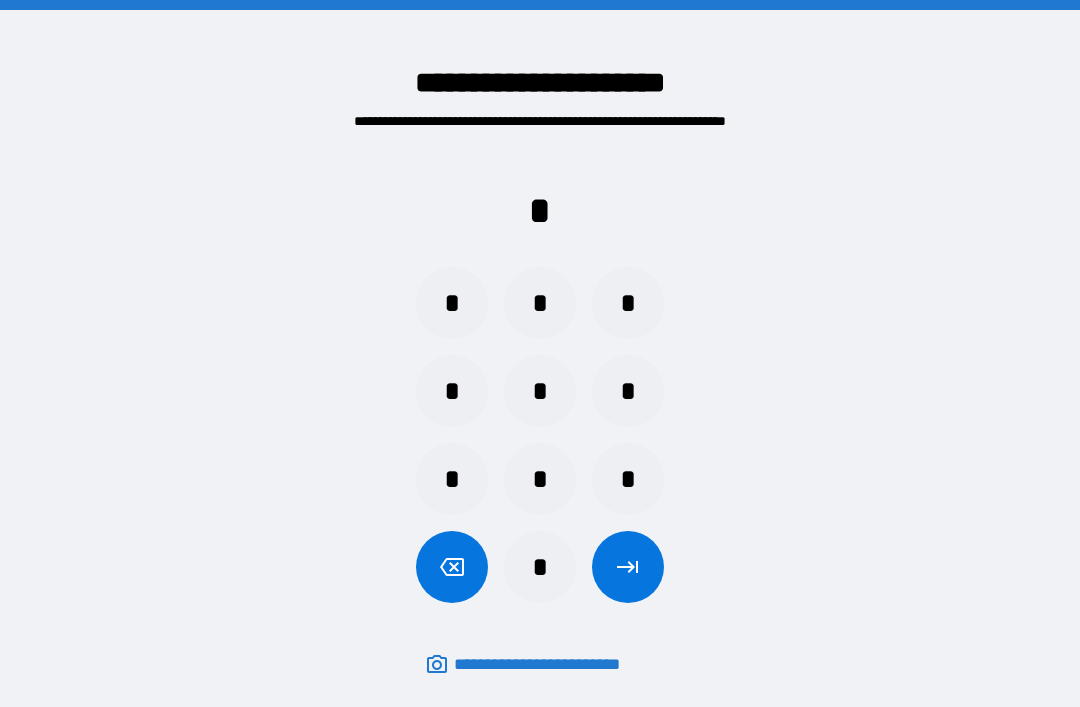 click on "*" at bounding box center [628, 391] 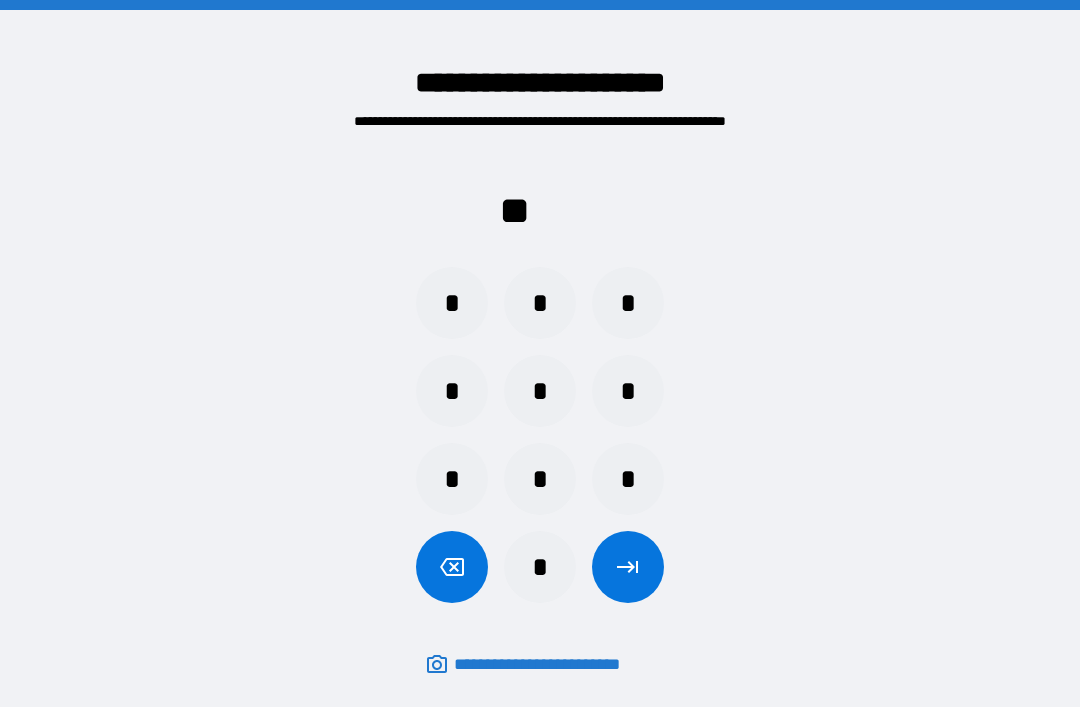 click on "*" at bounding box center (452, 391) 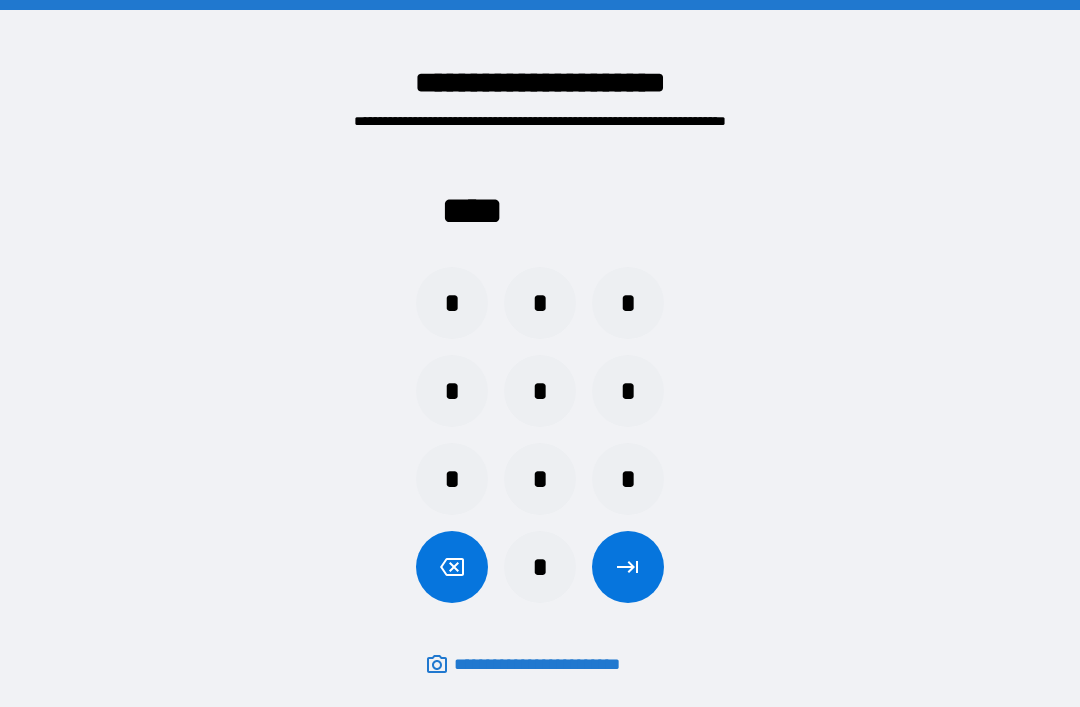 click 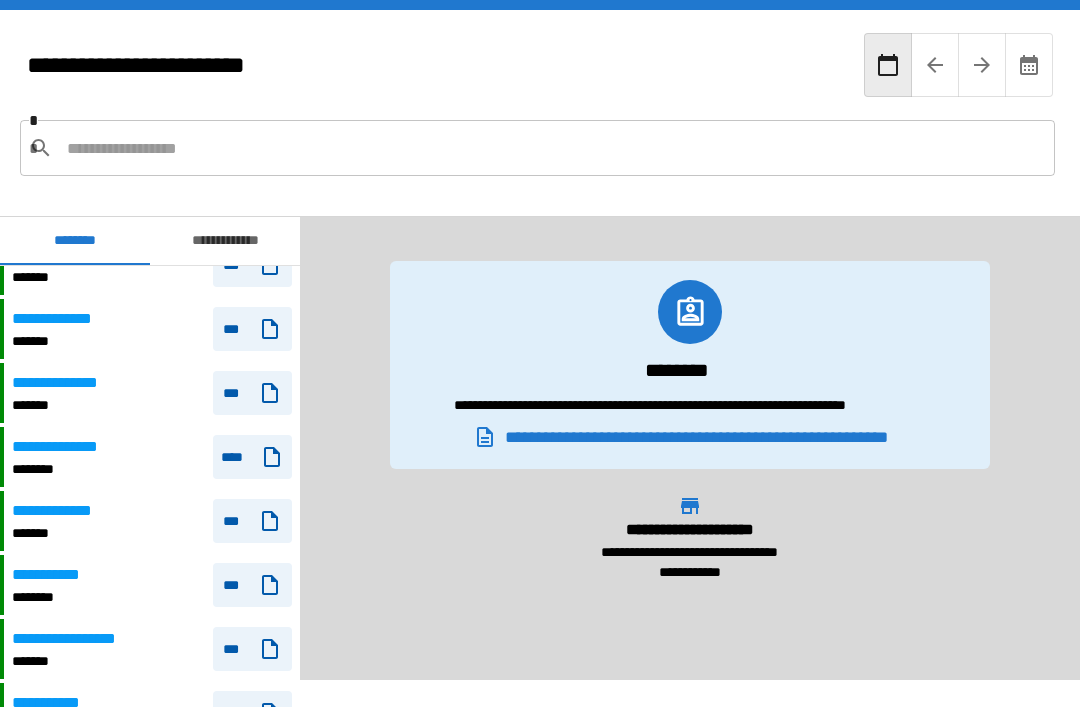 scroll, scrollTop: 871, scrollLeft: 0, axis: vertical 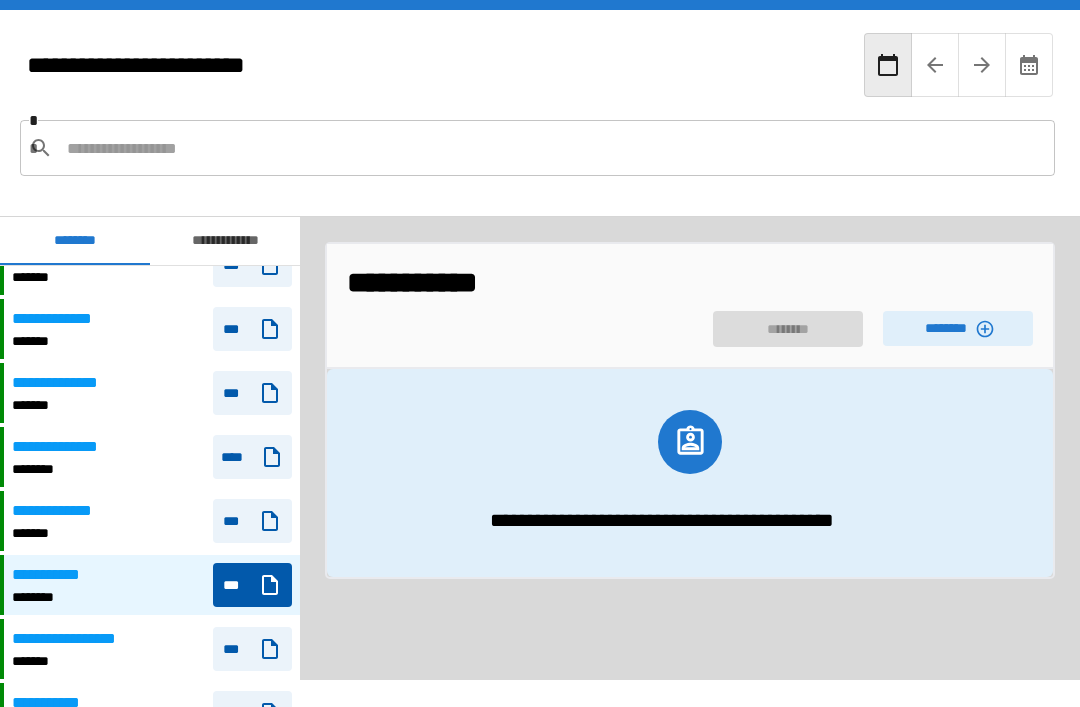 click on "********" at bounding box center [958, 328] 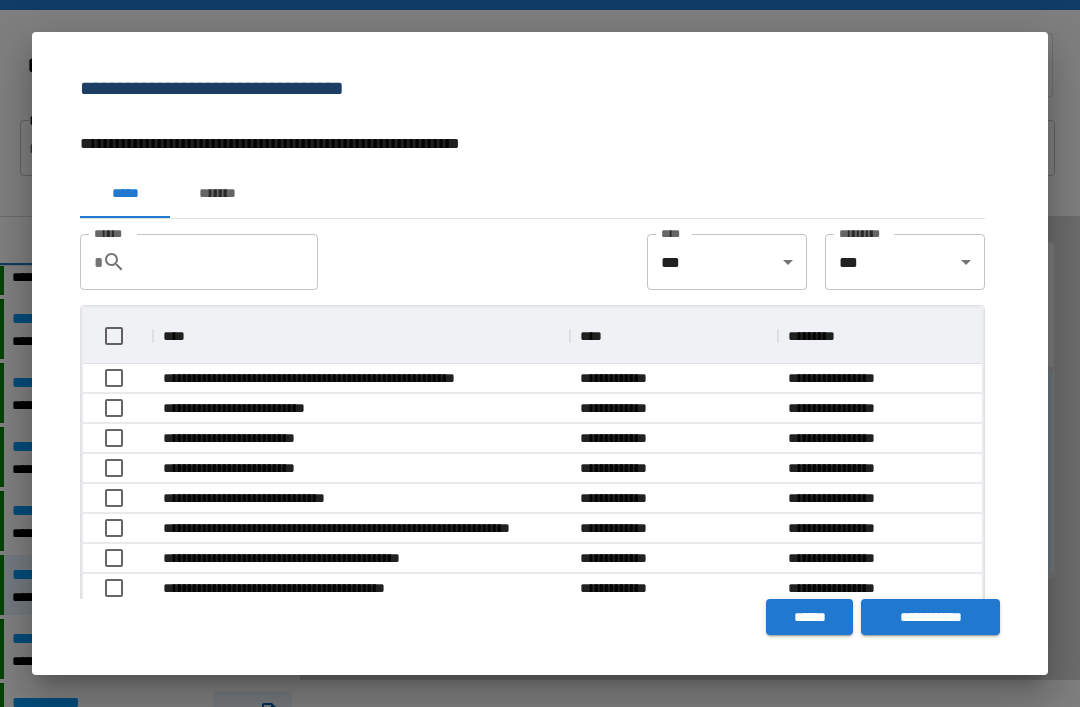 scroll, scrollTop: 1, scrollLeft: 1, axis: both 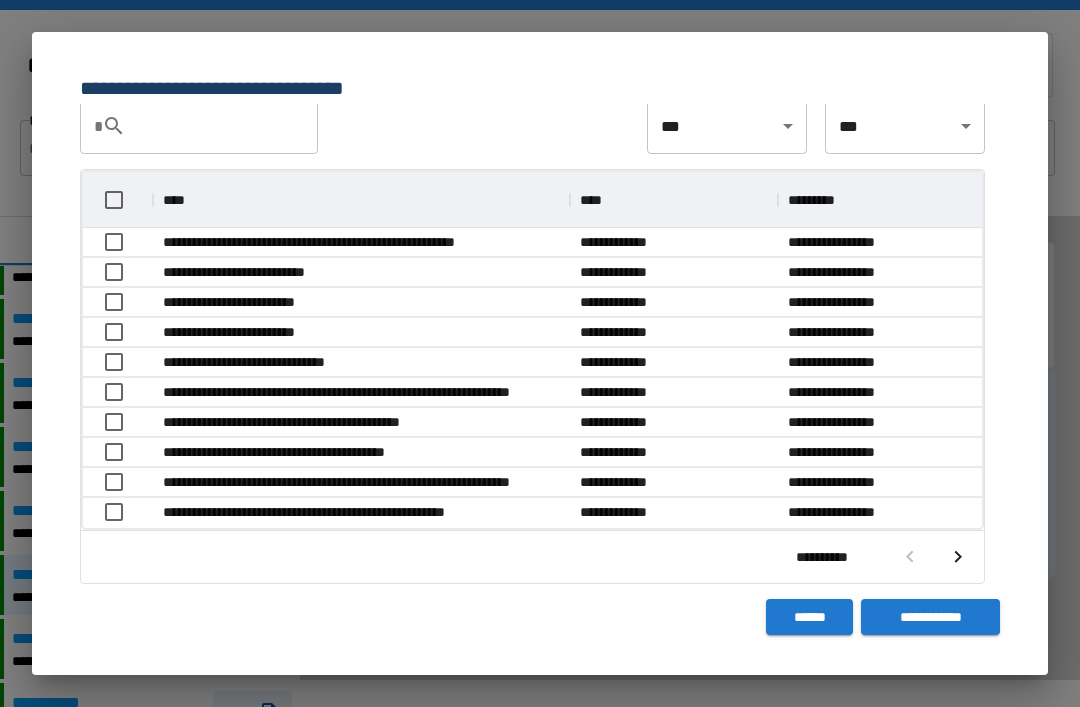 click at bounding box center (958, 557) 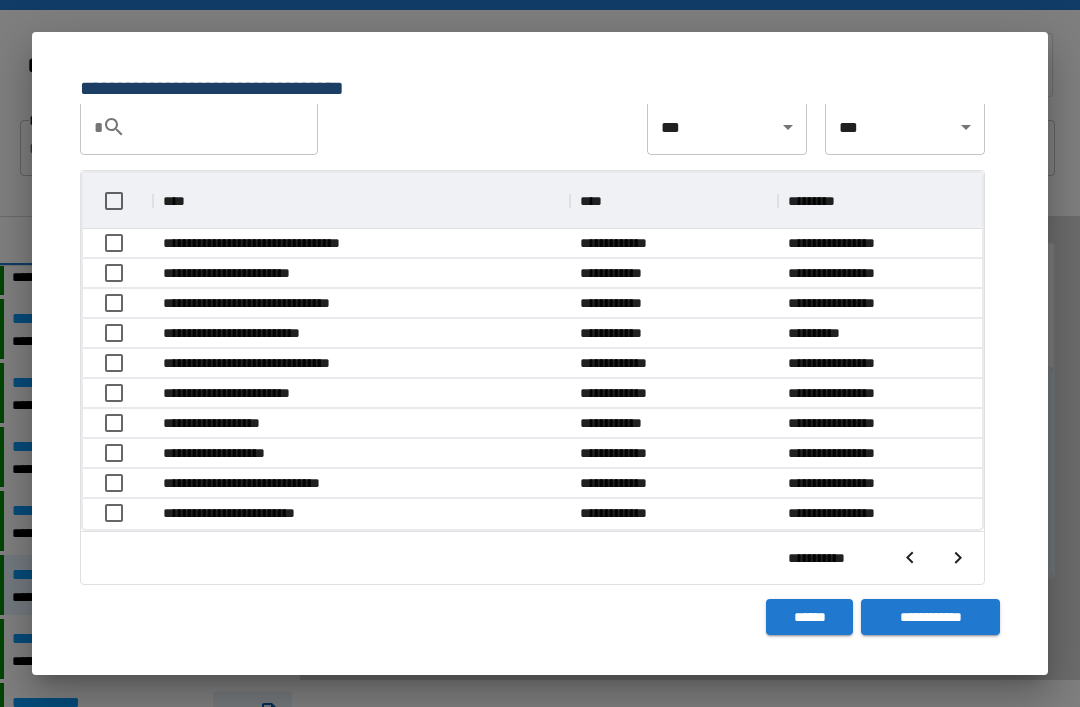 scroll, scrollTop: 356, scrollLeft: 899, axis: both 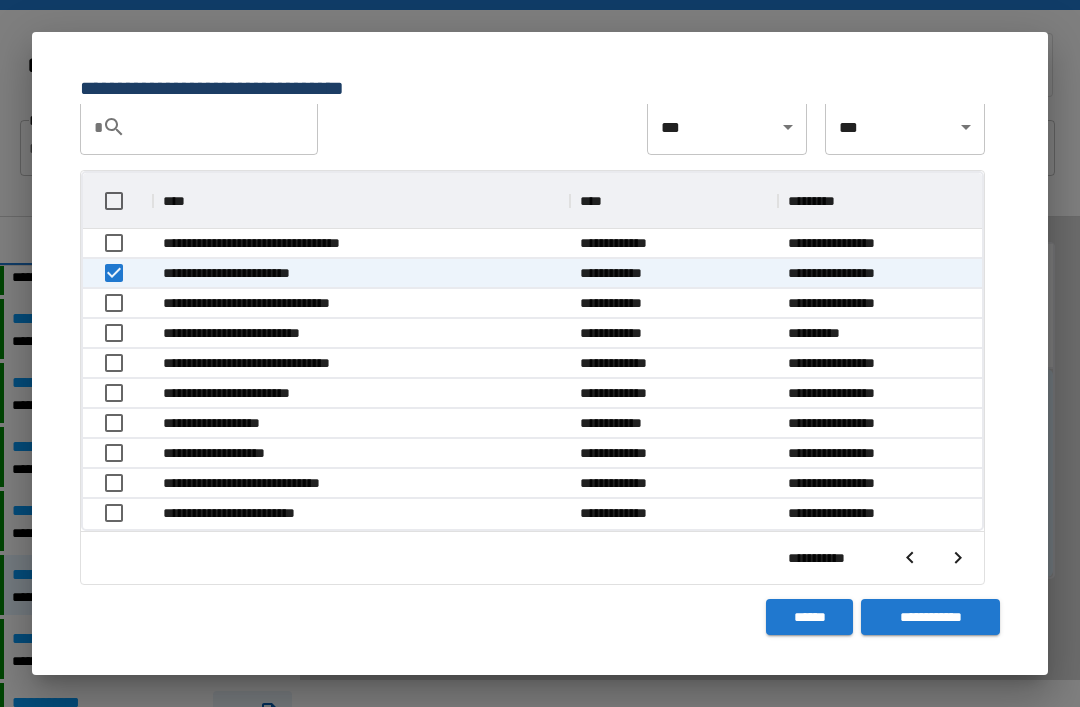 click on "**********" at bounding box center (930, 617) 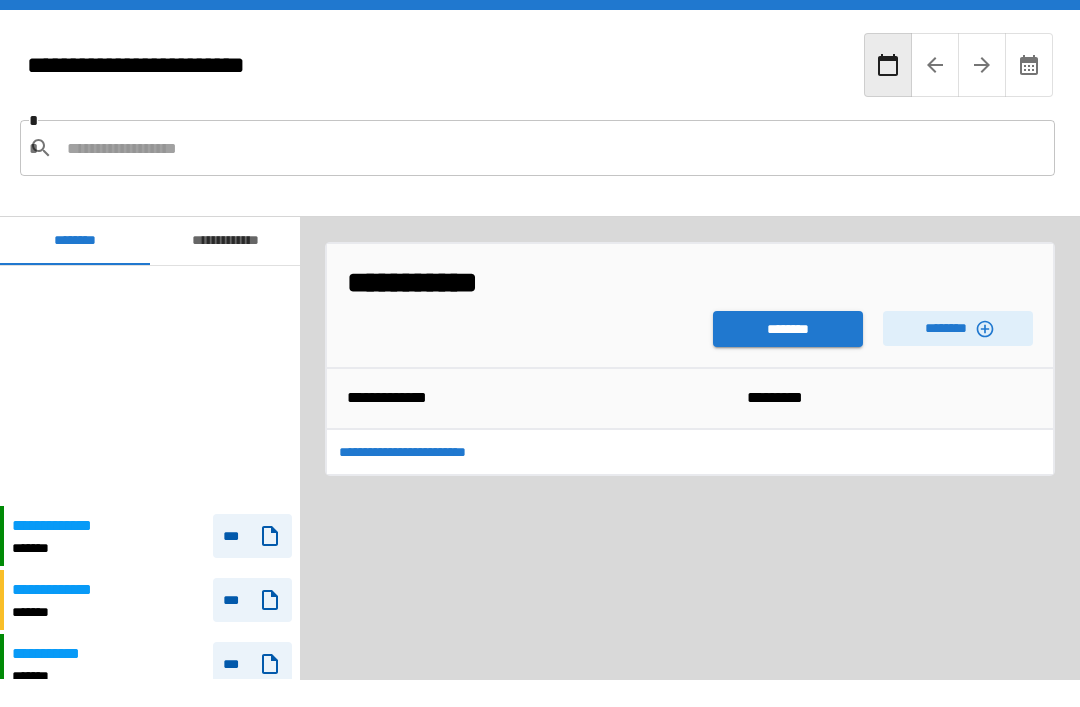 scroll, scrollTop: 240, scrollLeft: 0, axis: vertical 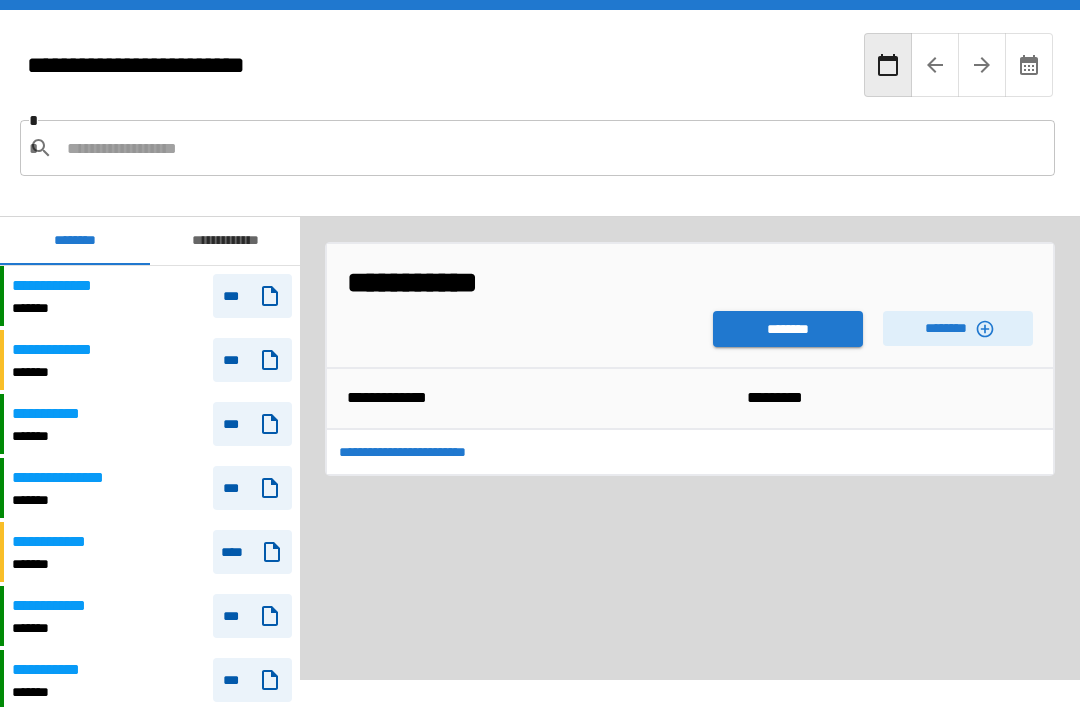 click on "********" at bounding box center [788, 329] 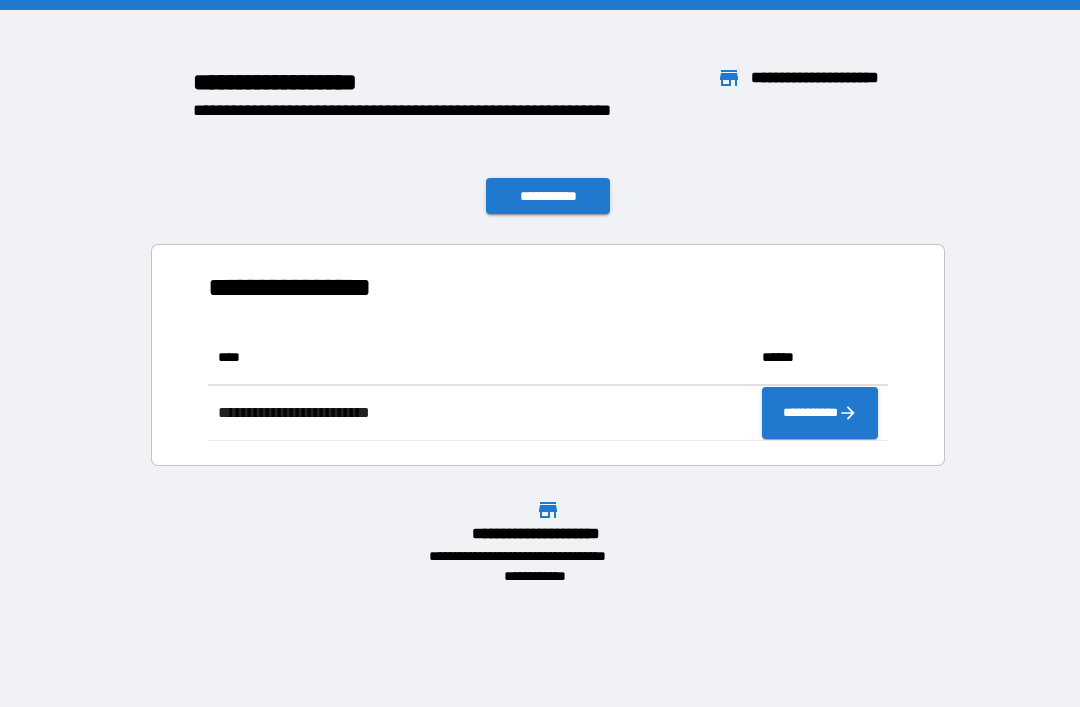 scroll, scrollTop: 1, scrollLeft: 1, axis: both 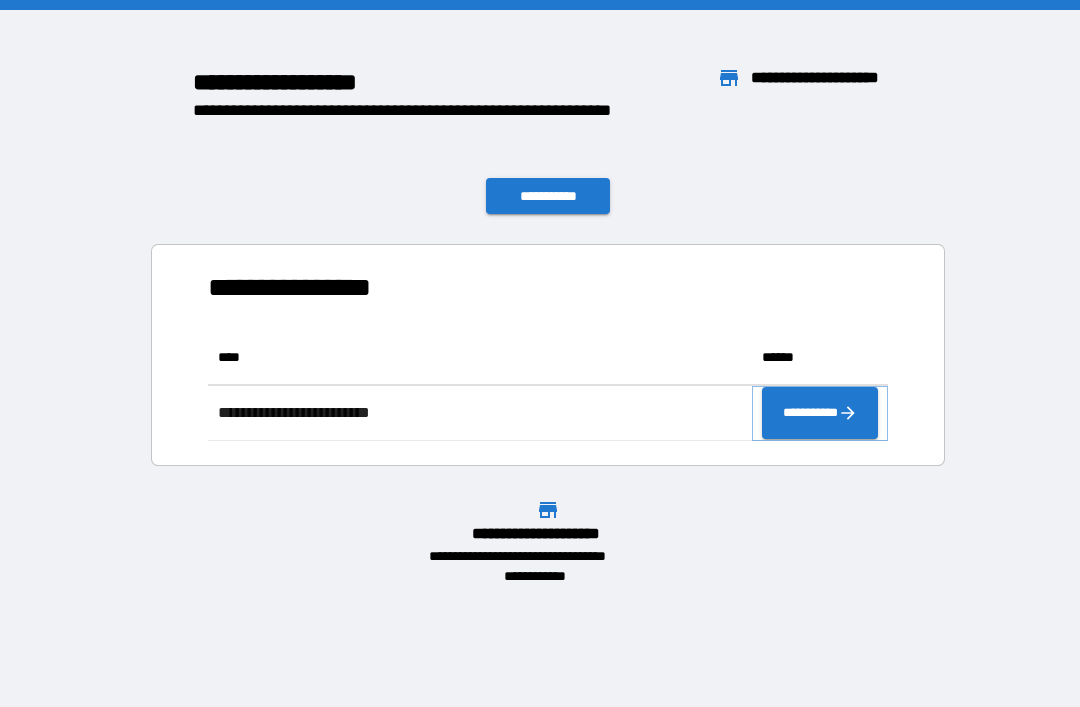 click on "**********" at bounding box center [820, 413] 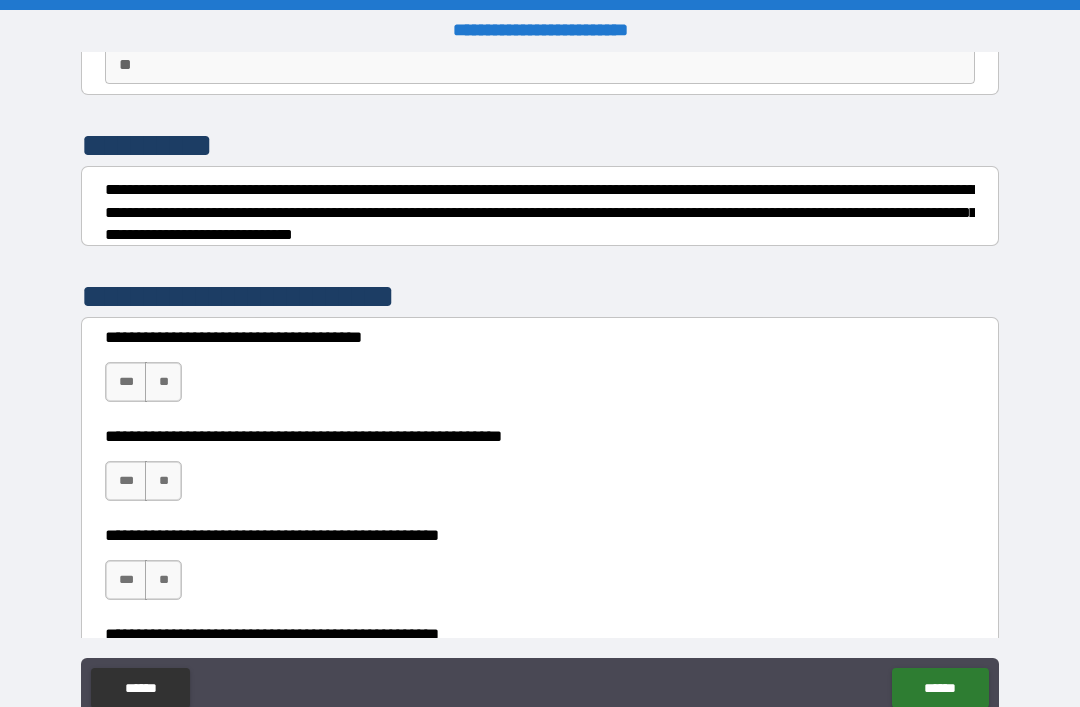 scroll, scrollTop: 258, scrollLeft: 0, axis: vertical 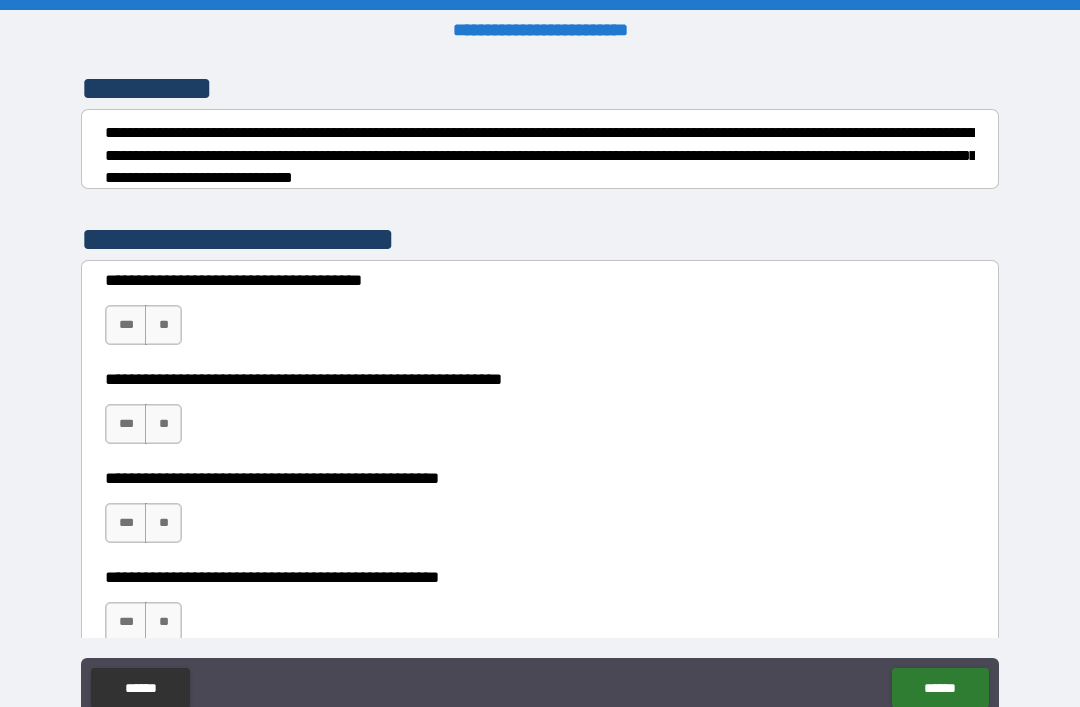 click on "**" at bounding box center (163, 424) 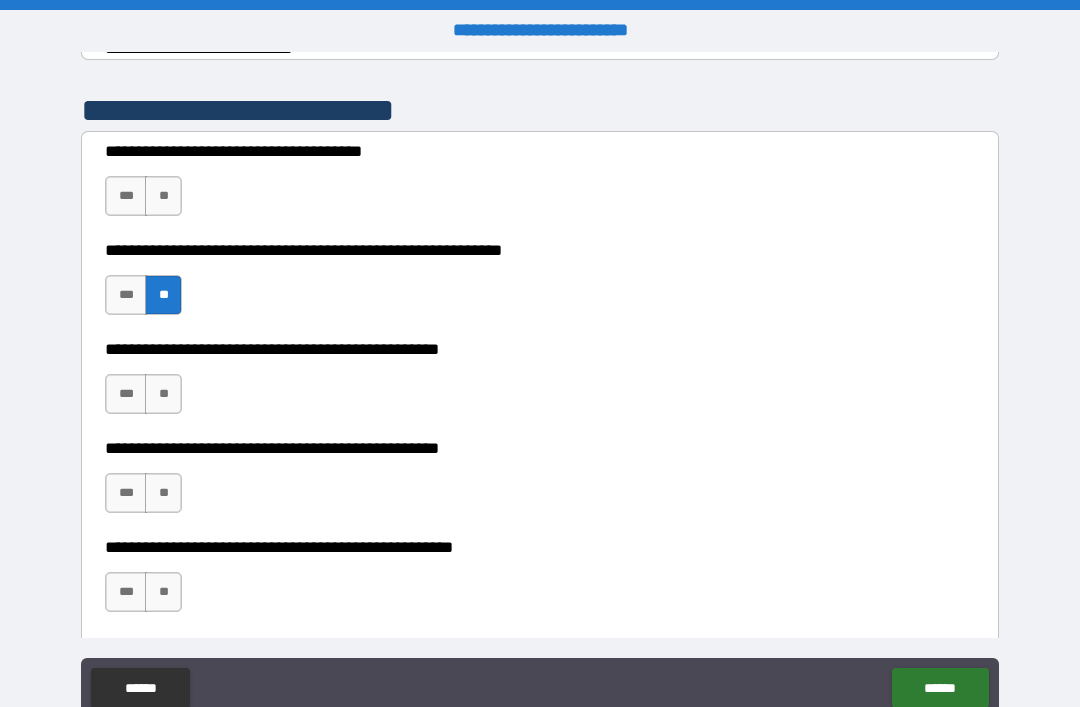 scroll, scrollTop: 396, scrollLeft: 0, axis: vertical 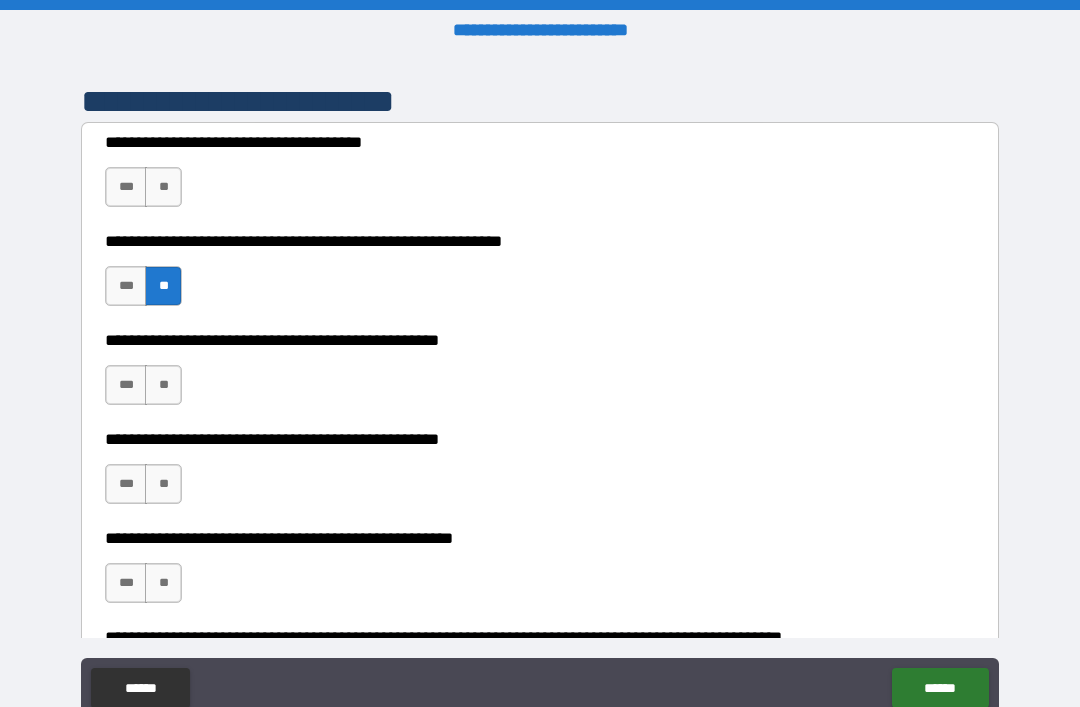 click on "**" at bounding box center (163, 187) 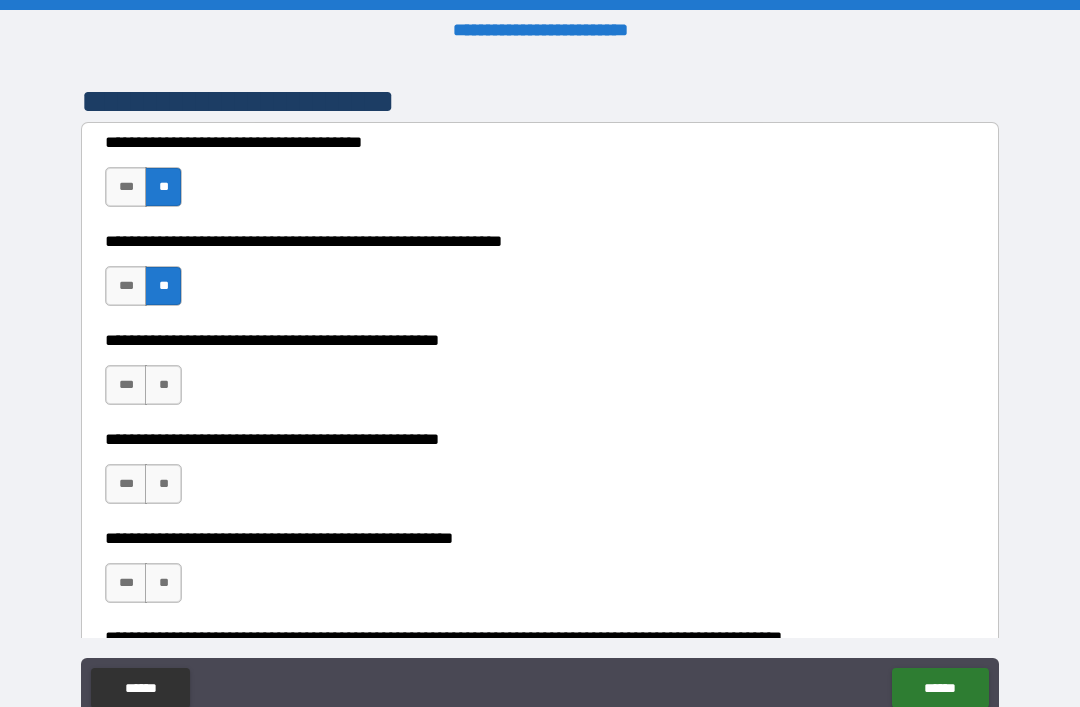 click on "**" at bounding box center [163, 385] 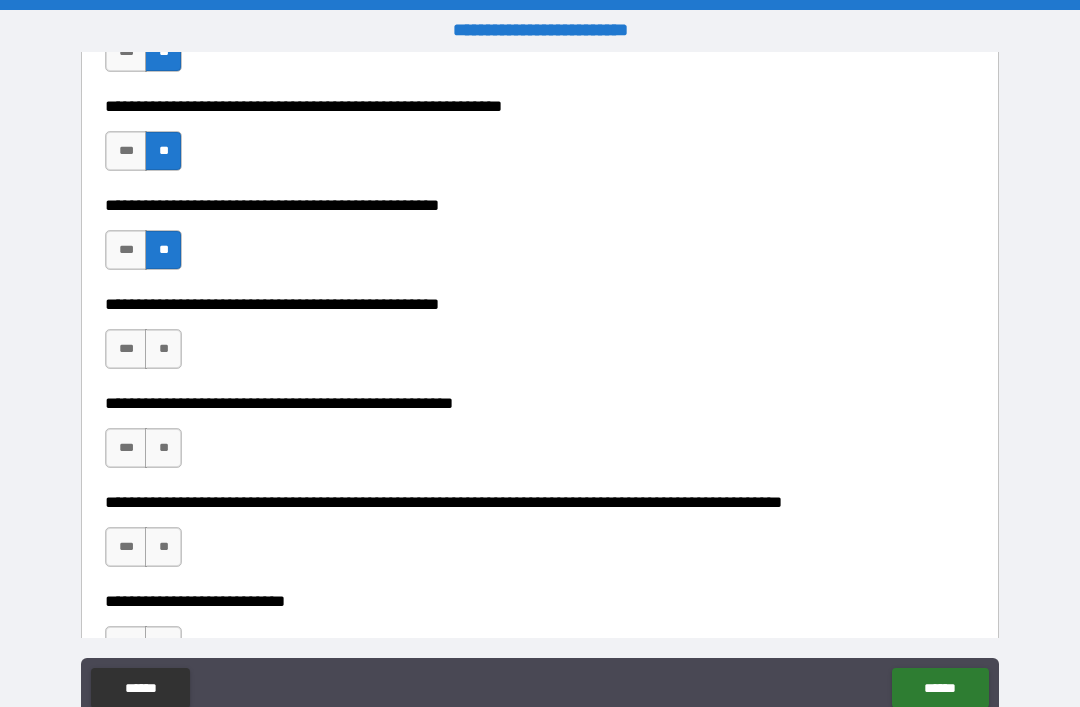 scroll, scrollTop: 532, scrollLeft: 0, axis: vertical 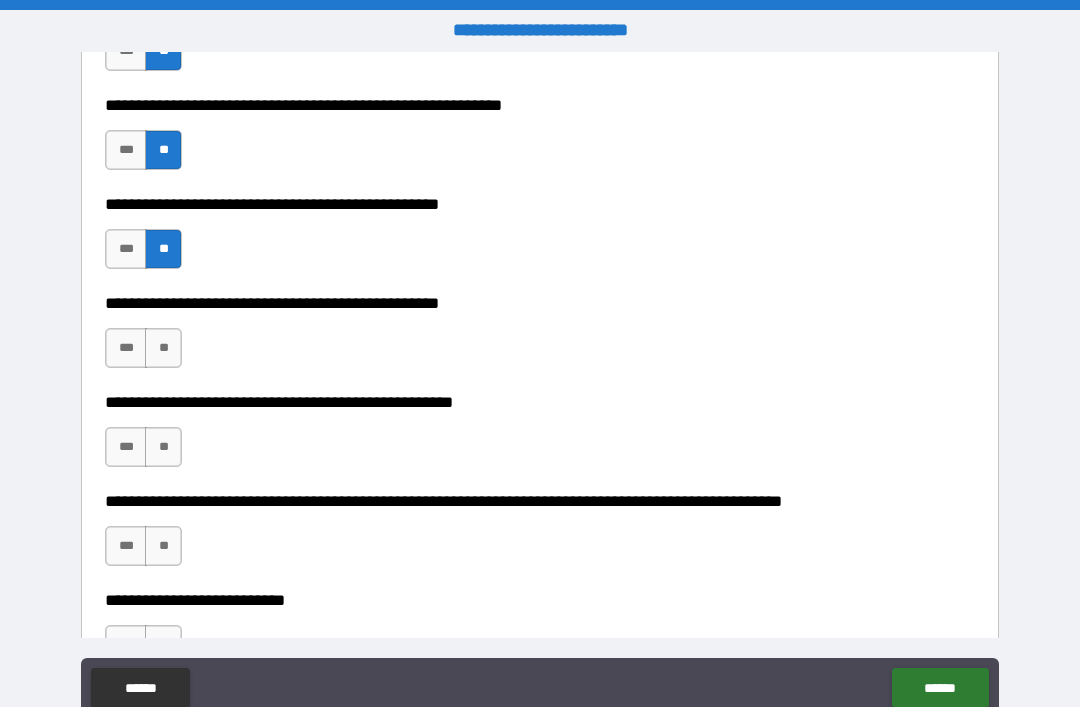 click on "***" at bounding box center [126, 348] 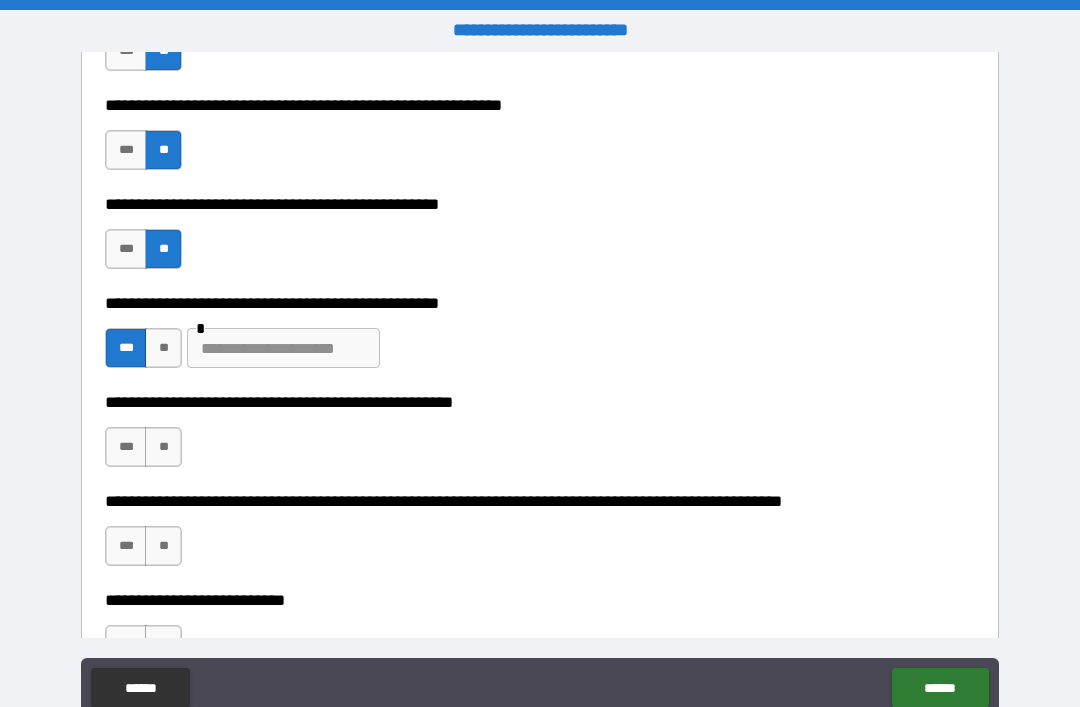 click at bounding box center [283, 348] 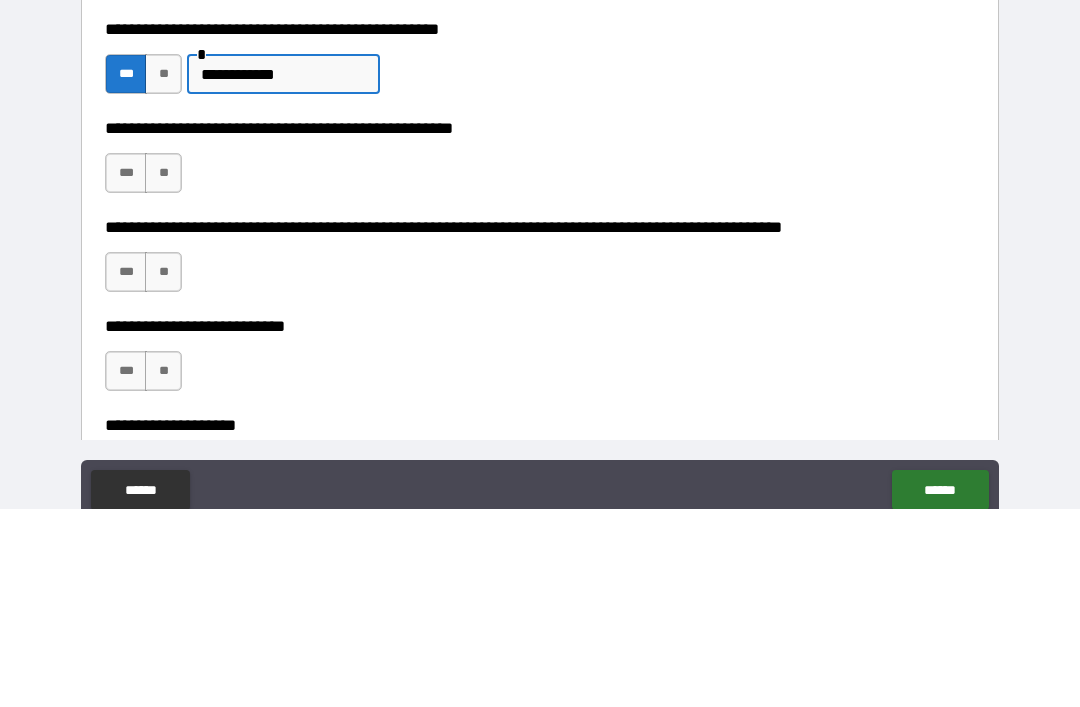 scroll, scrollTop: 614, scrollLeft: 0, axis: vertical 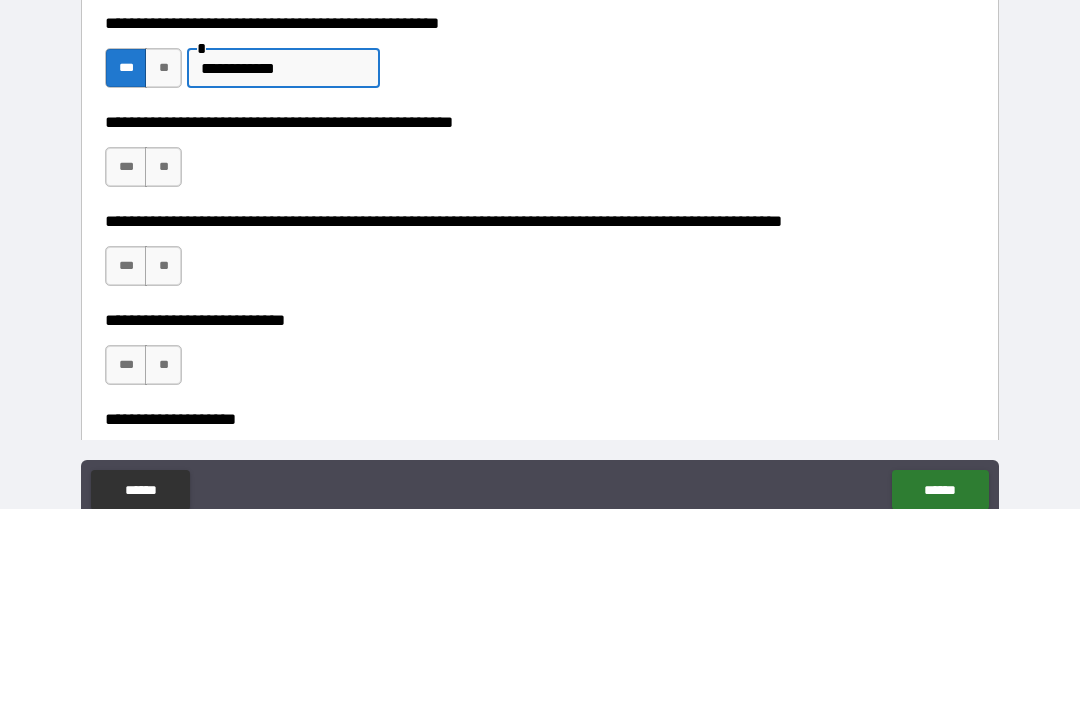 type on "**********" 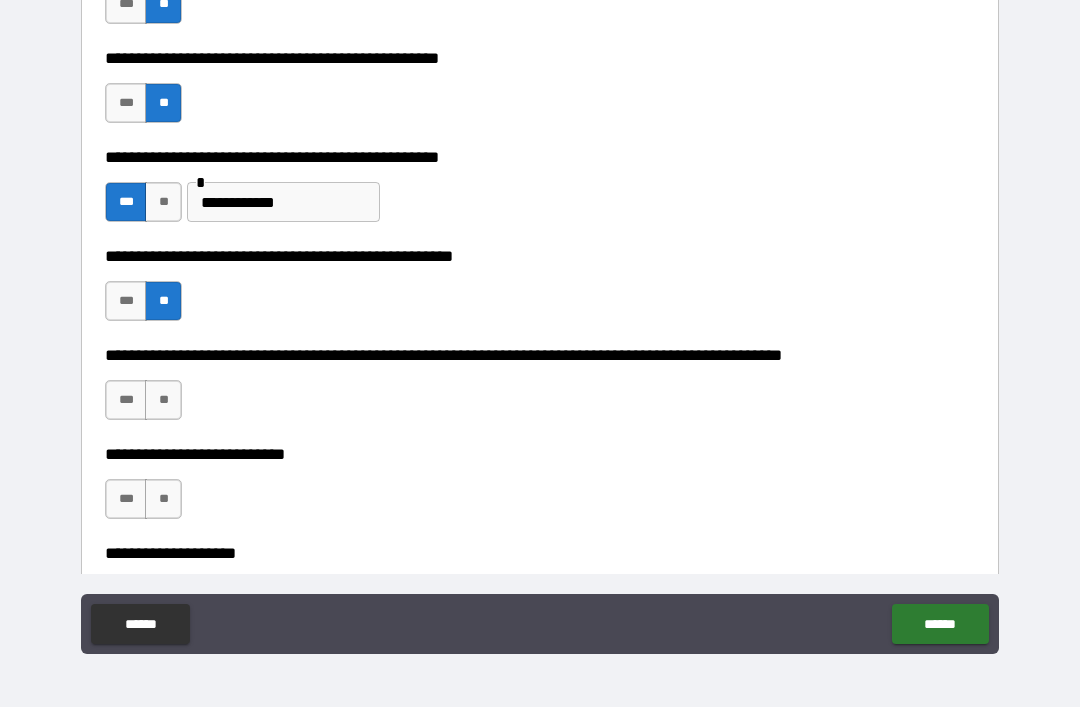 click on "**" at bounding box center (163, 400) 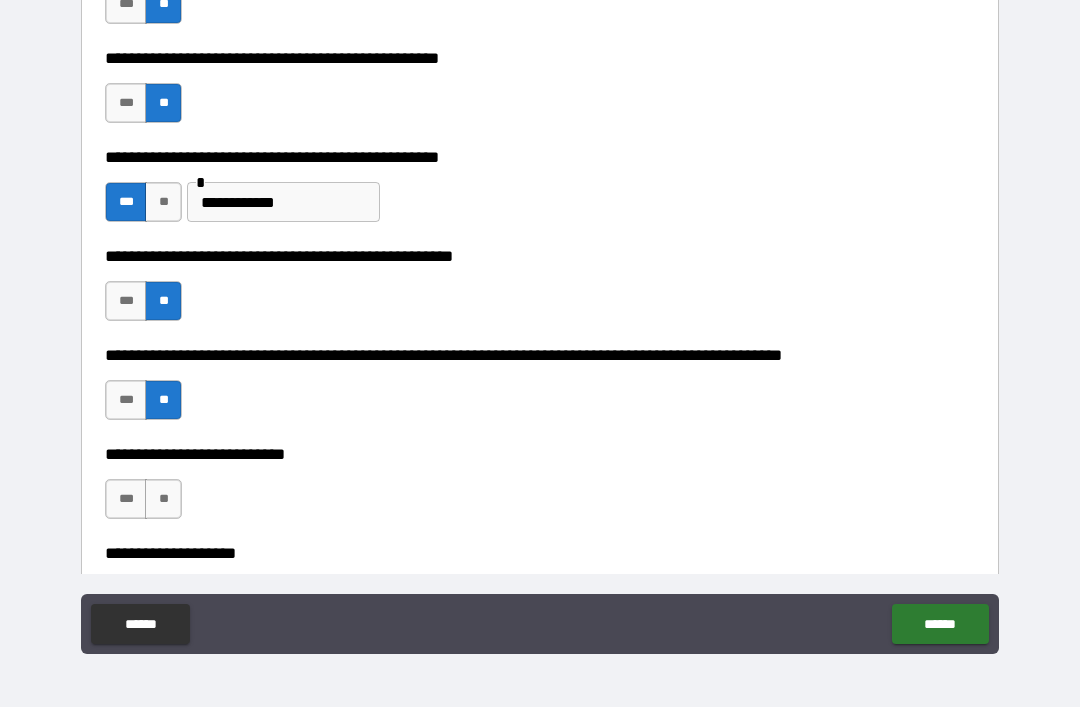 click on "**" at bounding box center (163, 499) 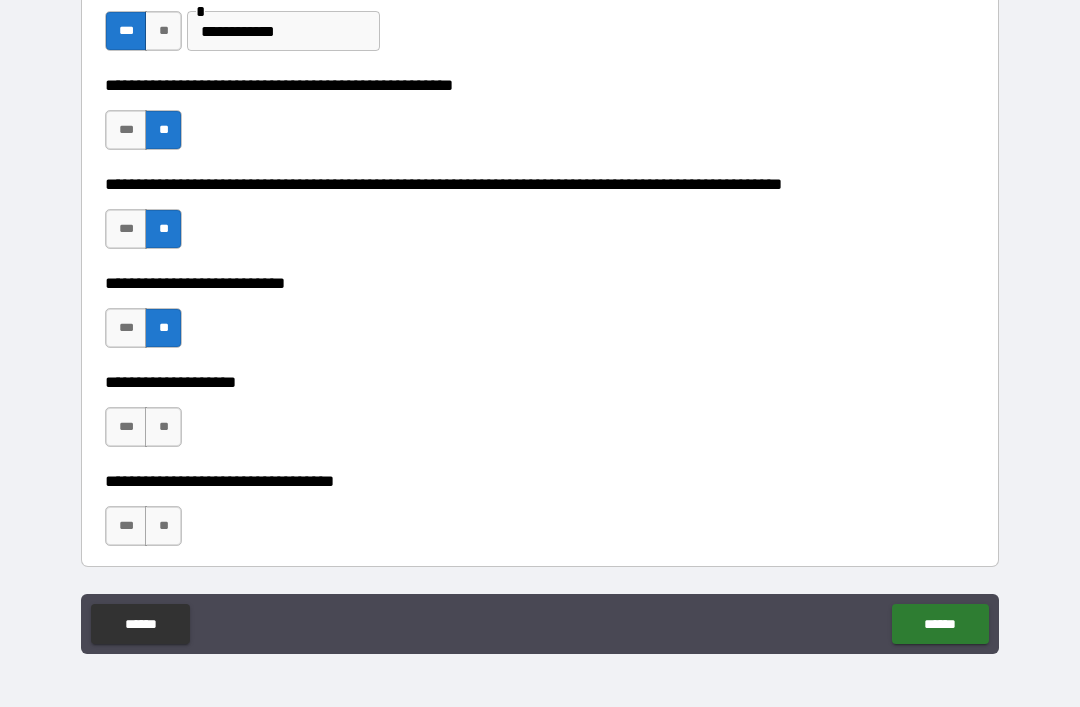 click on "**" at bounding box center [163, 427] 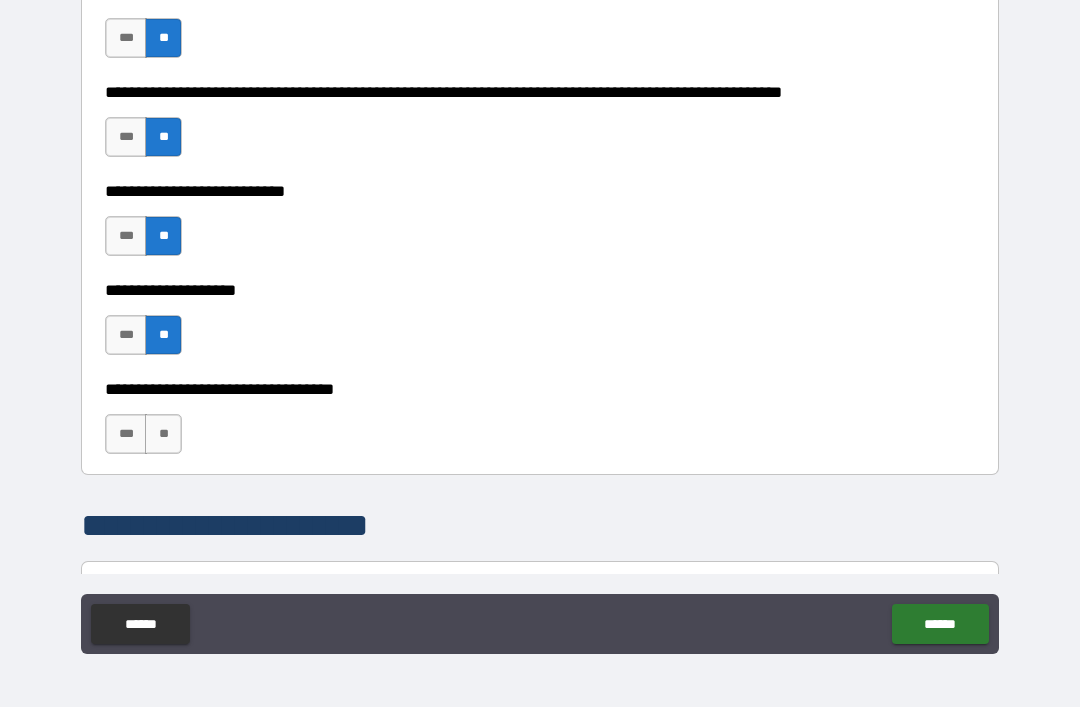 scroll, scrollTop: 895, scrollLeft: 0, axis: vertical 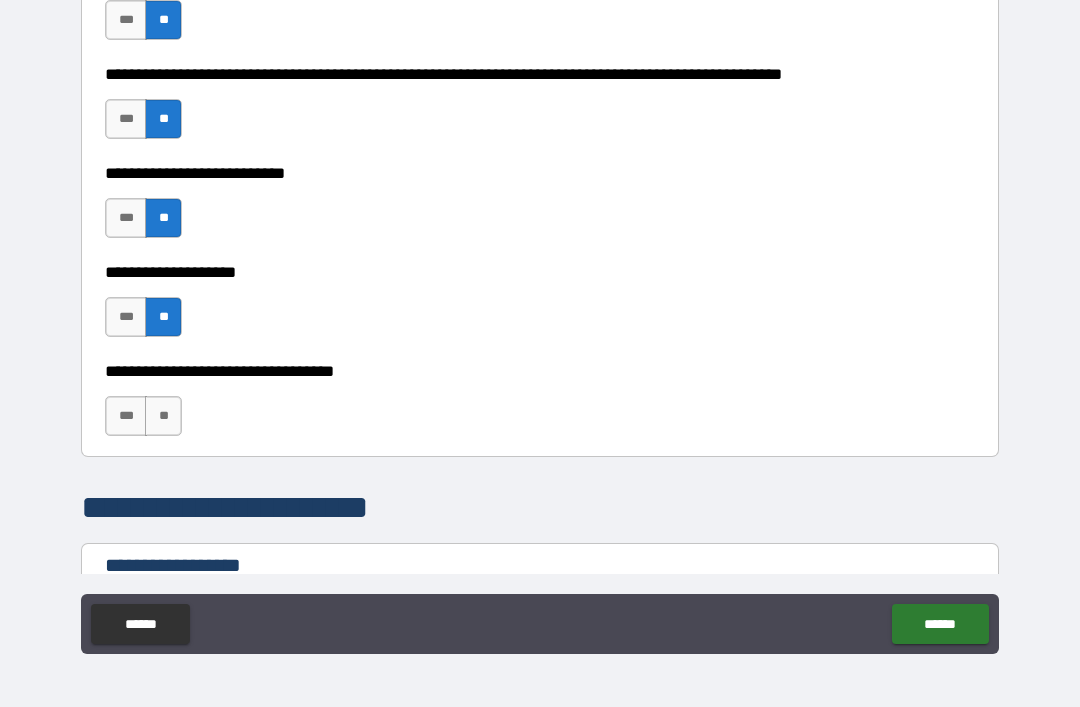 click on "**" at bounding box center [163, 416] 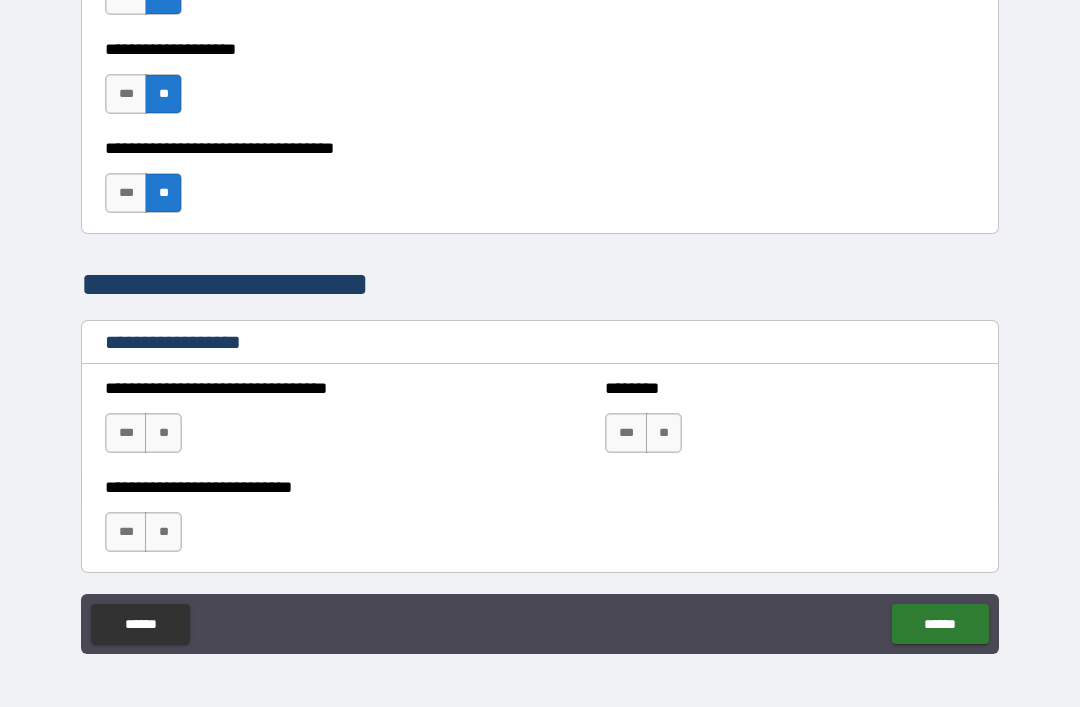 scroll, scrollTop: 1129, scrollLeft: 0, axis: vertical 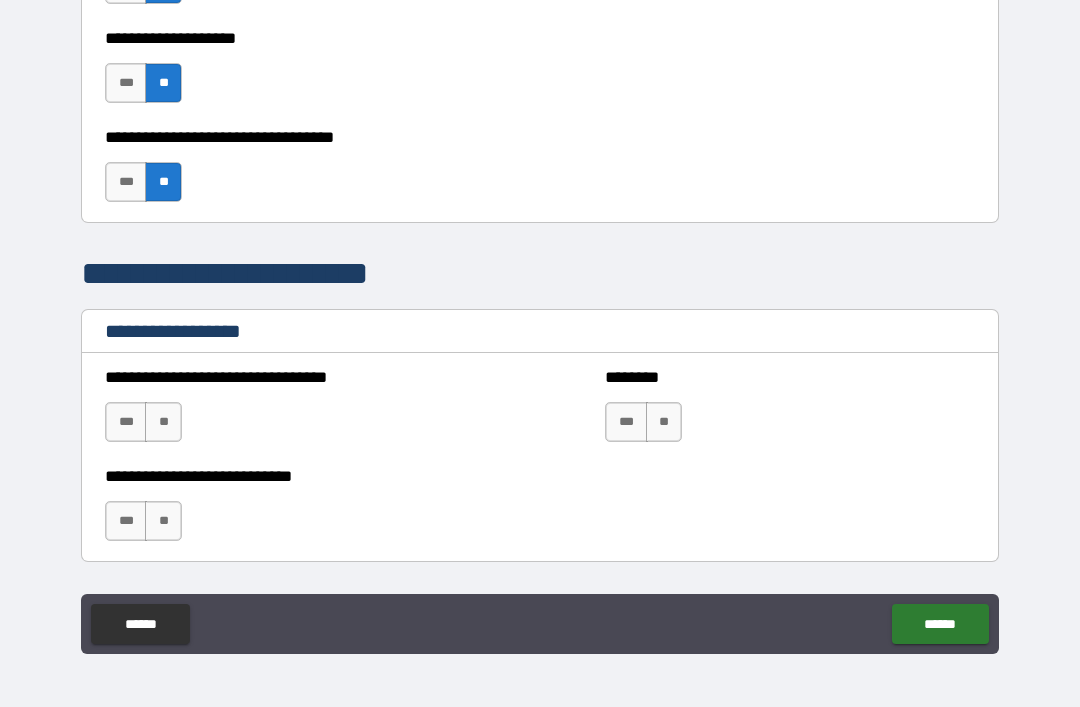 click on "**" at bounding box center [664, 422] 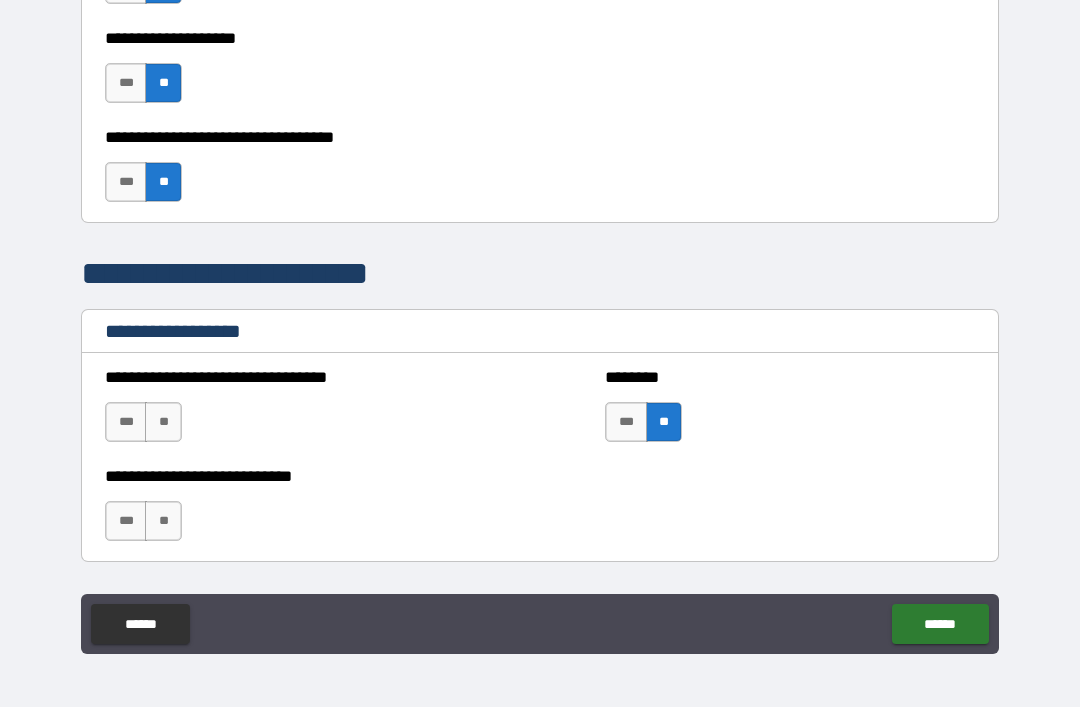 click on "**" at bounding box center [163, 521] 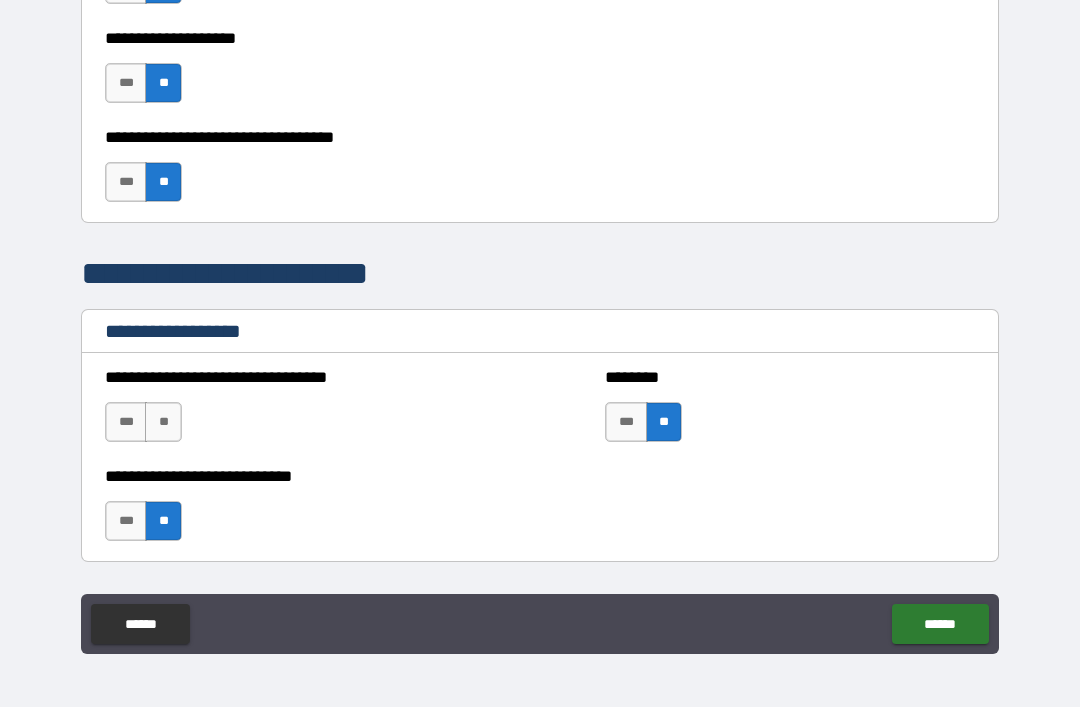 click on "**" at bounding box center (163, 422) 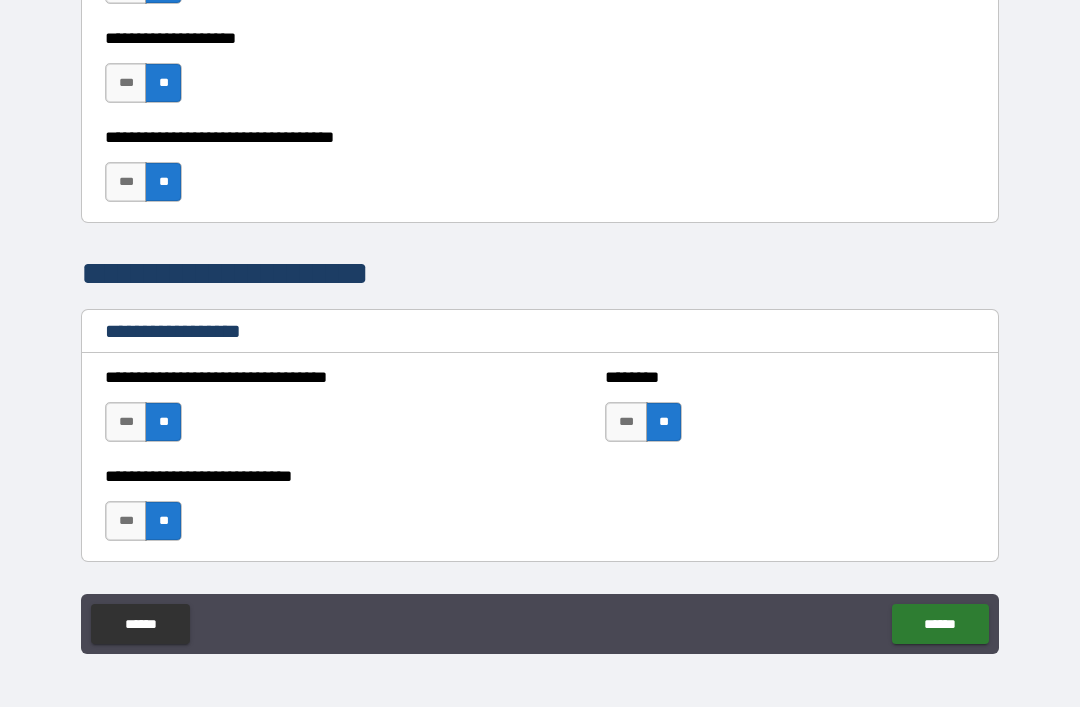 click on "******" at bounding box center (940, 624) 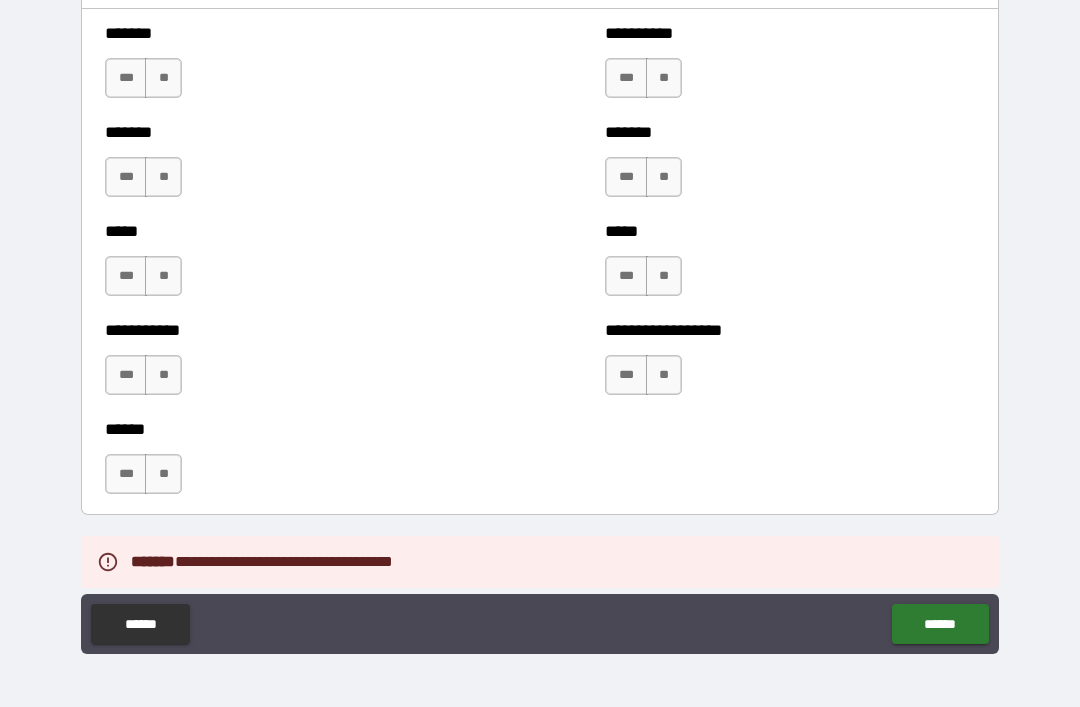 scroll, scrollTop: 1744, scrollLeft: 0, axis: vertical 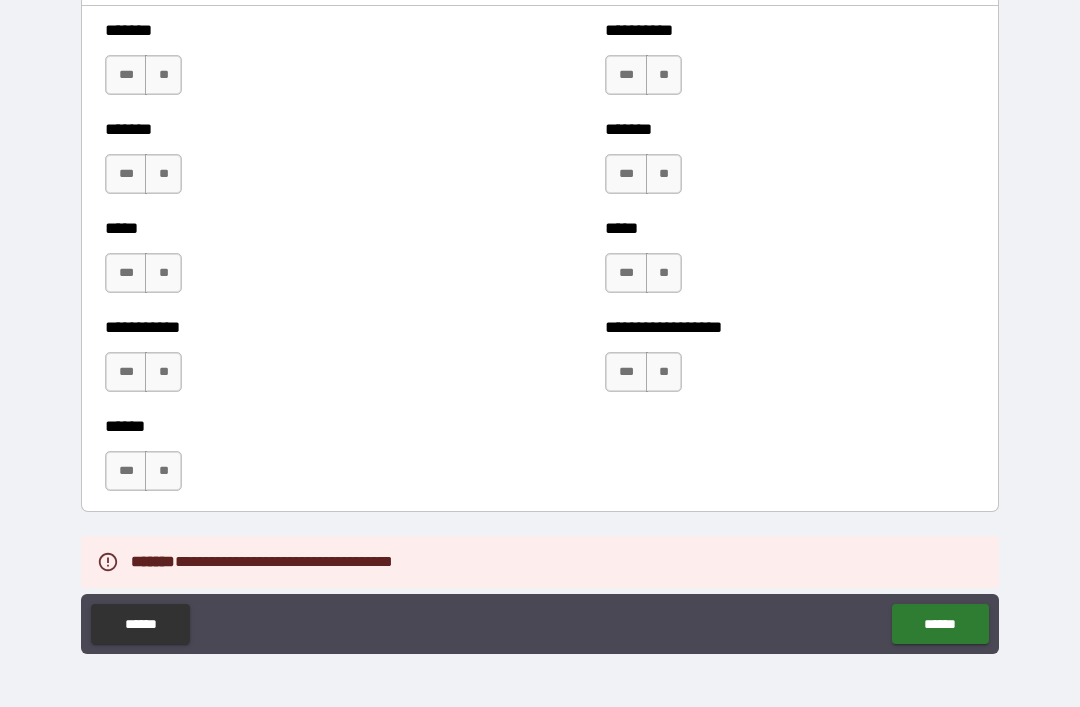 click on "**" at bounding box center [163, 174] 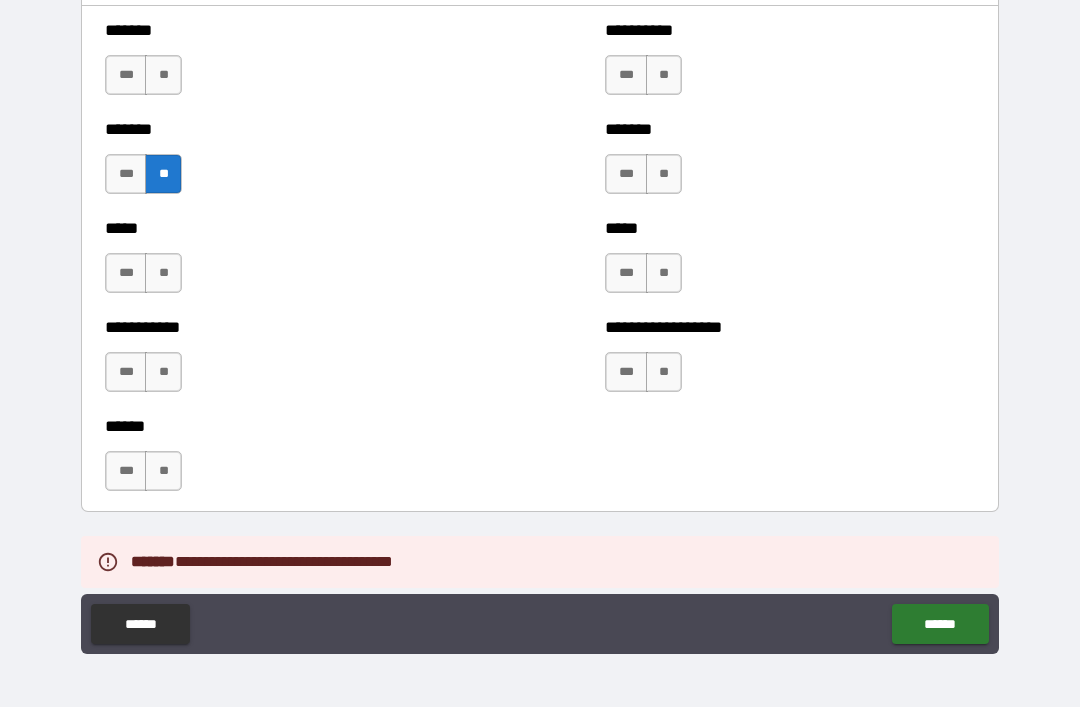 click on "**" at bounding box center (163, 75) 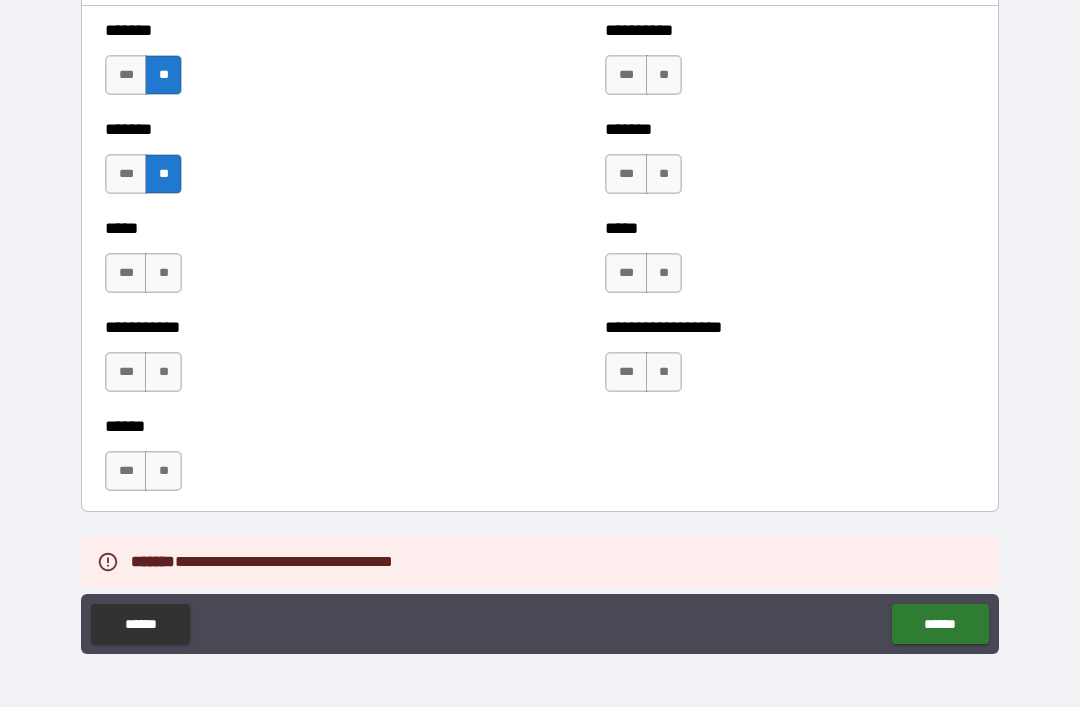 click on "***** *** **" at bounding box center [290, 263] 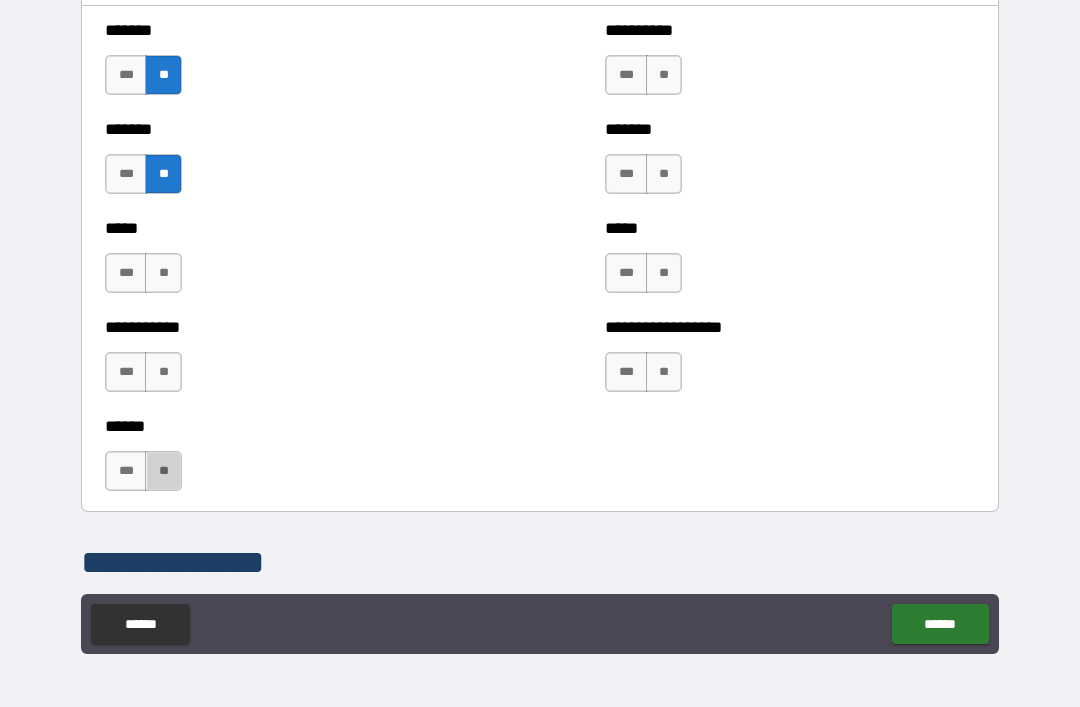 click on "**" at bounding box center [163, 471] 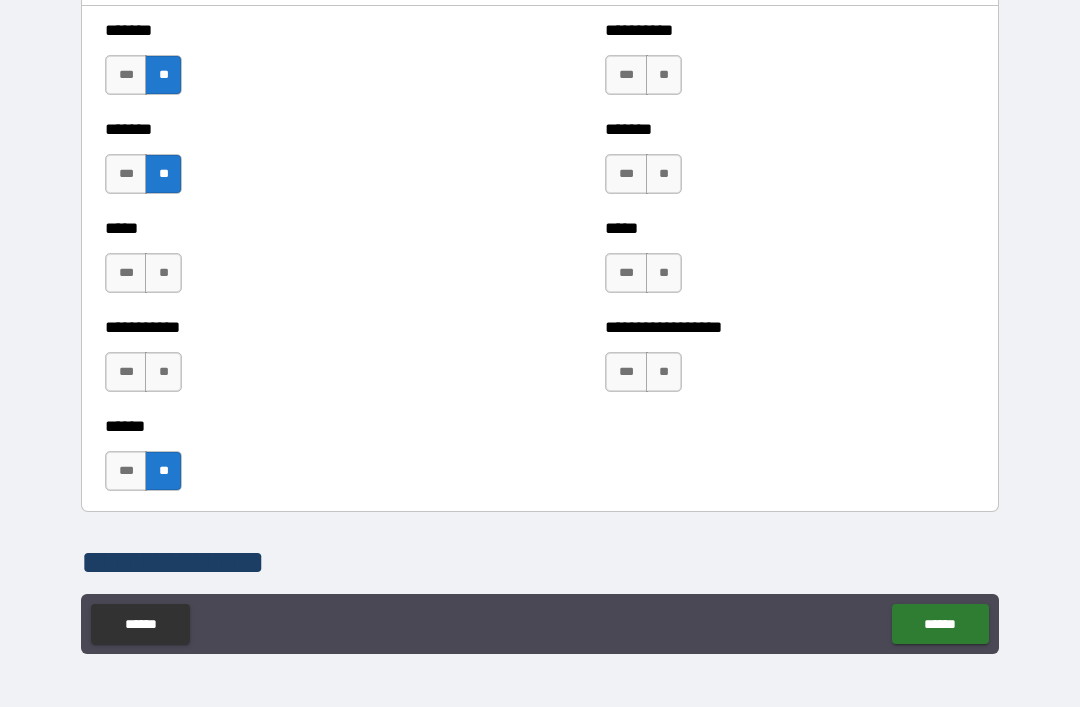 click on "**" at bounding box center (163, 372) 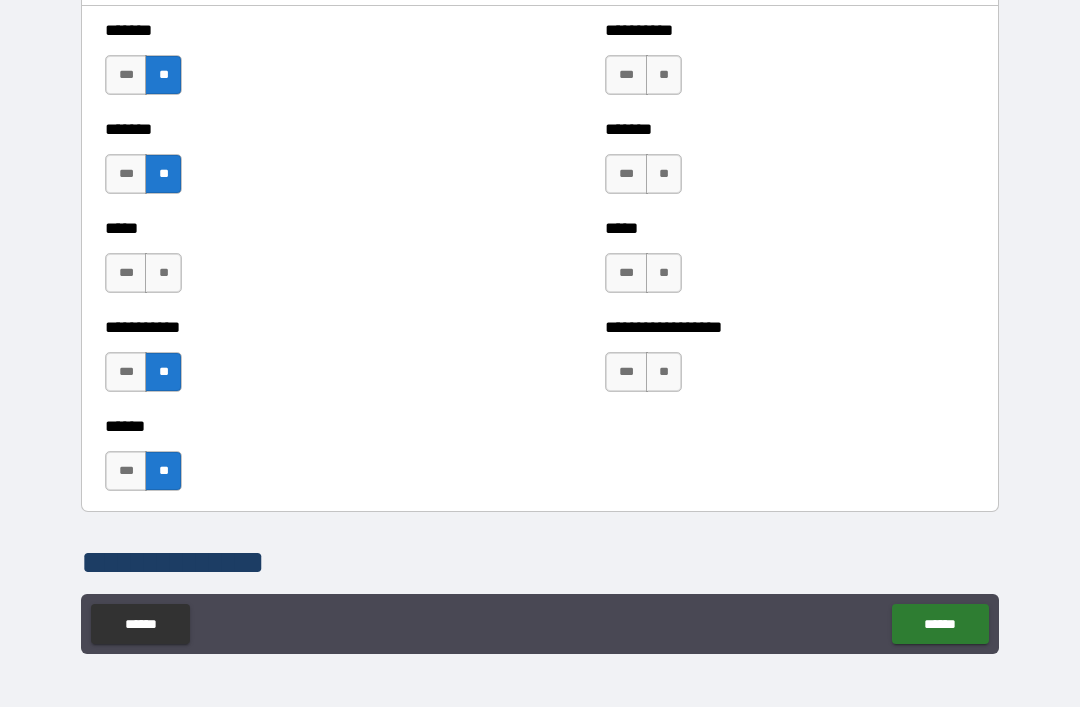click on "**" at bounding box center (664, 75) 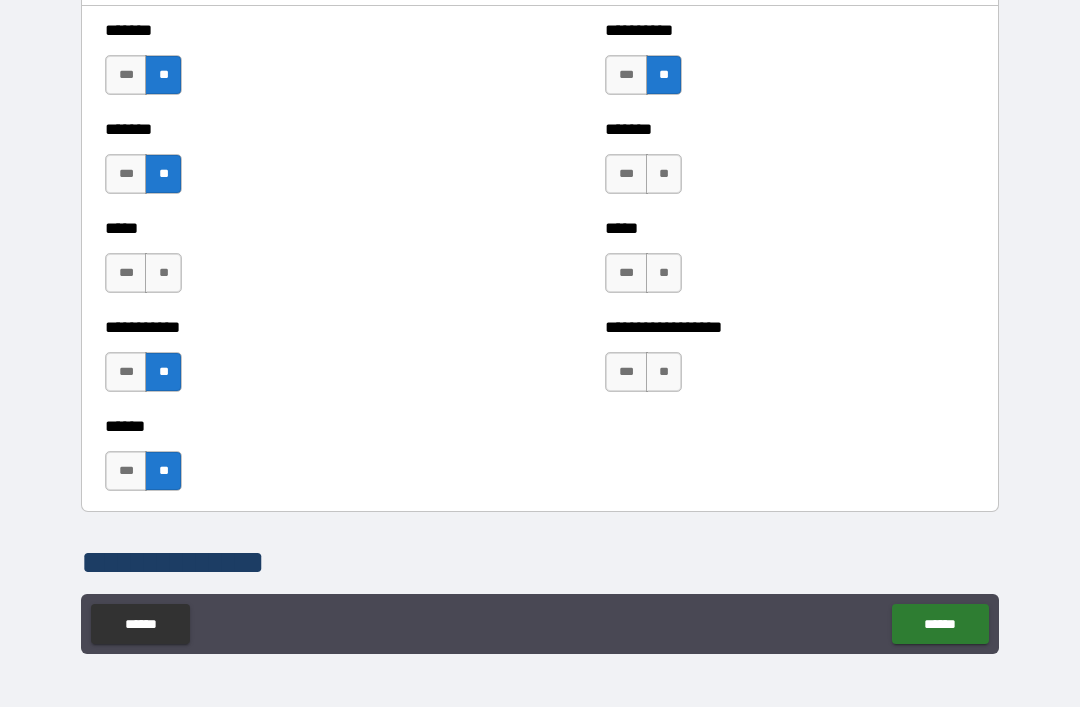 click on "**" at bounding box center (664, 174) 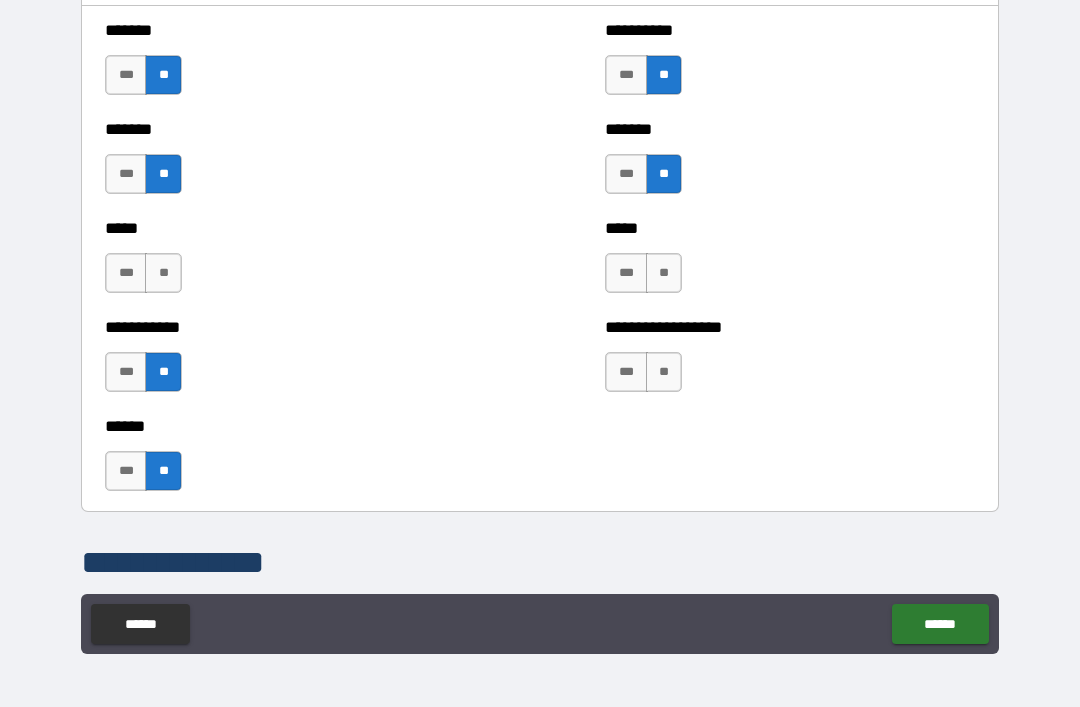 click on "**" at bounding box center [664, 273] 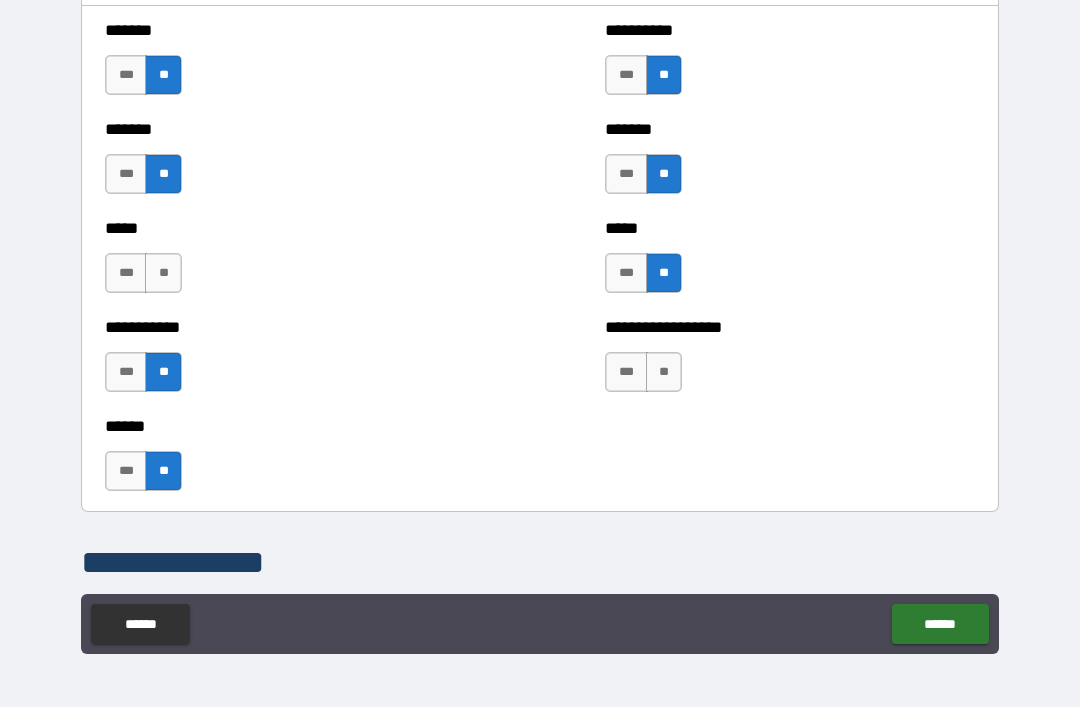 click on "**" at bounding box center [664, 372] 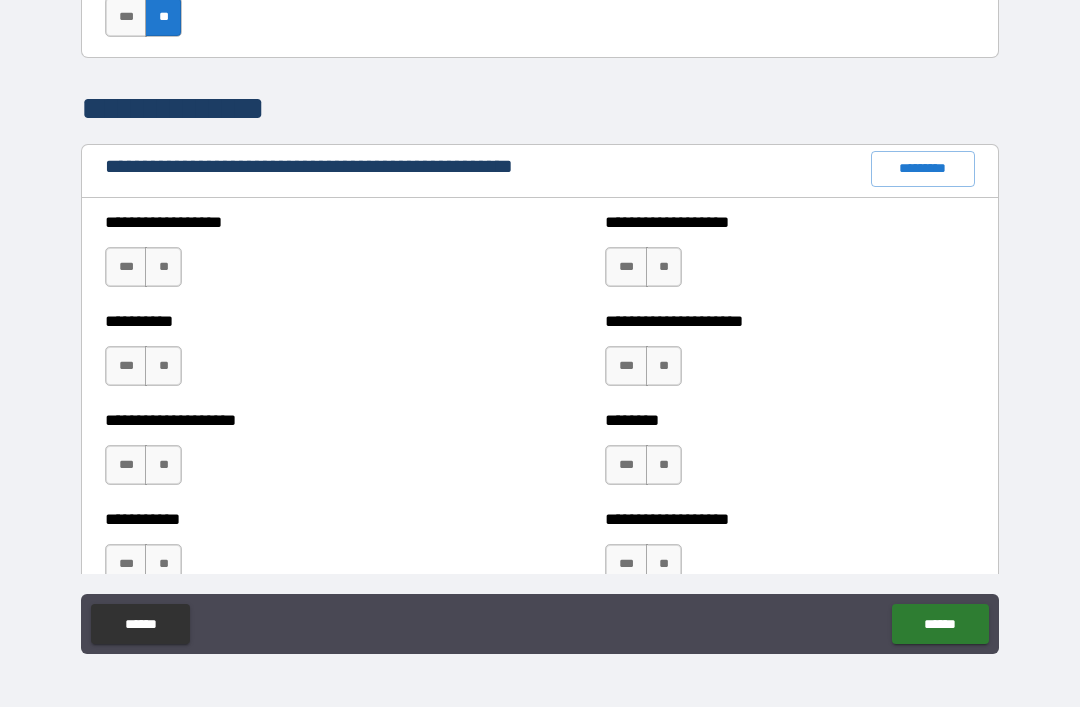 scroll, scrollTop: 2202, scrollLeft: 0, axis: vertical 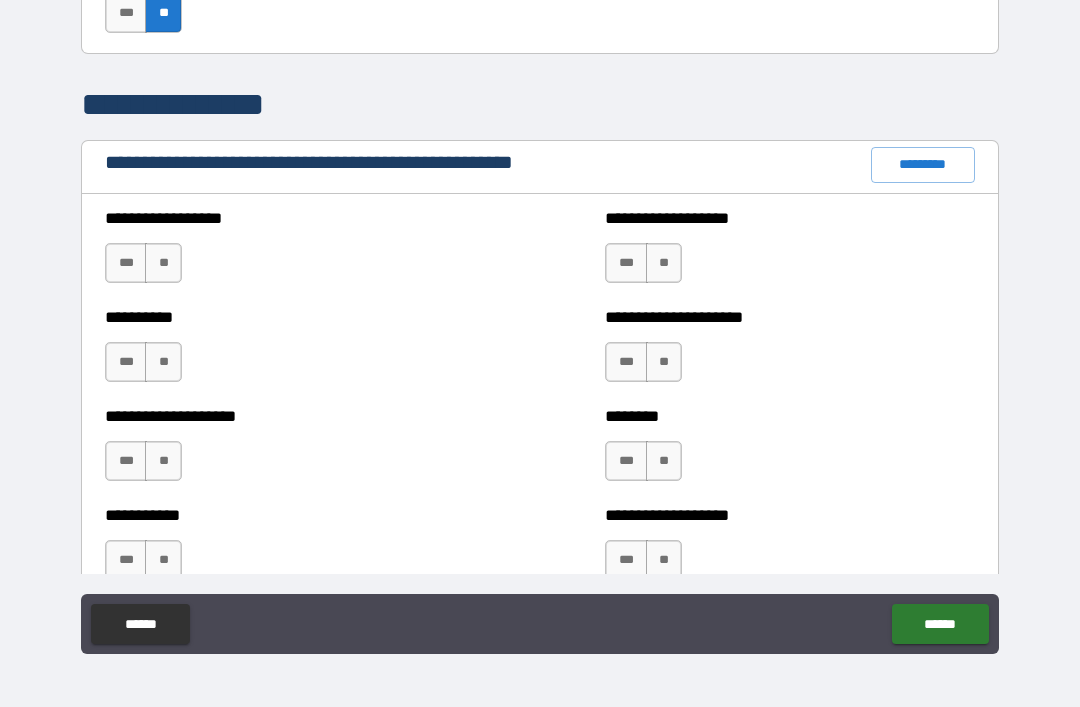 click on "**" at bounding box center [163, 263] 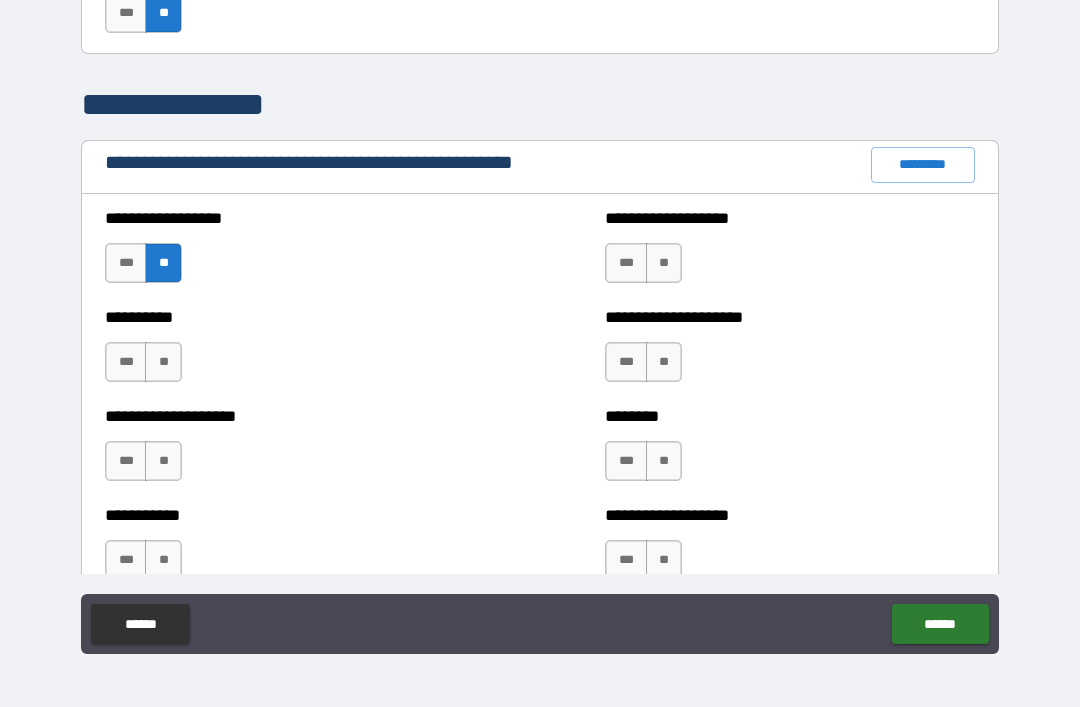 click on "**" at bounding box center (163, 362) 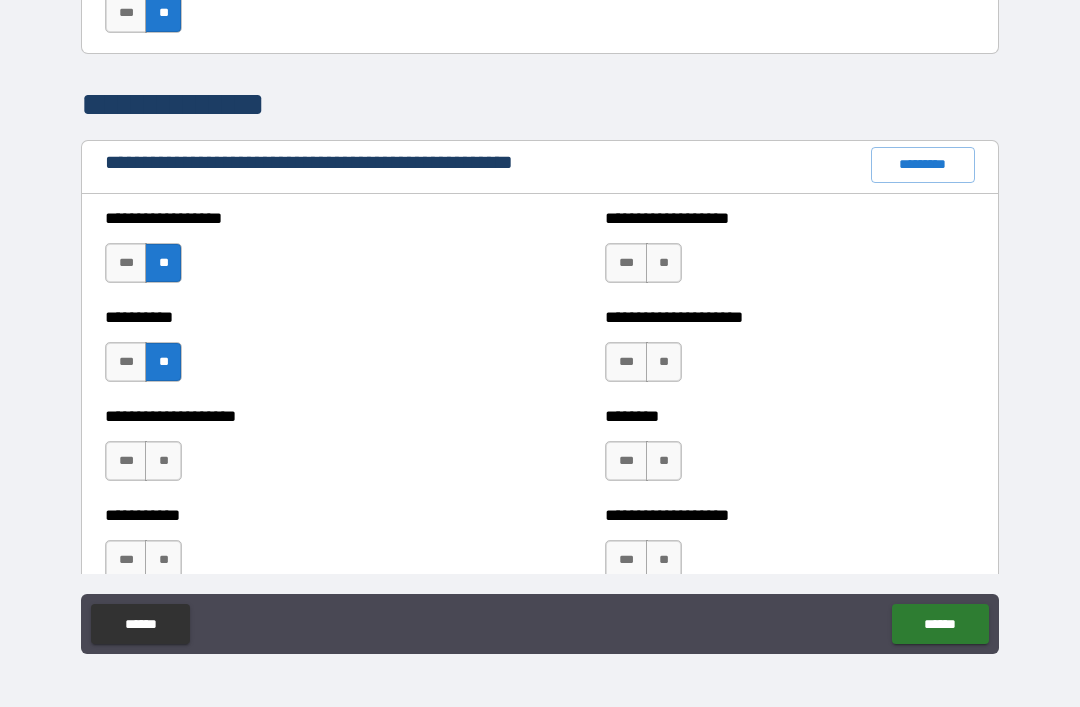 click on "**" at bounding box center (163, 461) 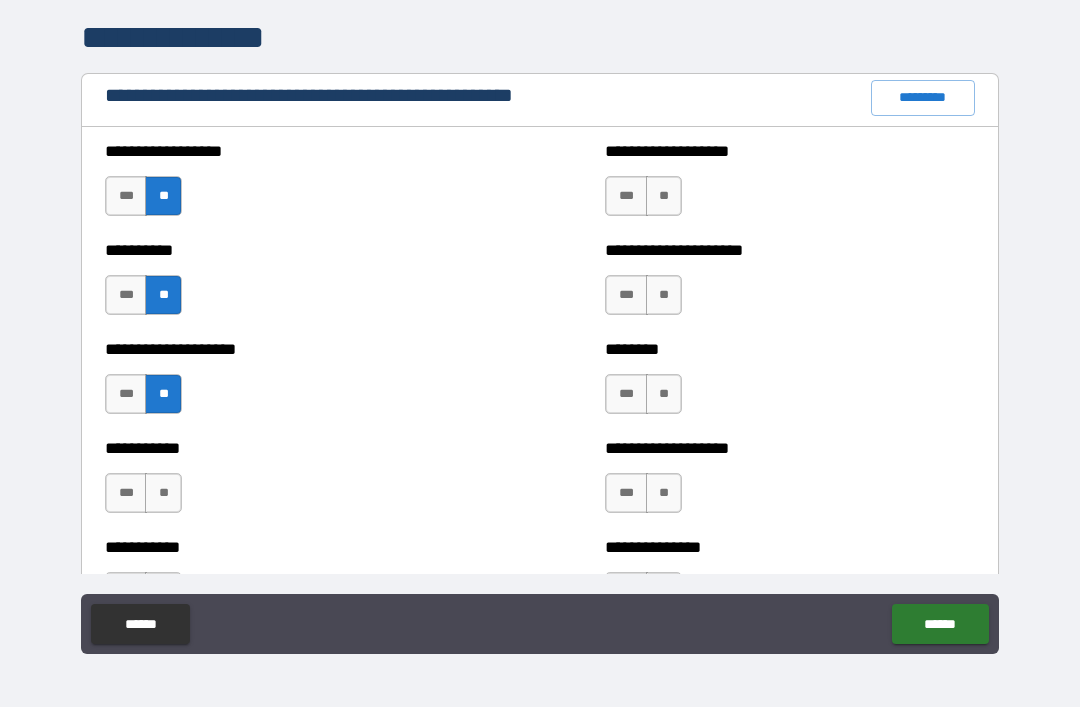 scroll, scrollTop: 2407, scrollLeft: 0, axis: vertical 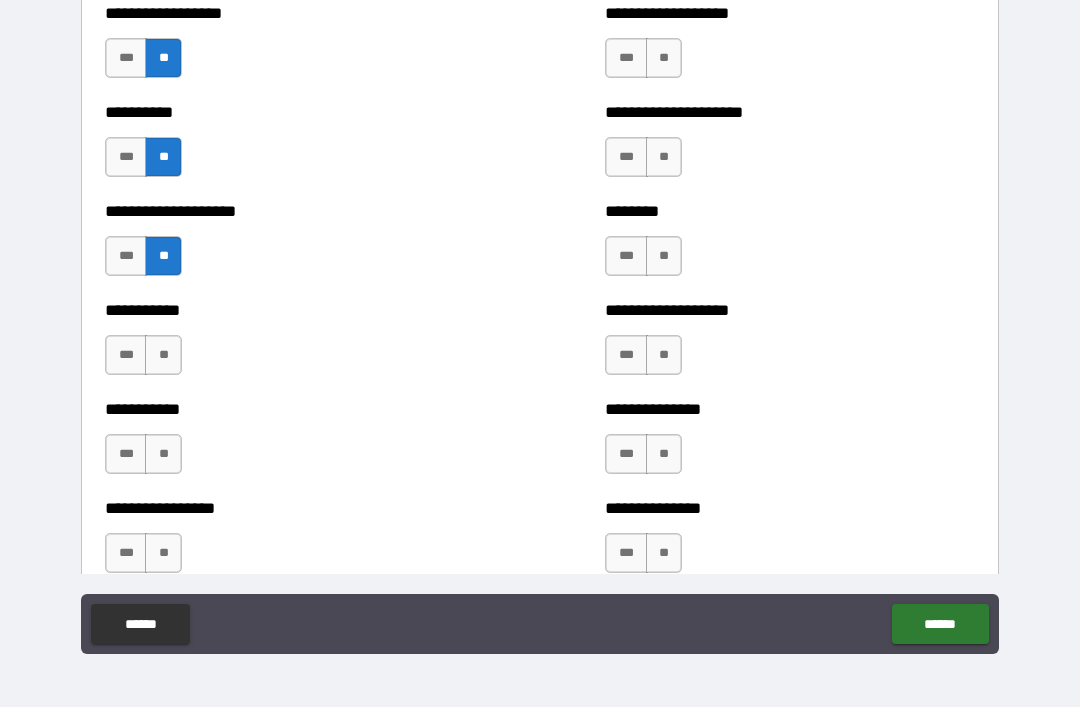 click on "**" at bounding box center (163, 355) 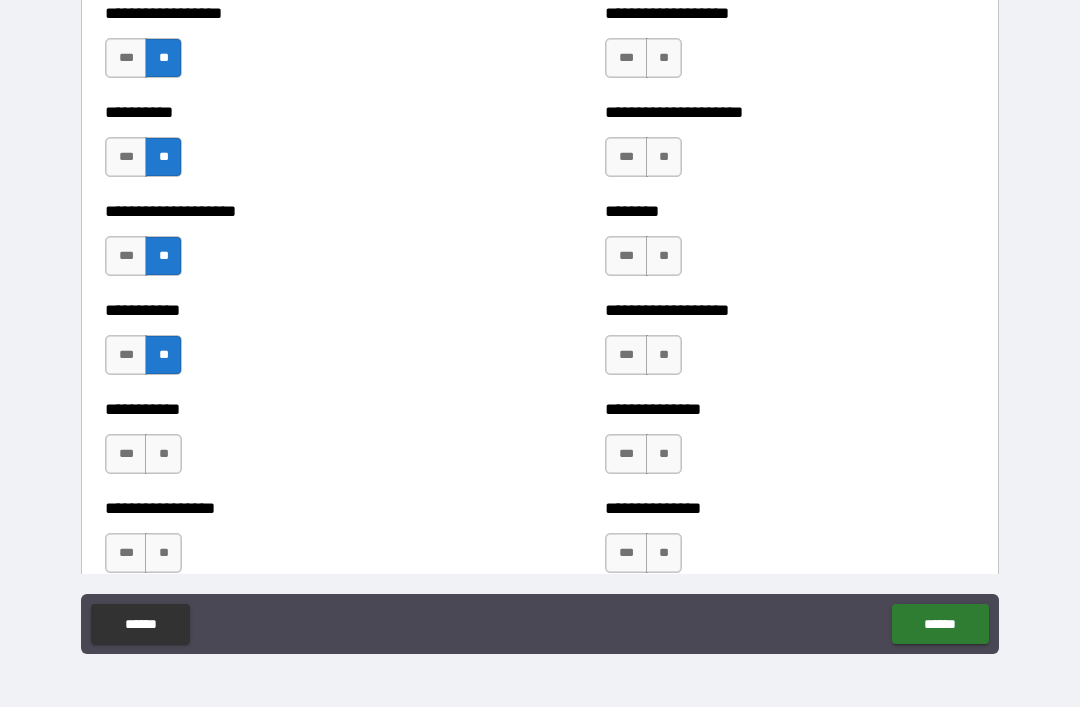 click on "**" at bounding box center [163, 454] 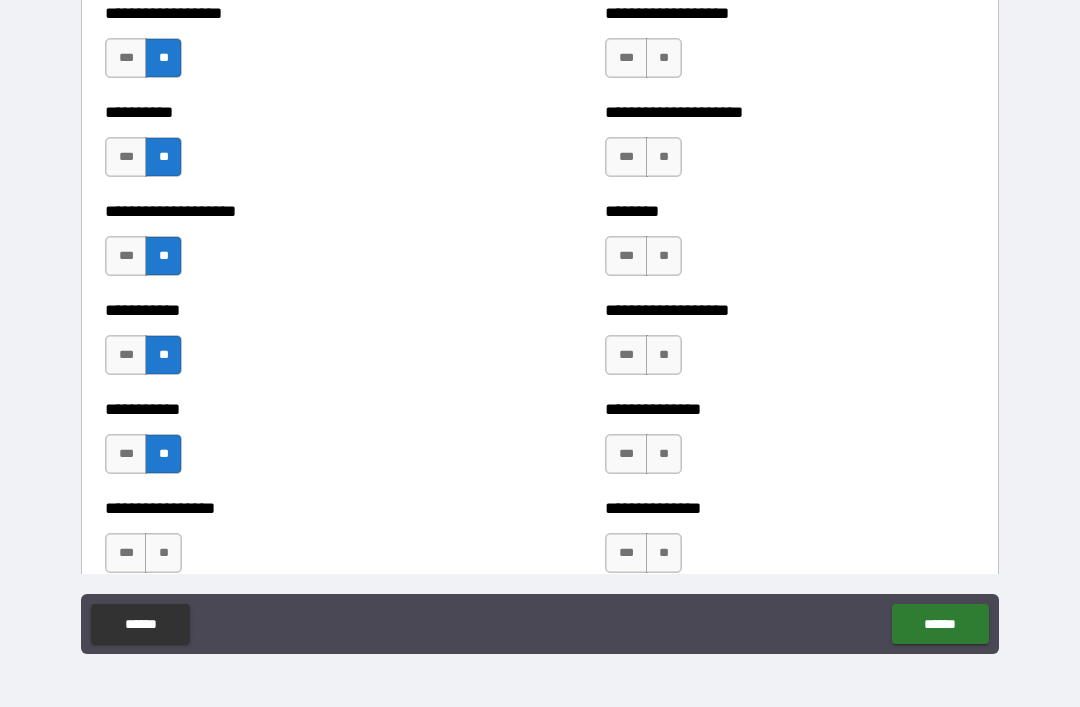click on "**" at bounding box center [163, 553] 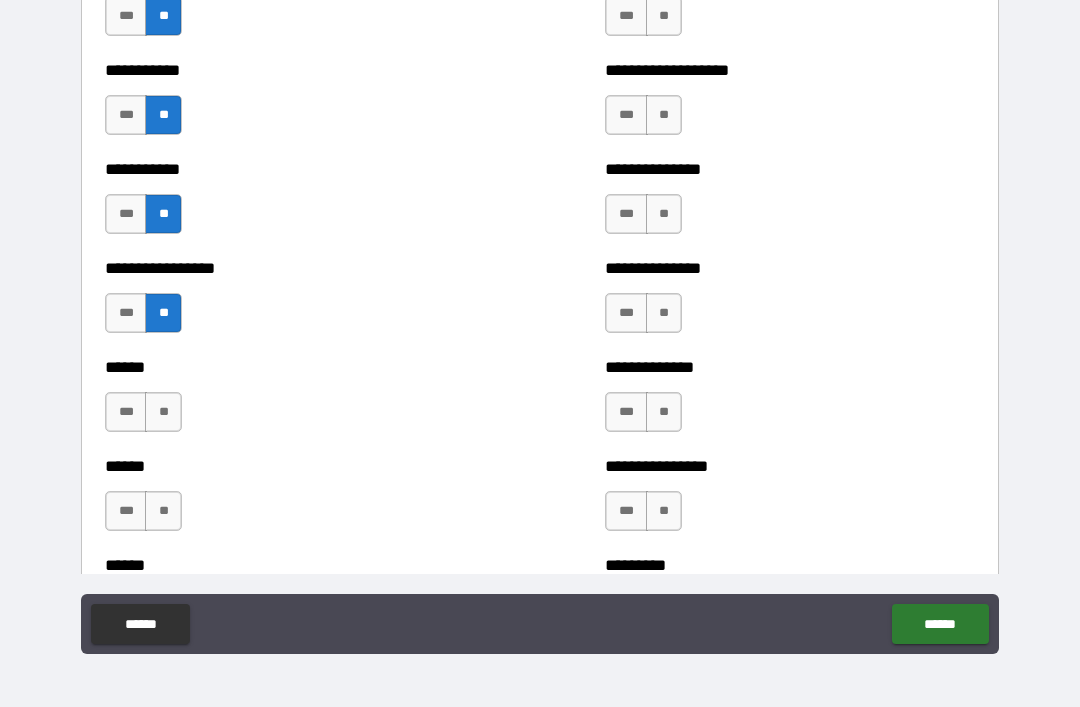 click on "**" at bounding box center (163, 412) 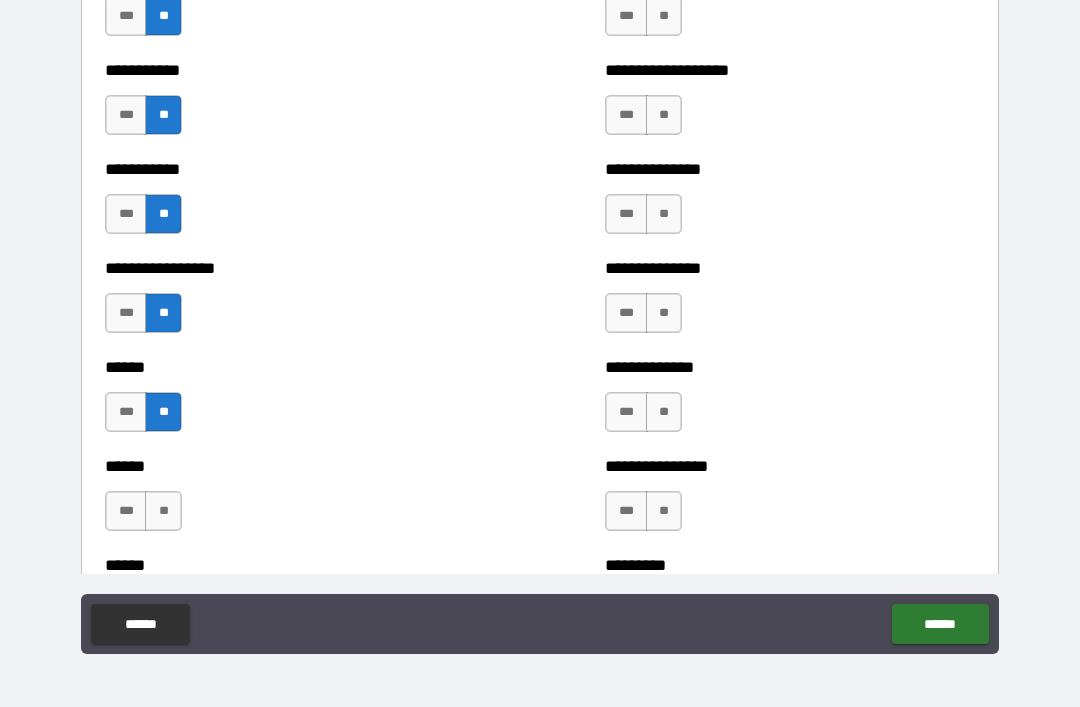 click on "**" at bounding box center (163, 511) 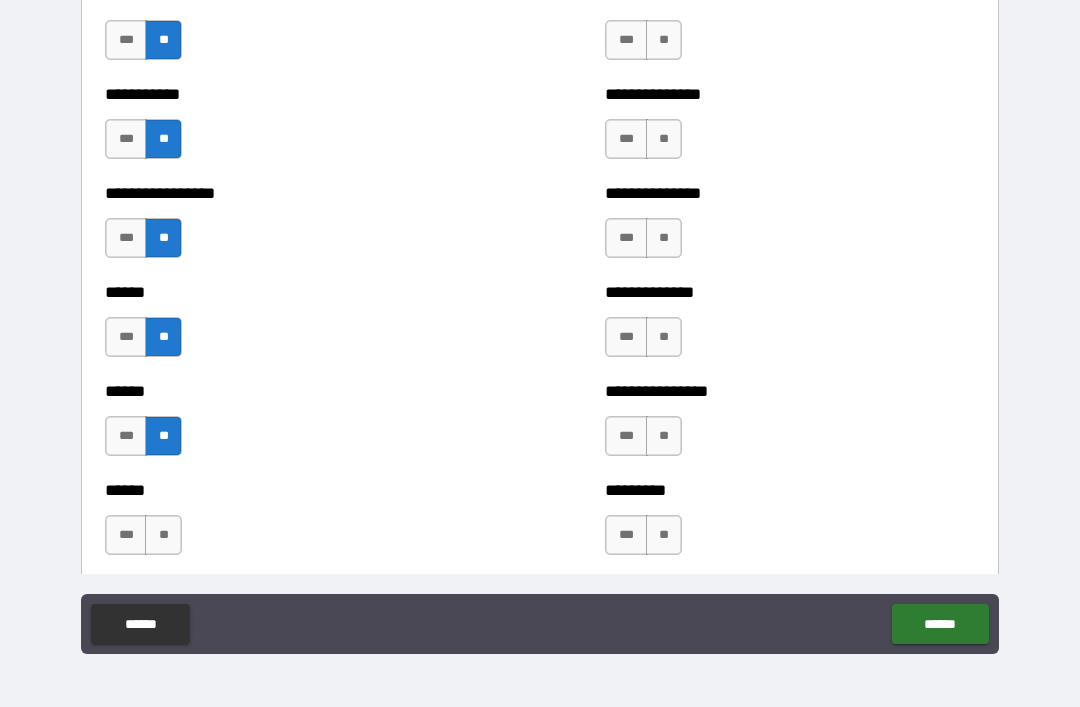 scroll, scrollTop: 2873, scrollLeft: 0, axis: vertical 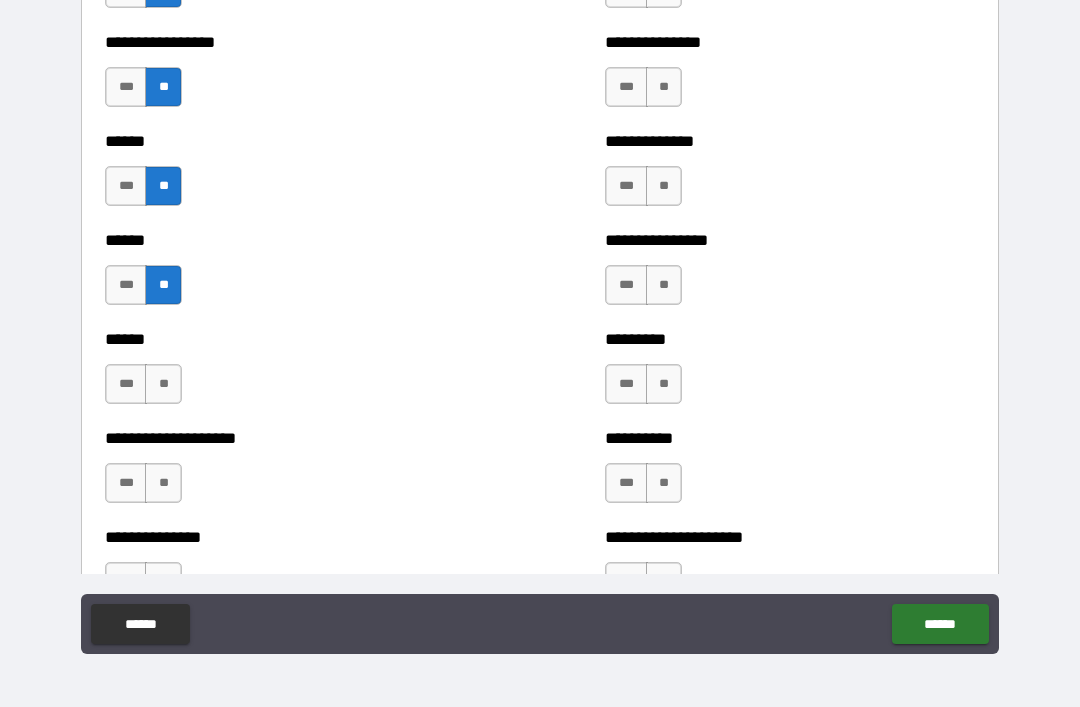click on "**" at bounding box center [163, 384] 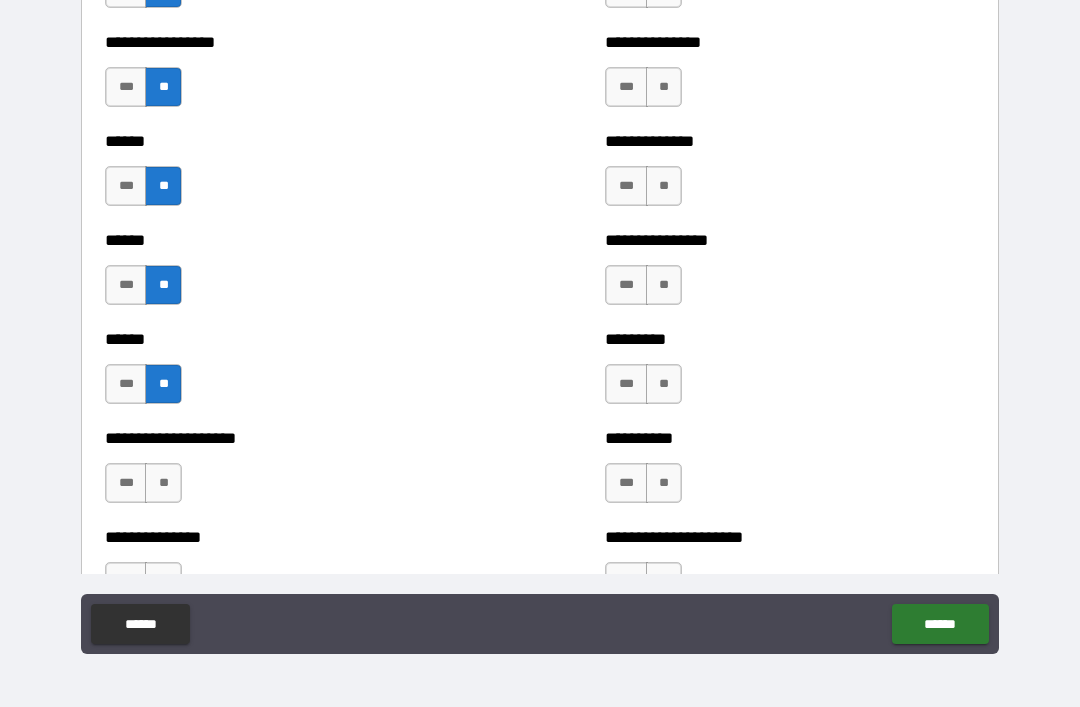 click on "**" at bounding box center [163, 483] 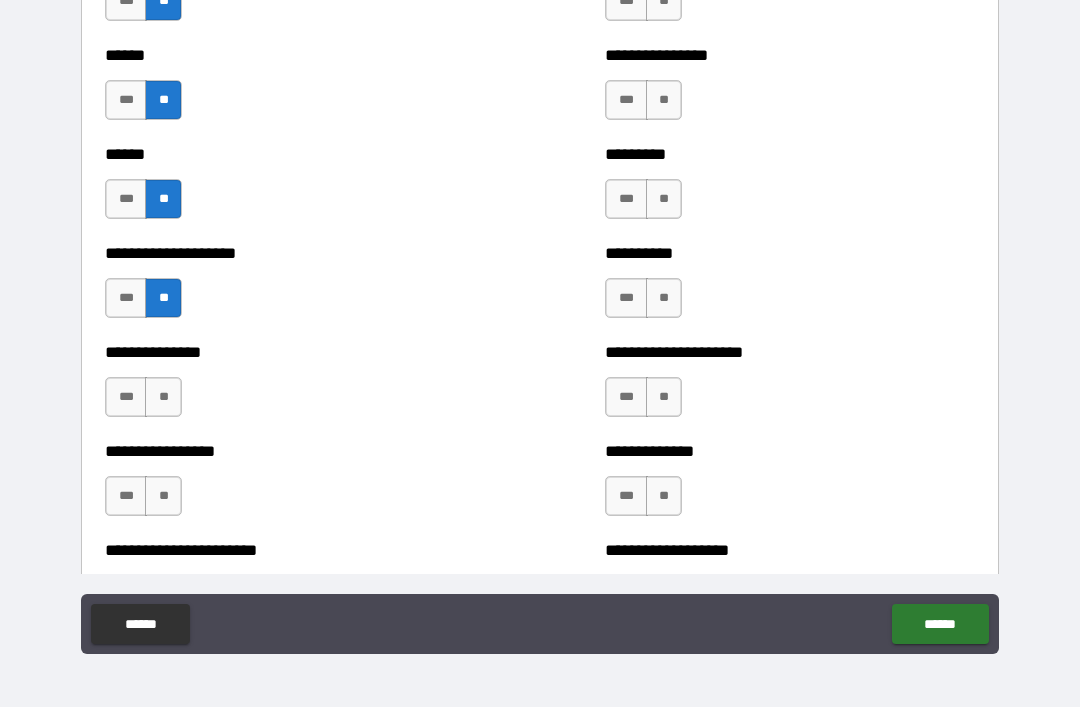 scroll, scrollTop: 3083, scrollLeft: 0, axis: vertical 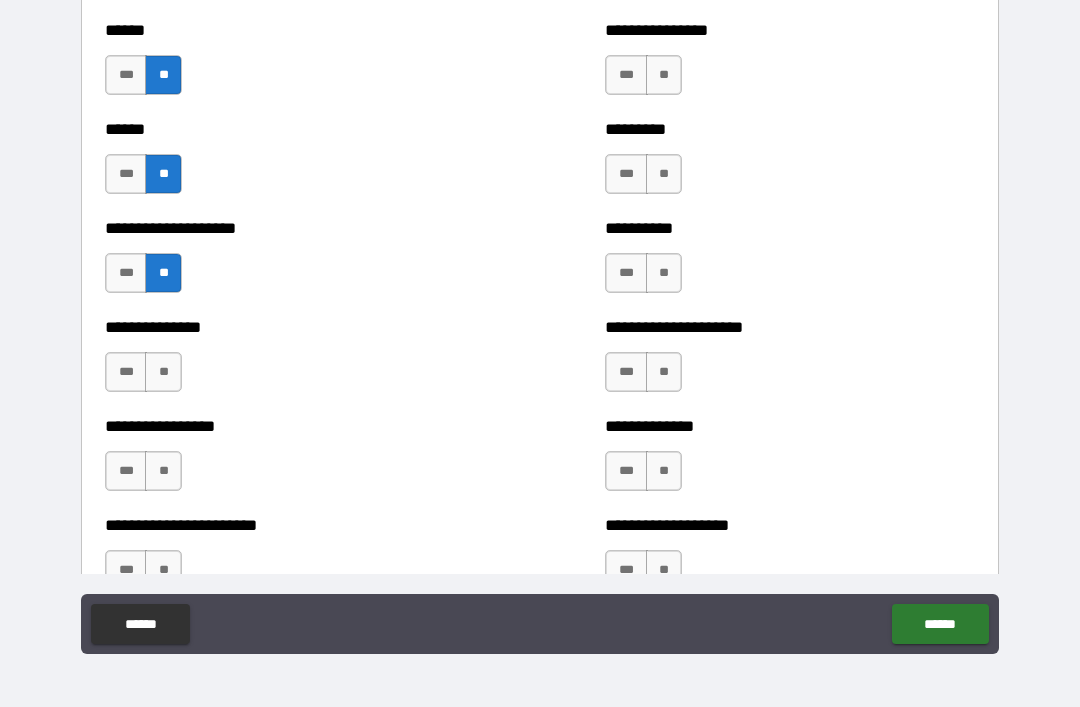 click on "**" at bounding box center [163, 372] 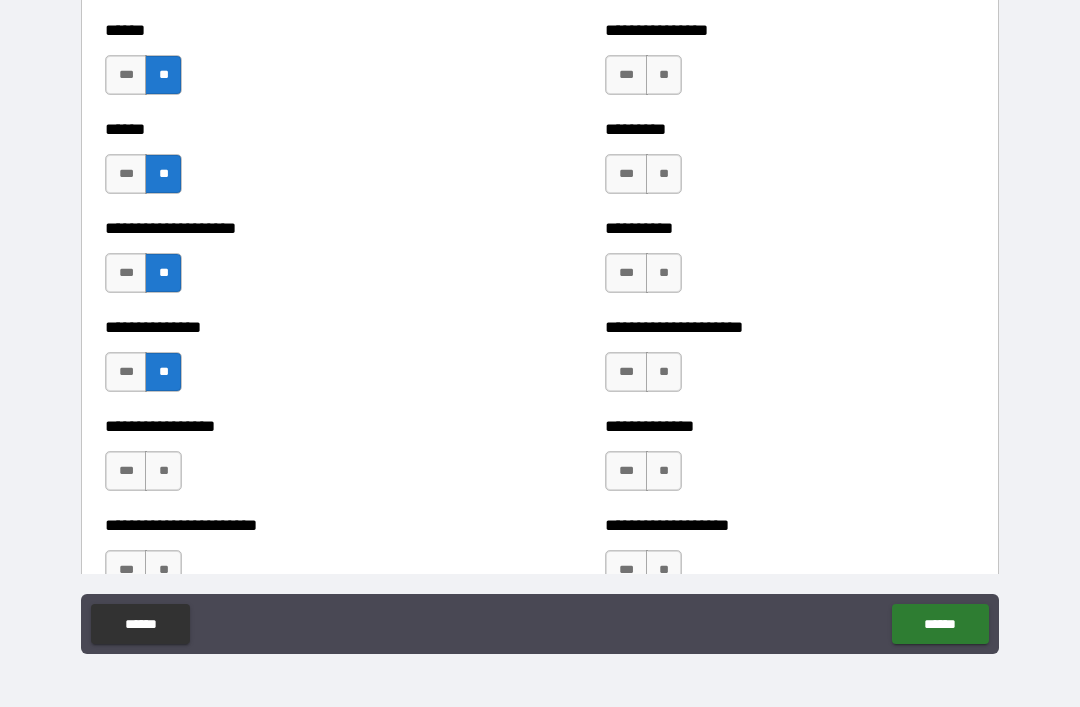click on "**" at bounding box center [163, 471] 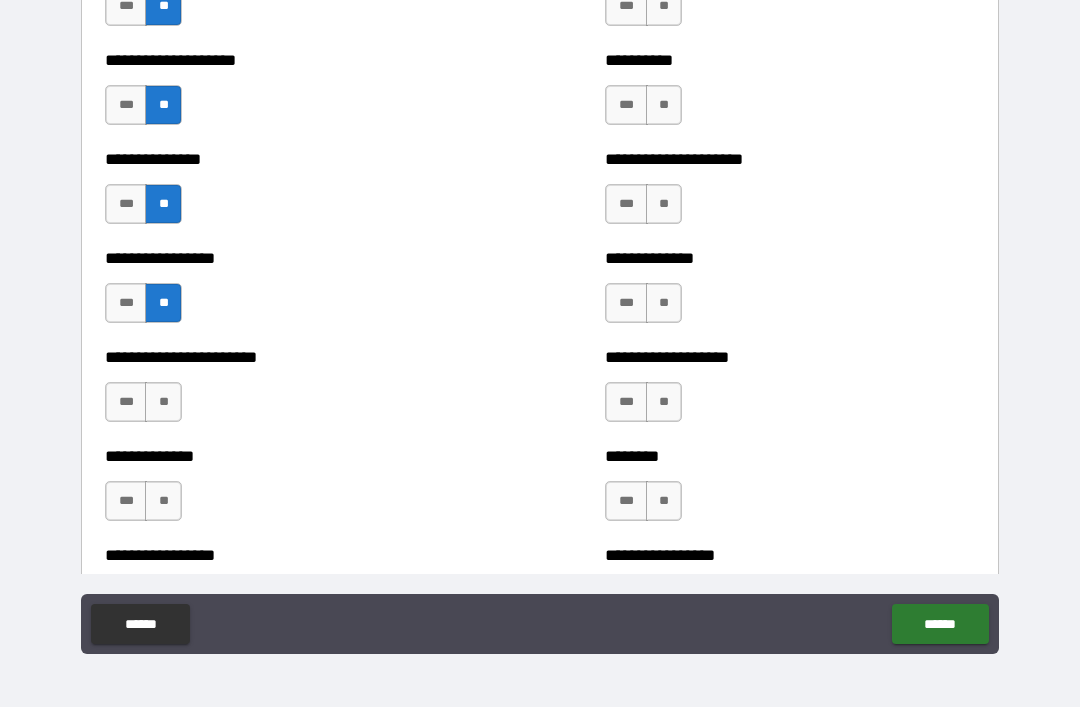 scroll, scrollTop: 3281, scrollLeft: 0, axis: vertical 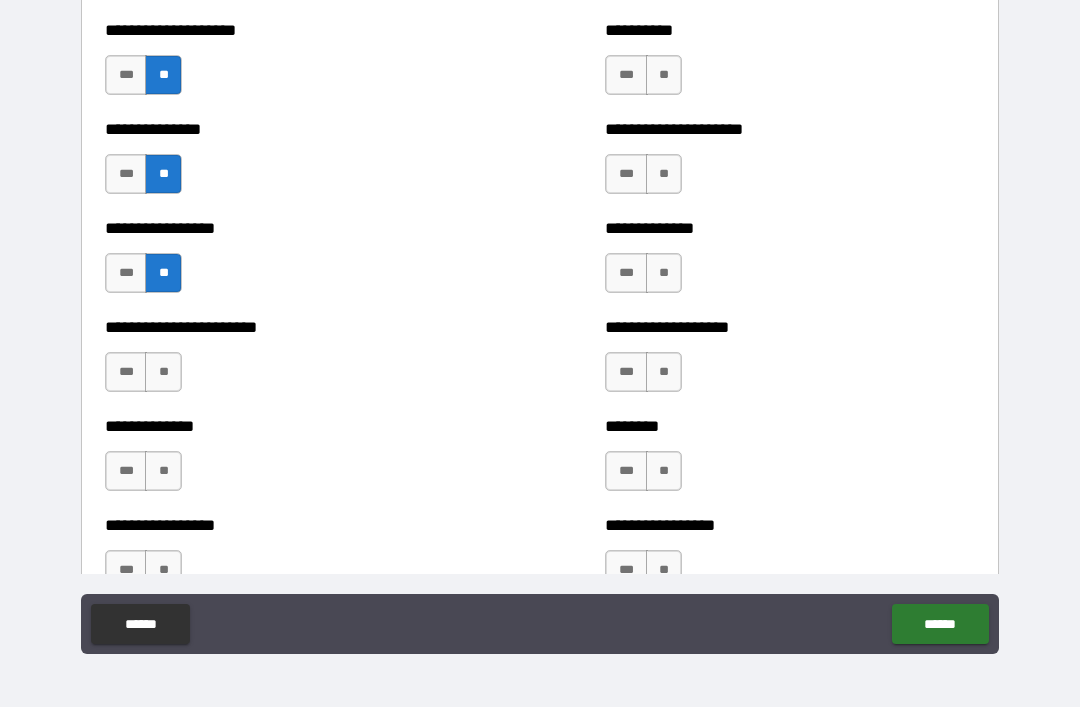 click on "**" at bounding box center [163, 372] 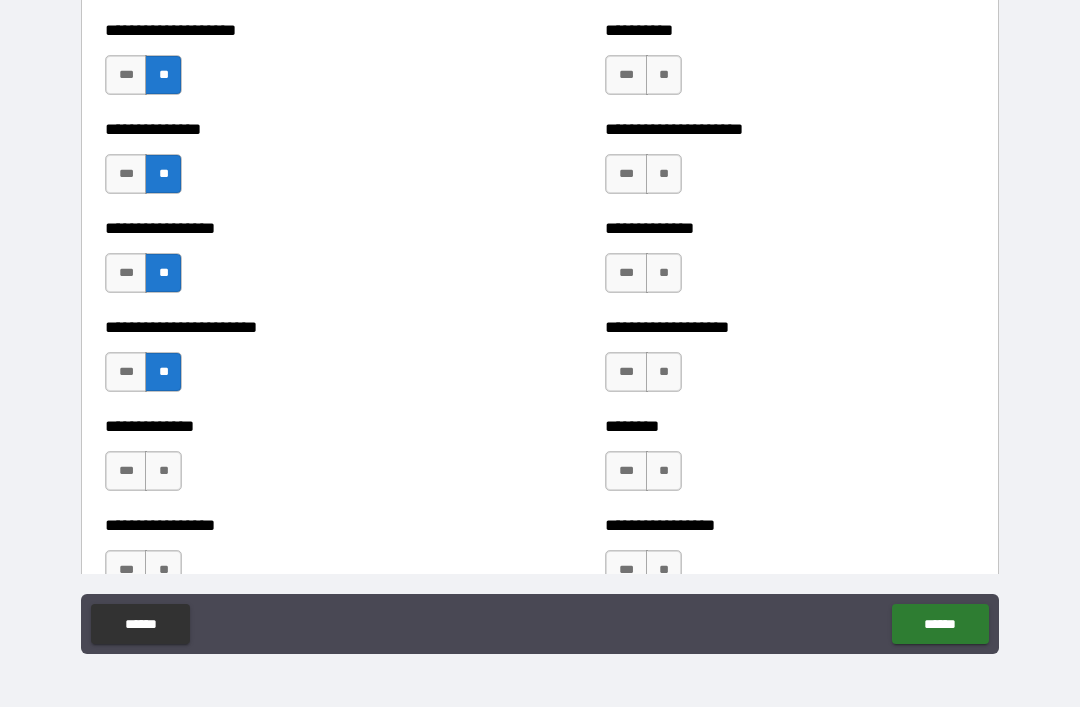 click on "**" at bounding box center (163, 471) 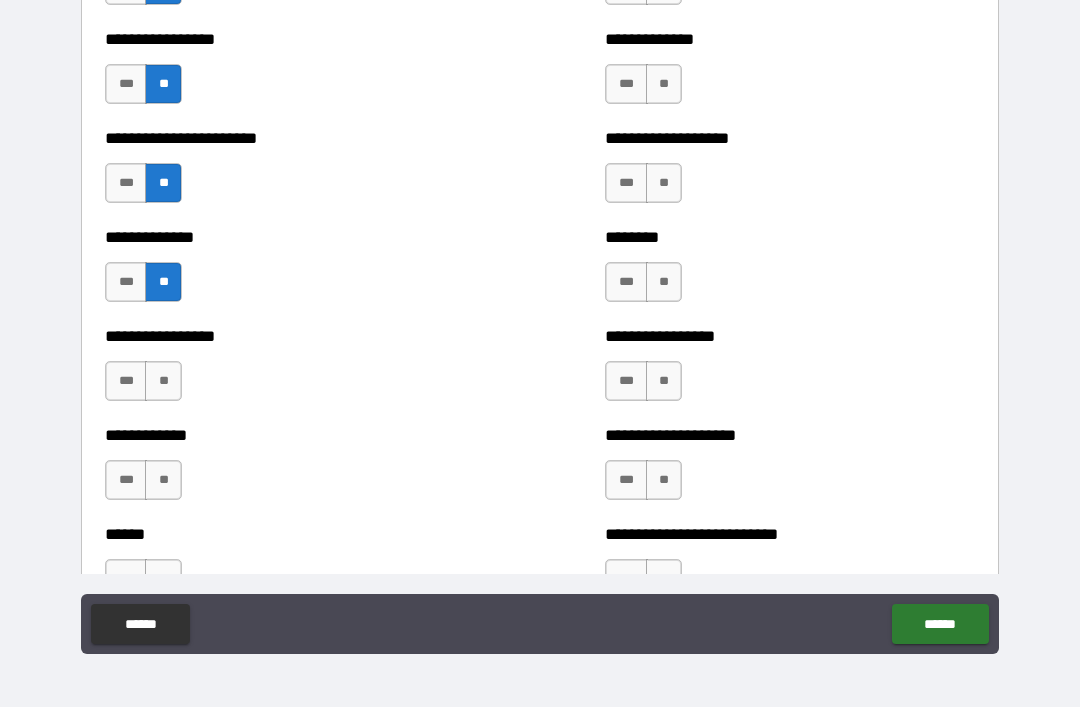 click on "**" at bounding box center (163, 381) 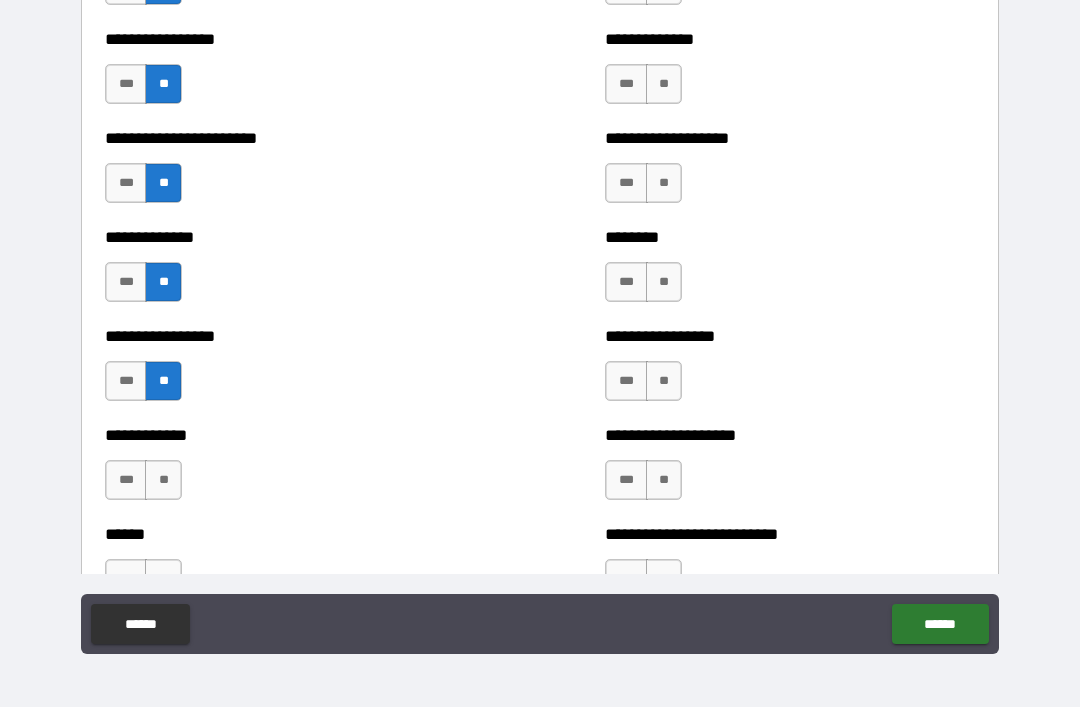 click on "**" at bounding box center [163, 480] 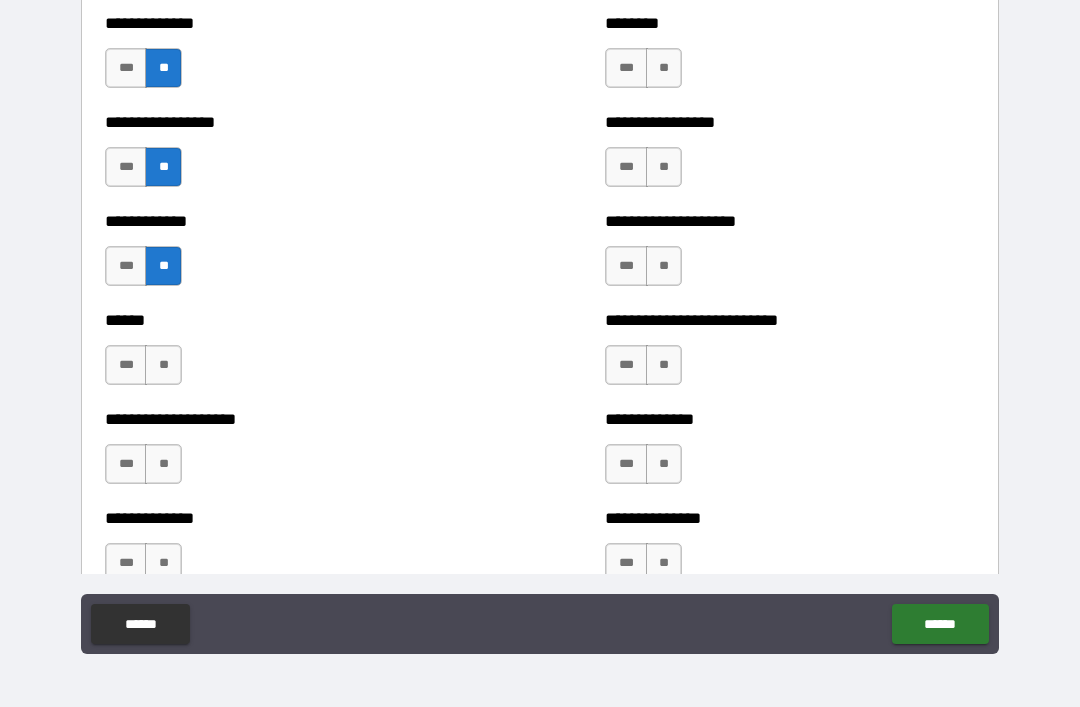 click on "**" at bounding box center [163, 365] 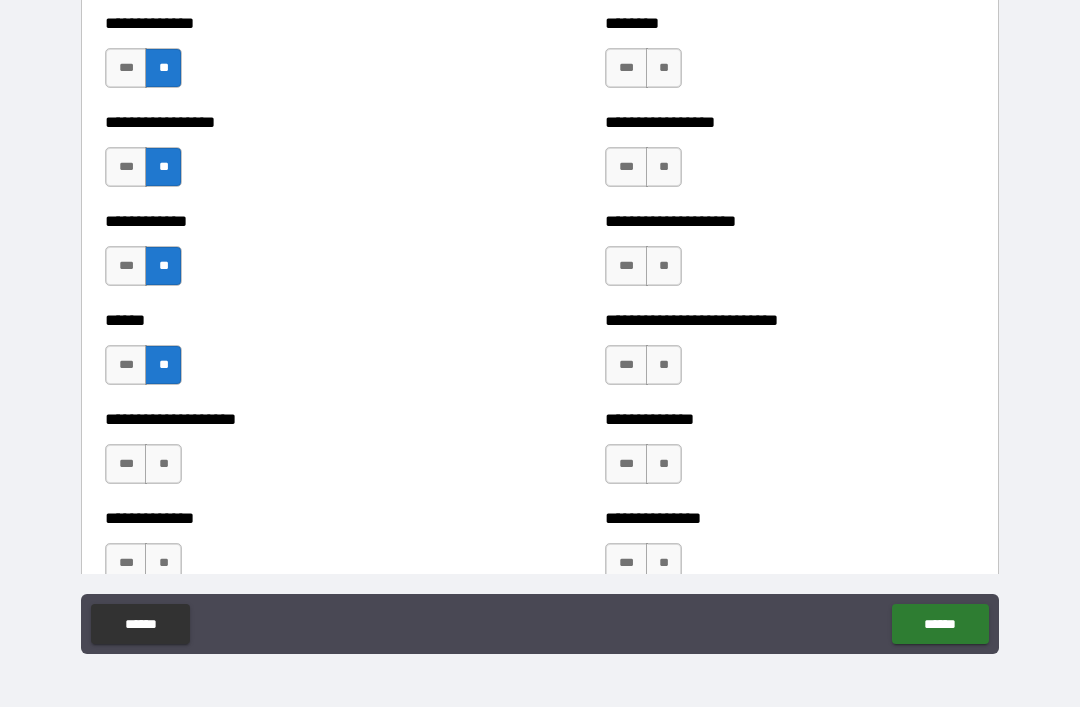 click on "**" at bounding box center (163, 464) 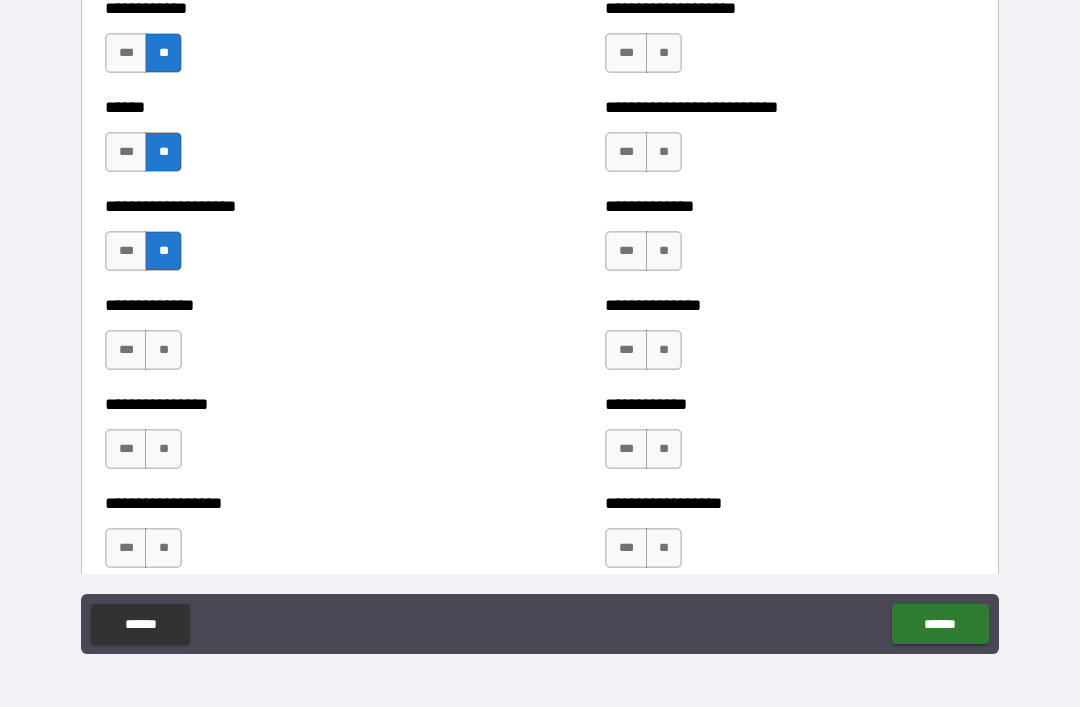 scroll, scrollTop: 3908, scrollLeft: 0, axis: vertical 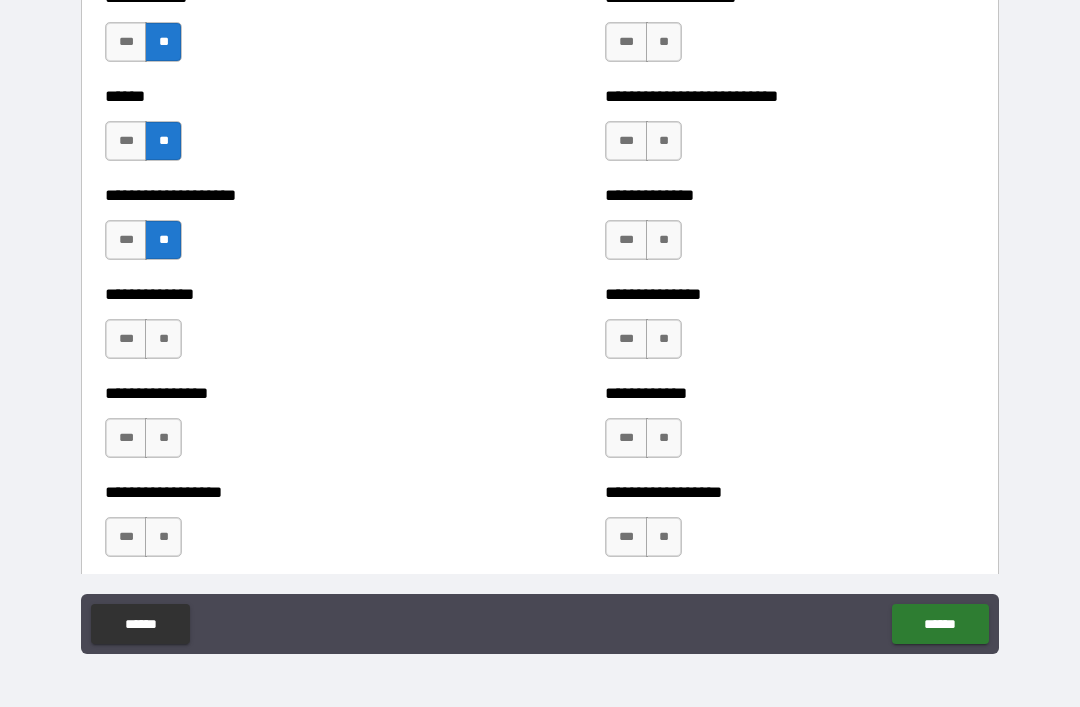 click on "**" at bounding box center [163, 339] 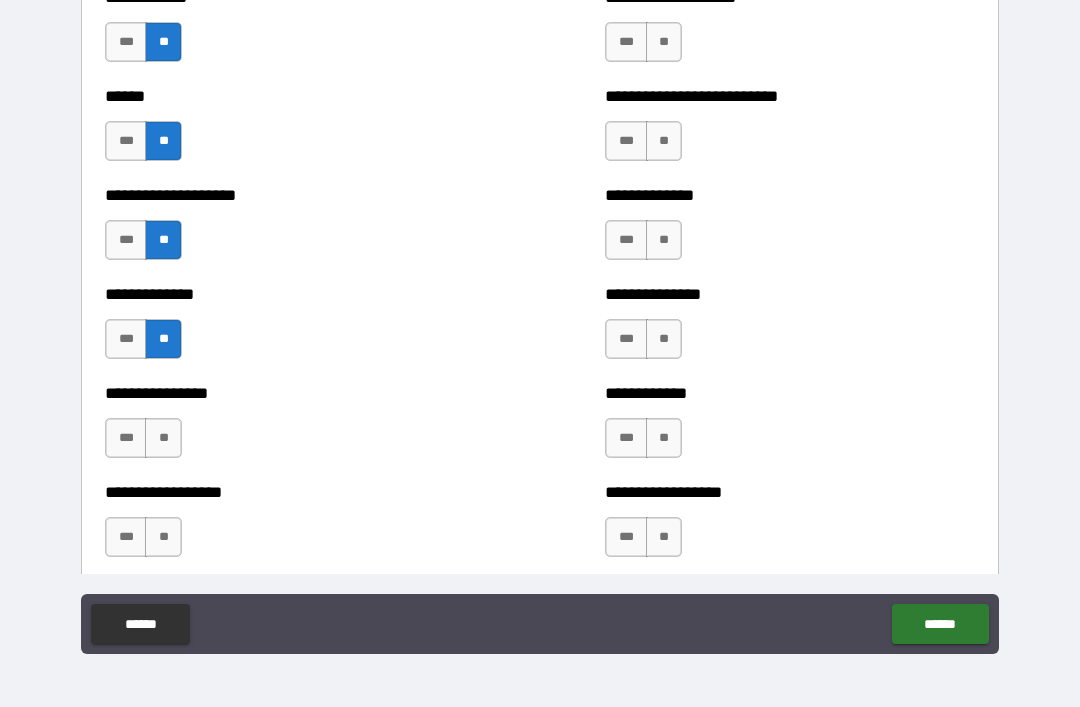 click on "**" at bounding box center [163, 438] 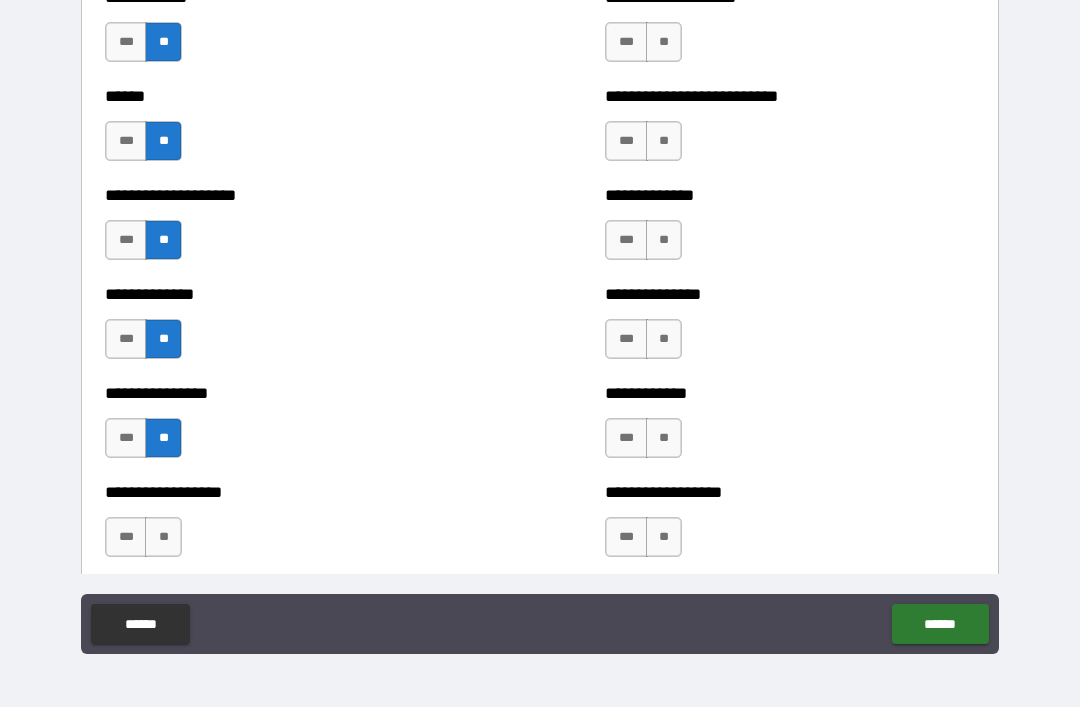 click on "**" at bounding box center (163, 537) 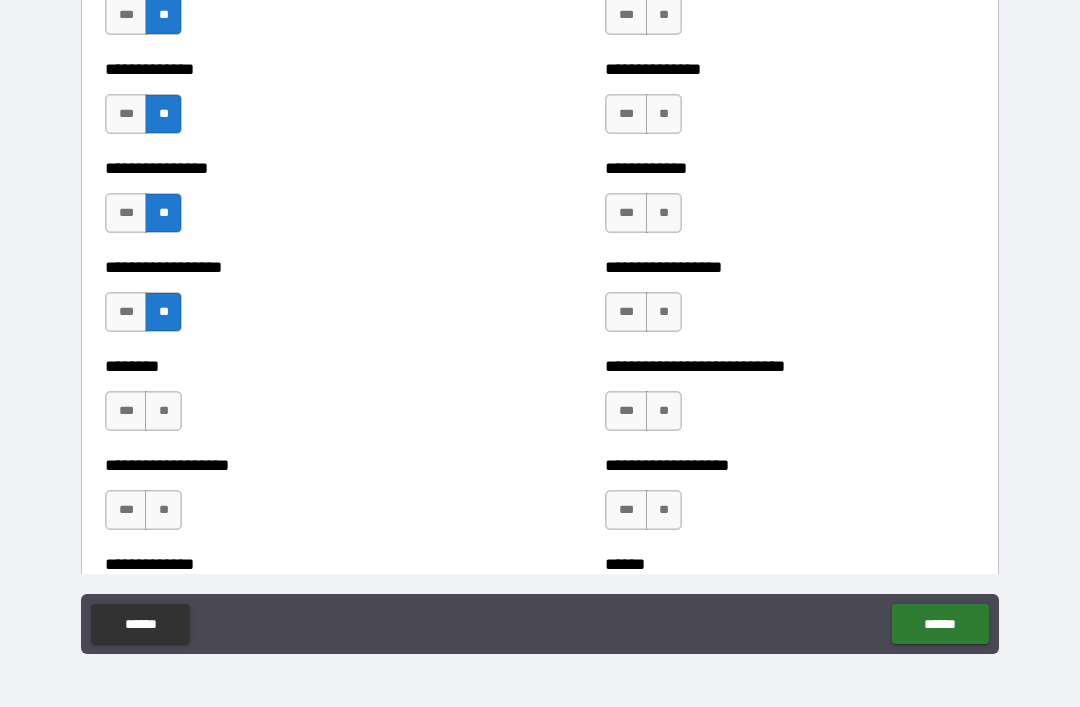 click on "**" at bounding box center (163, 411) 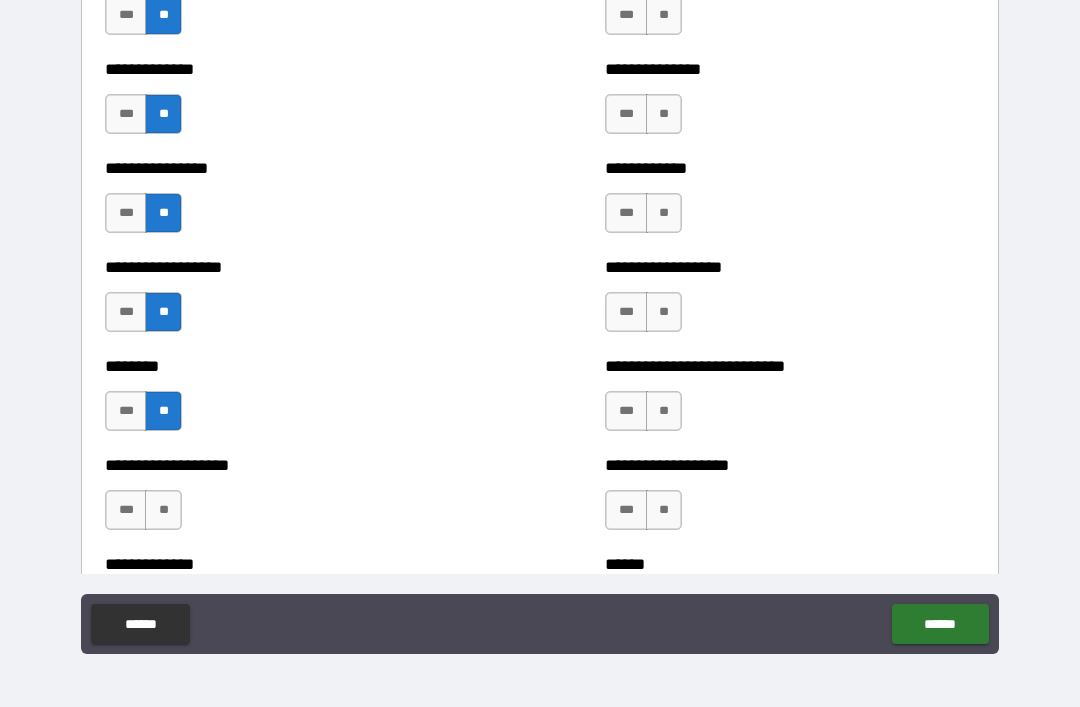 click on "**" at bounding box center (163, 510) 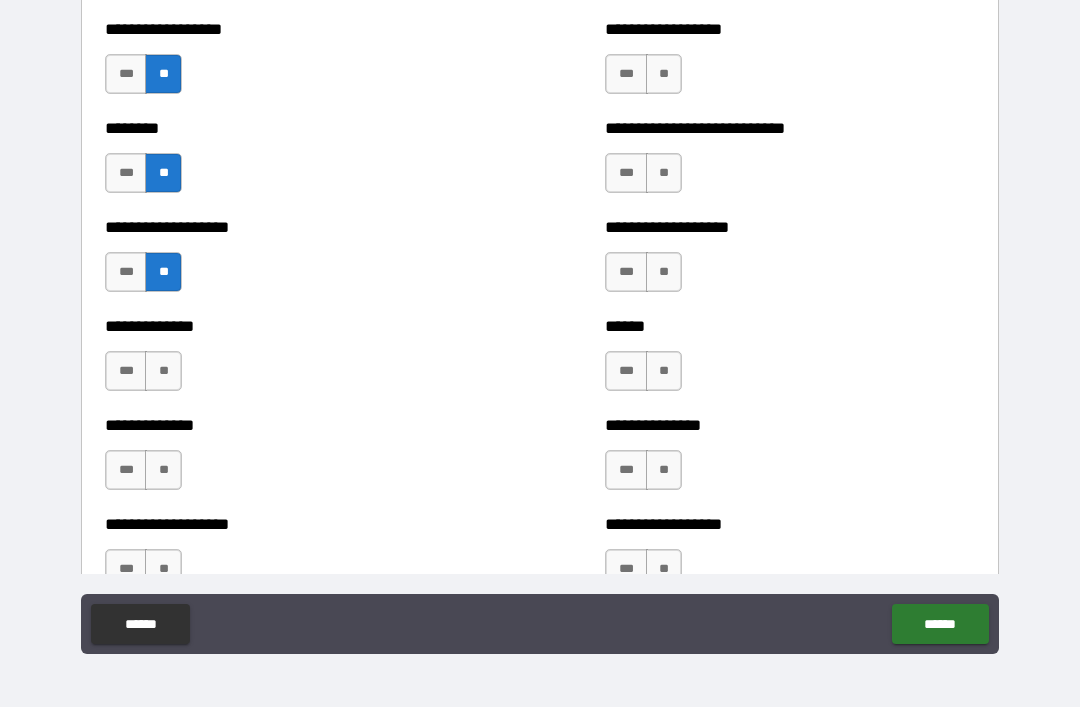 click on "**" at bounding box center (163, 371) 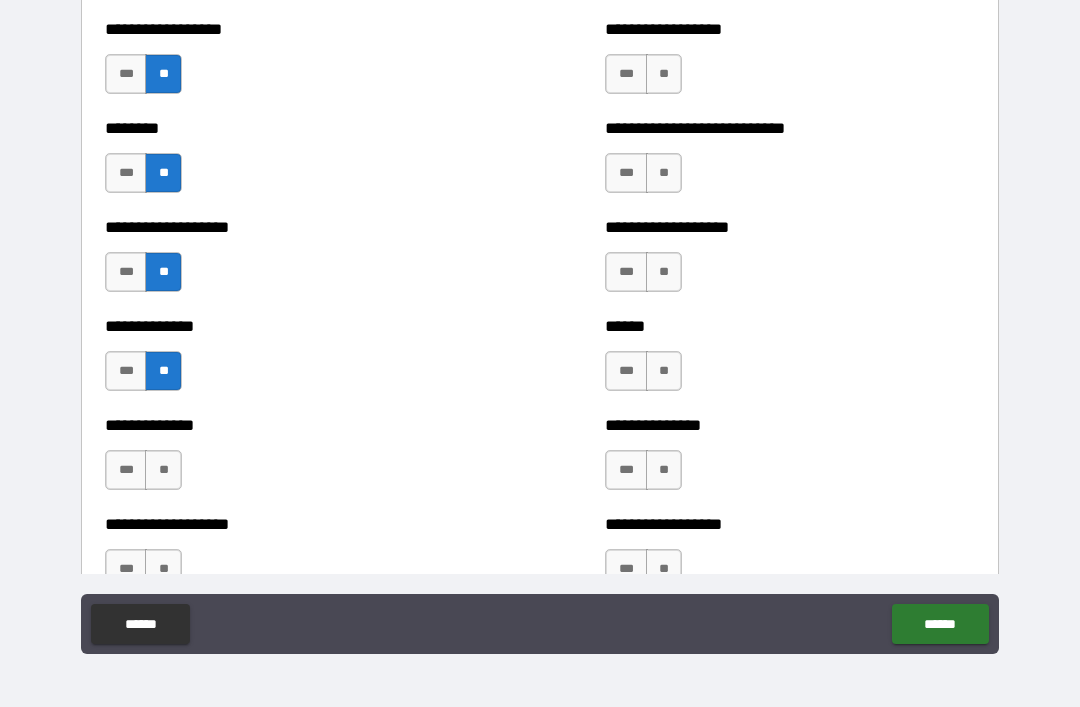 click on "**" at bounding box center [163, 470] 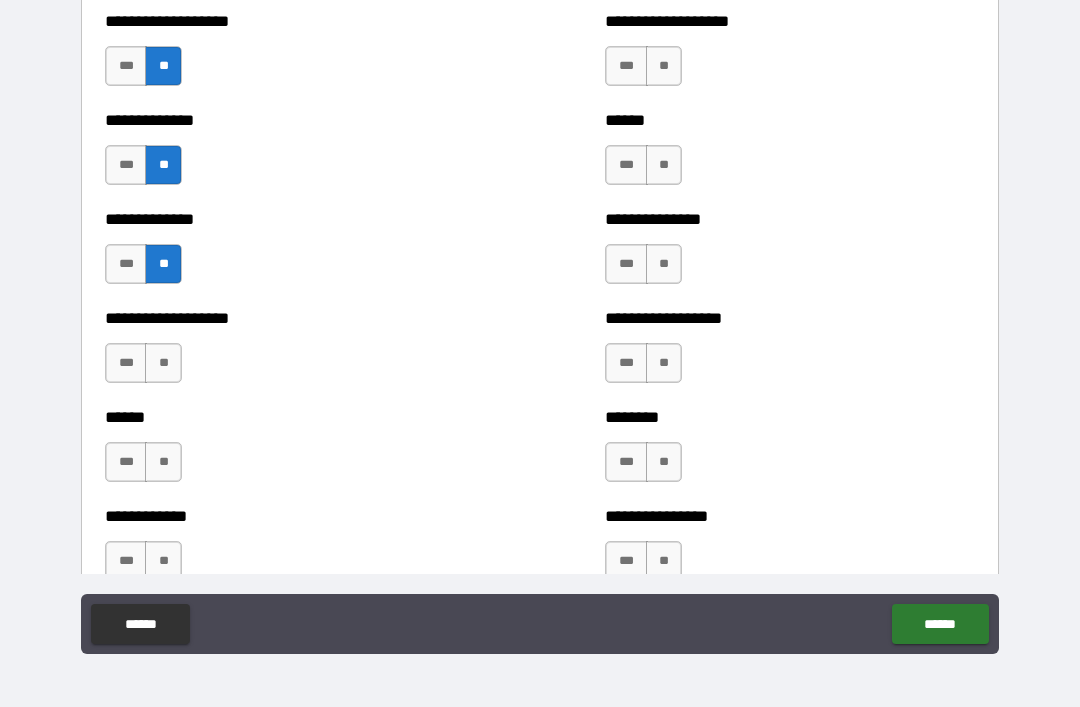 scroll, scrollTop: 4585, scrollLeft: 0, axis: vertical 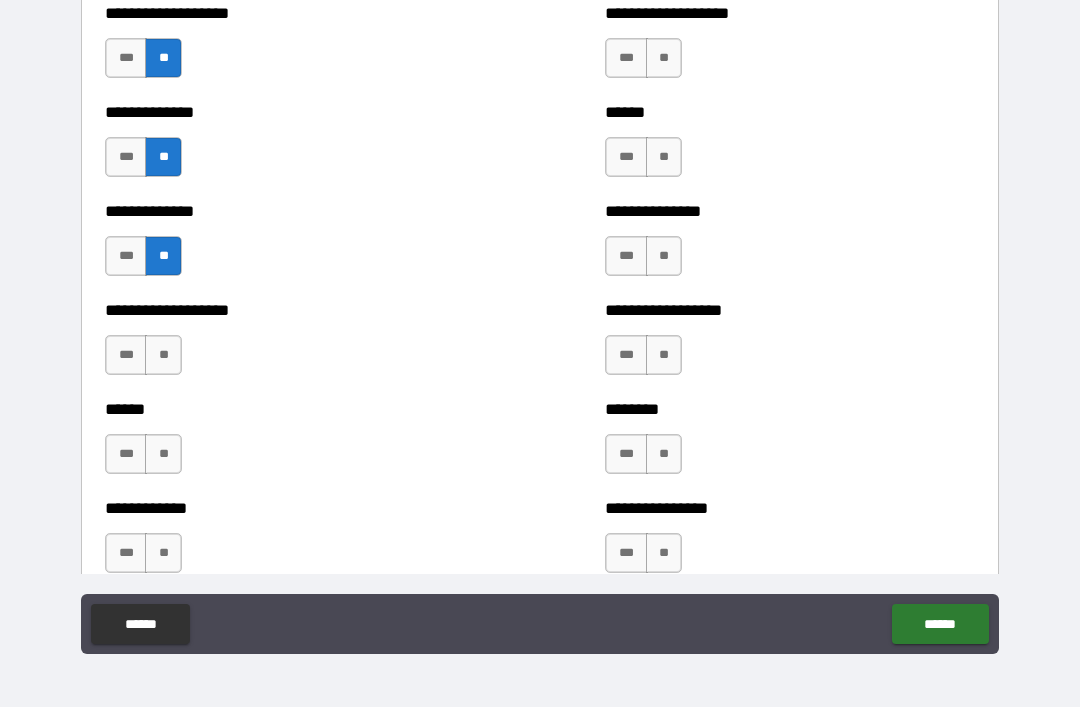click on "**" at bounding box center [163, 355] 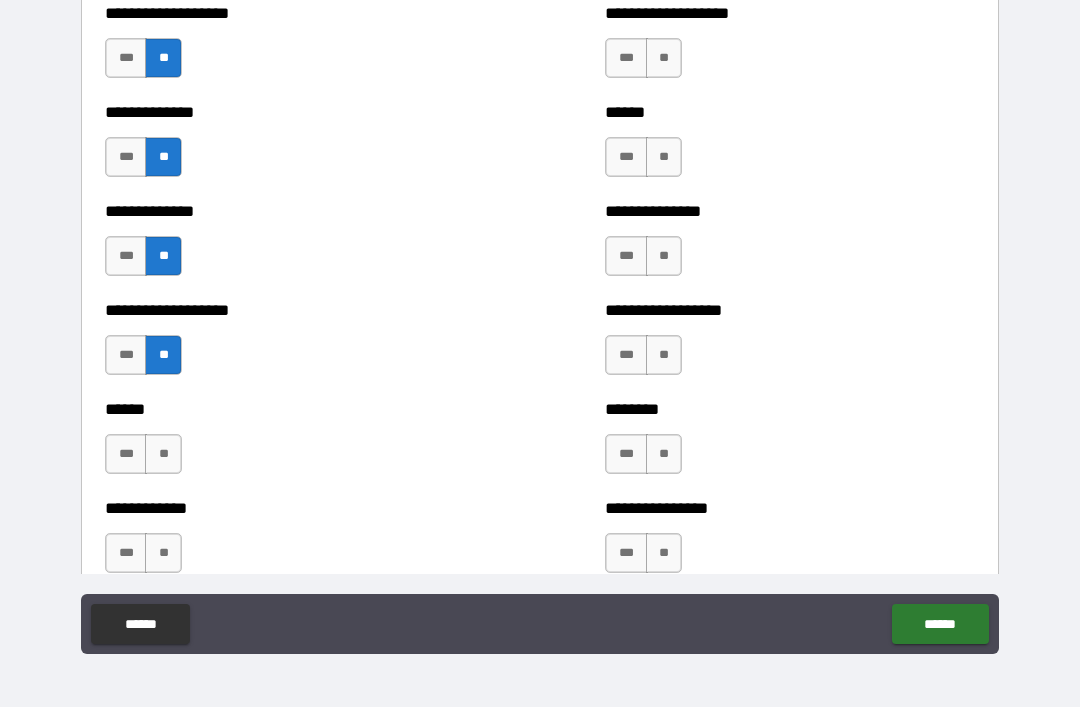 click on "**" at bounding box center [163, 454] 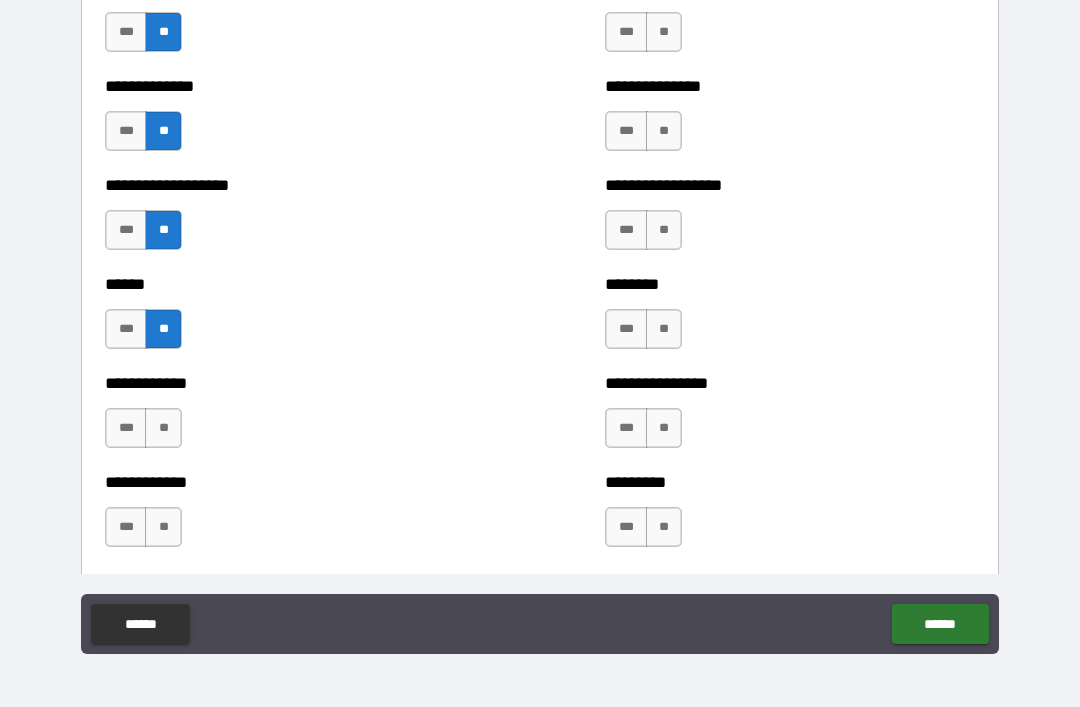scroll, scrollTop: 4712, scrollLeft: 0, axis: vertical 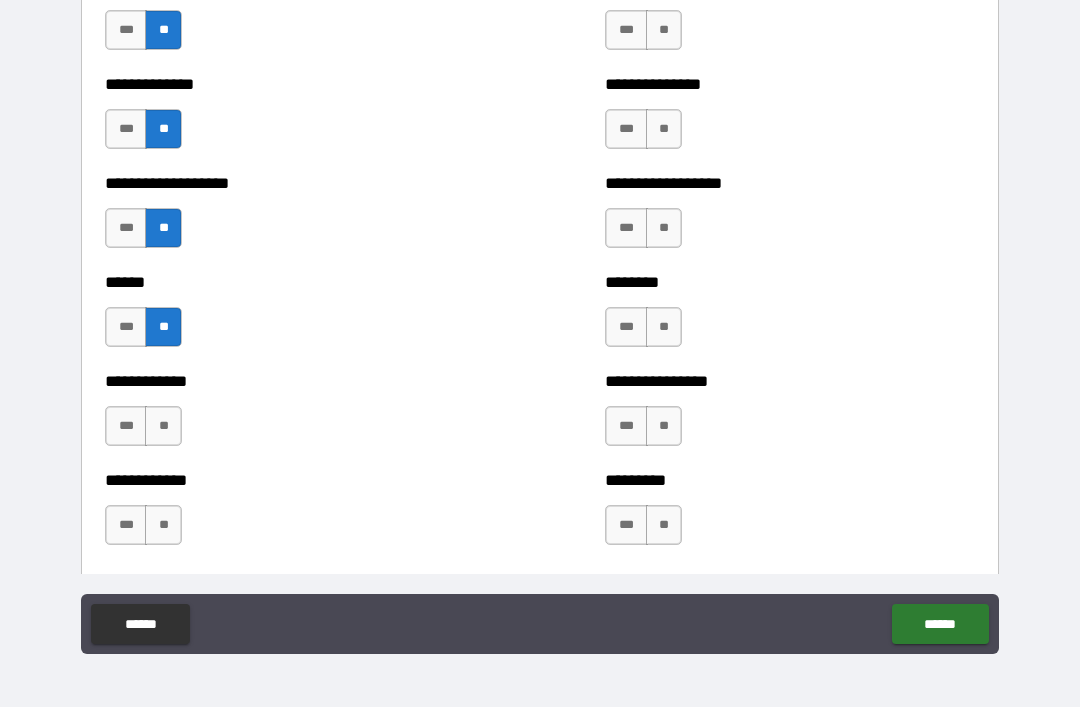 click on "**" at bounding box center (163, 426) 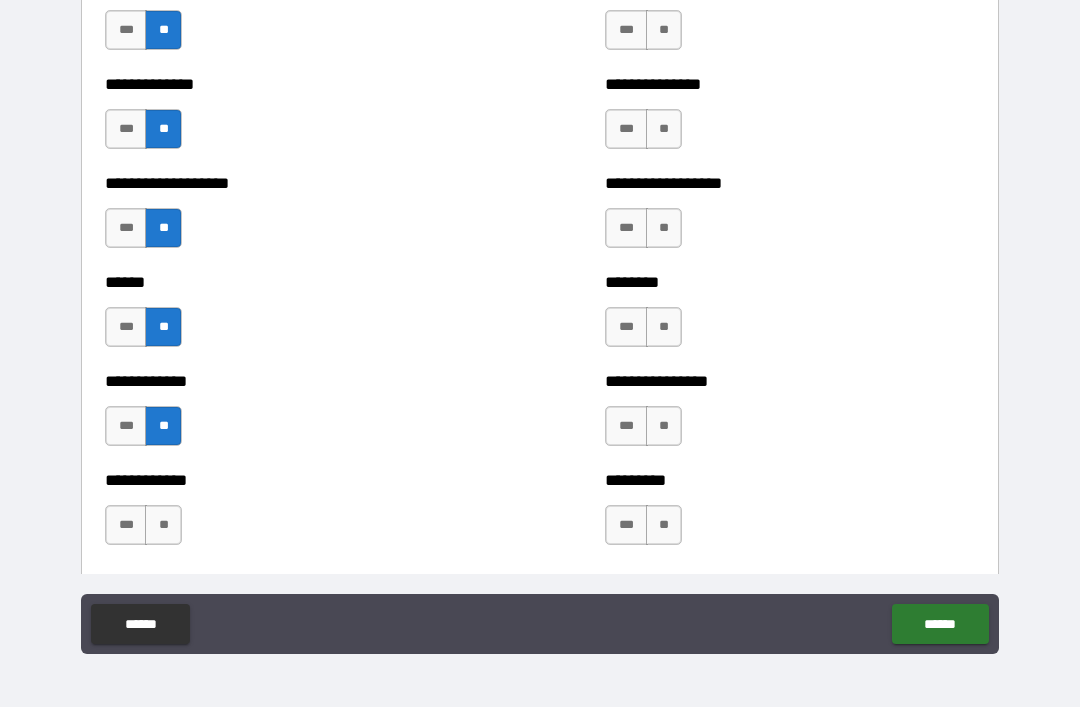 click on "**" at bounding box center (163, 525) 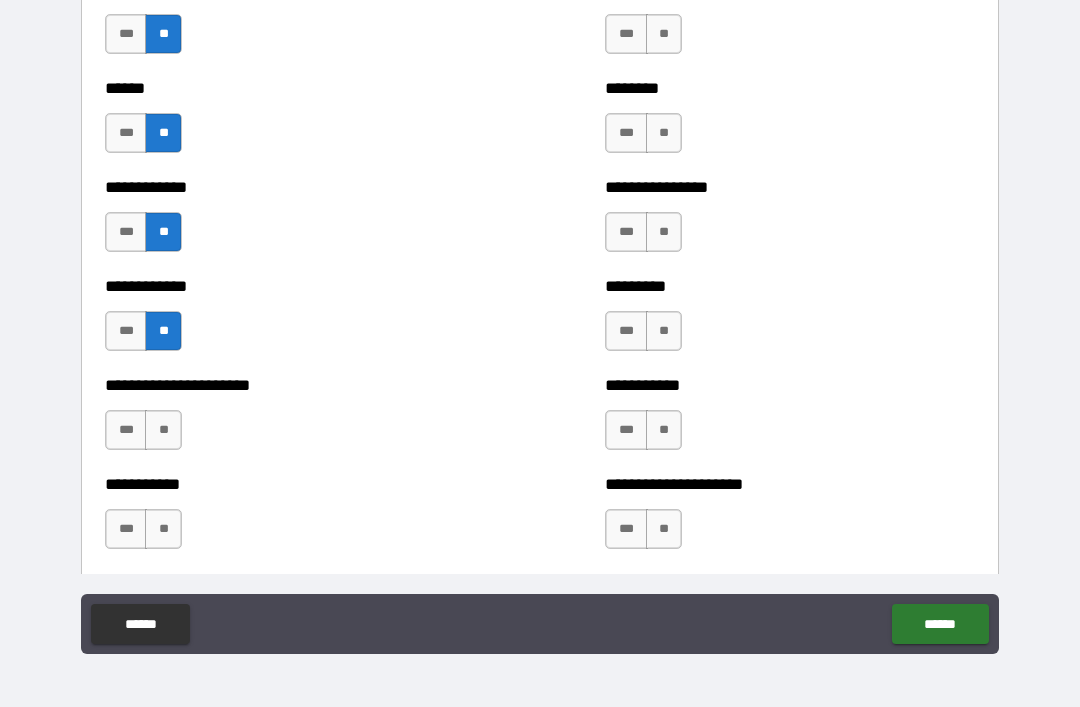 click on "**" at bounding box center (163, 430) 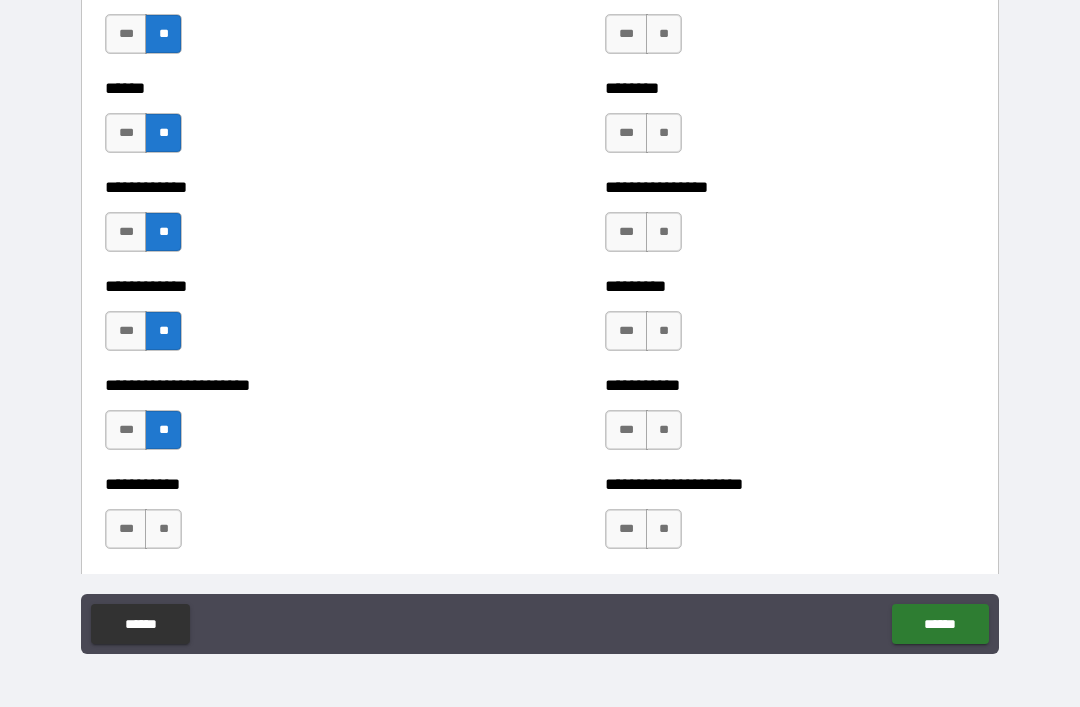 click on "**" at bounding box center (163, 529) 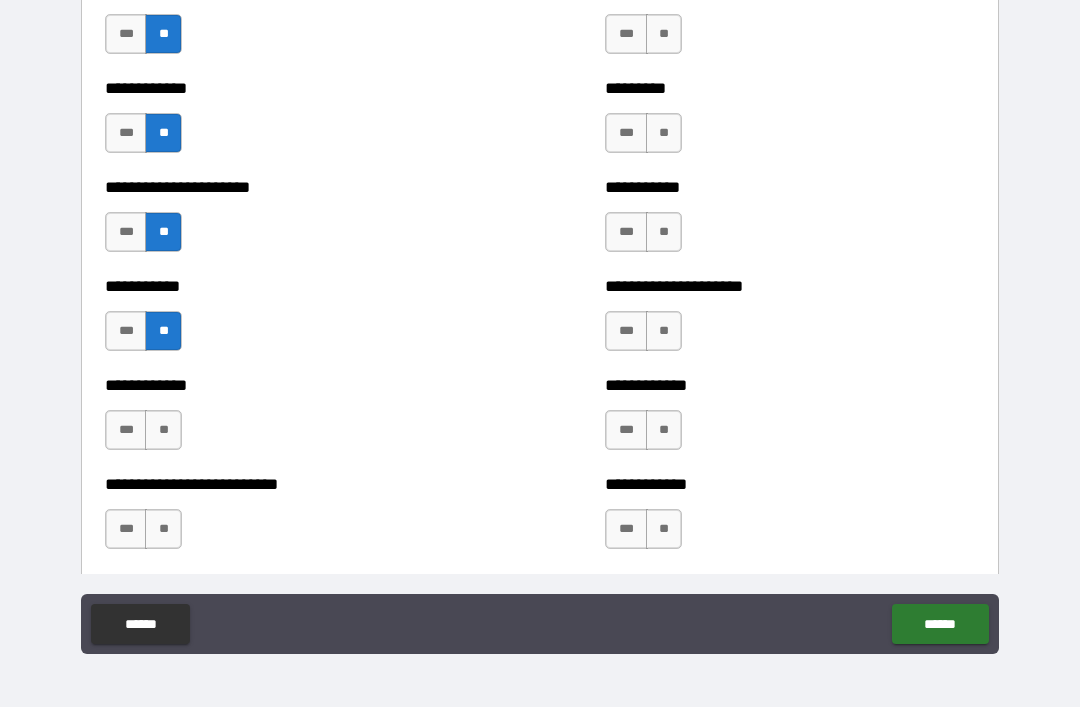 scroll, scrollTop: 5127, scrollLeft: 0, axis: vertical 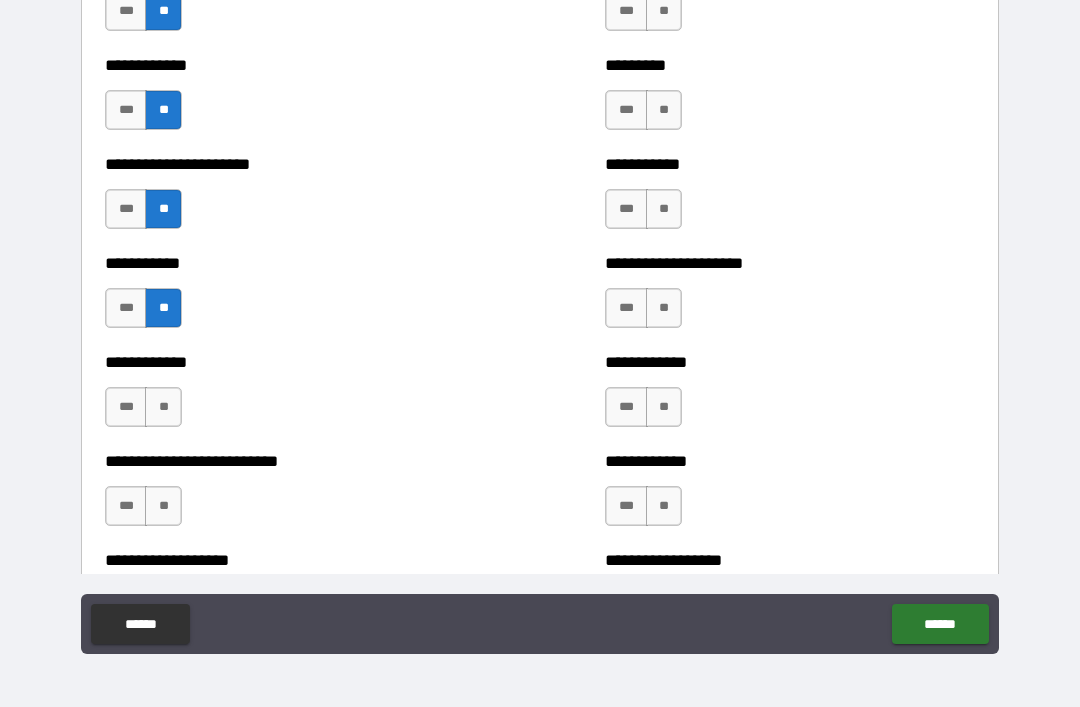 click on "**" at bounding box center [163, 407] 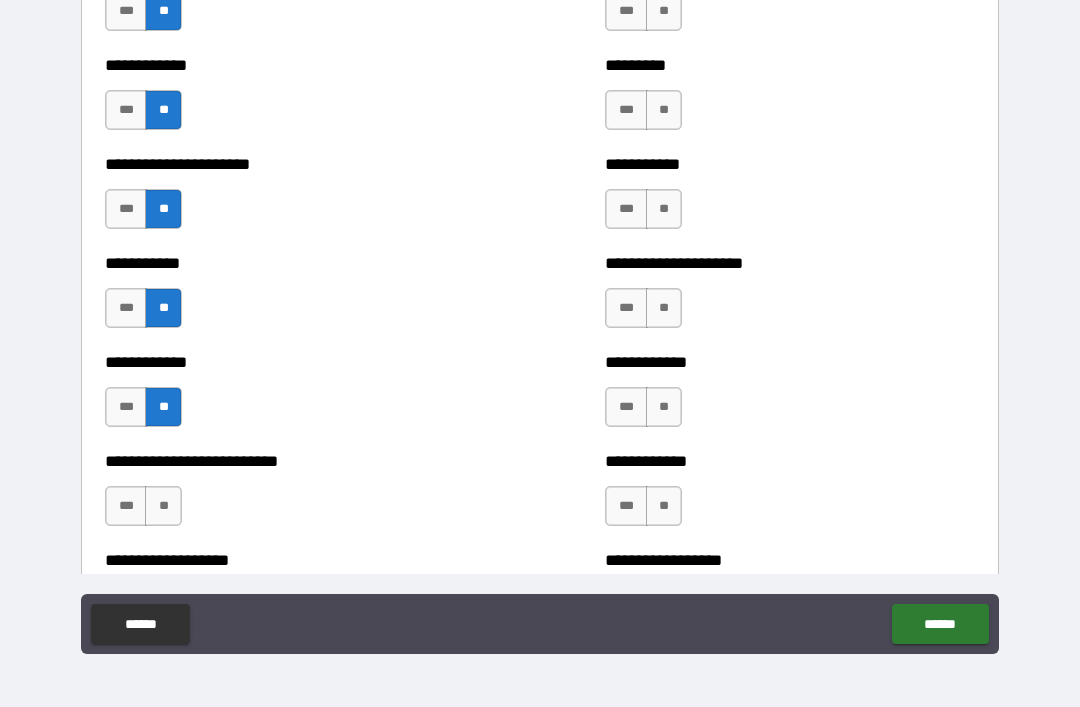 click on "**" at bounding box center (163, 506) 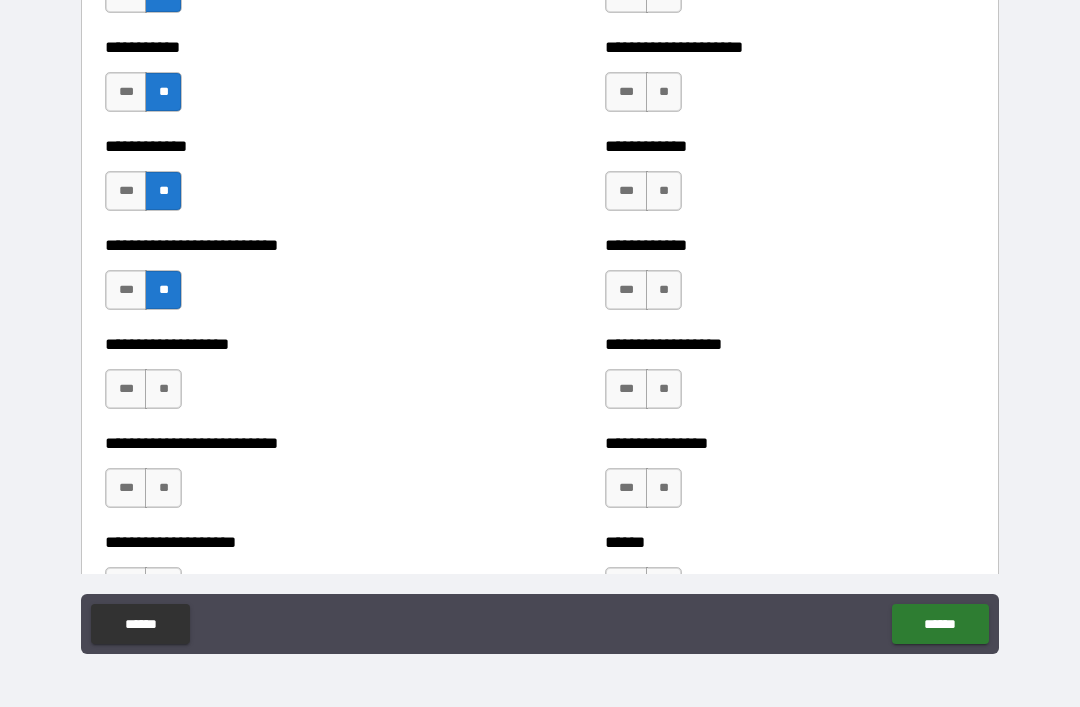 click on "**" at bounding box center [163, 389] 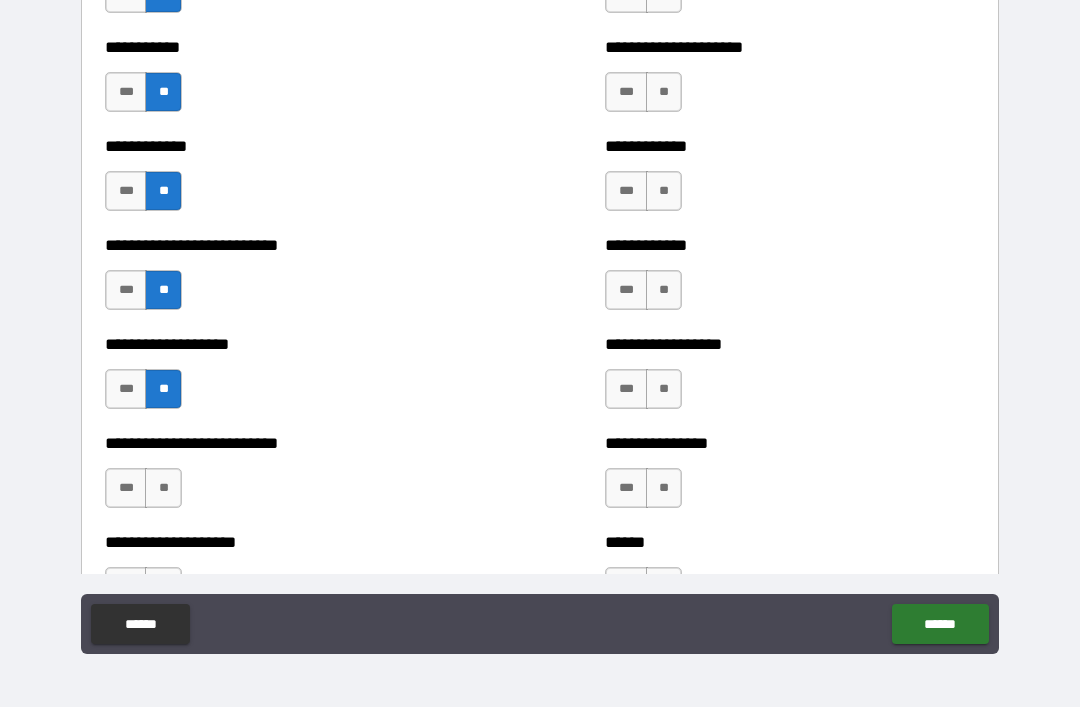 click on "**" at bounding box center (163, 488) 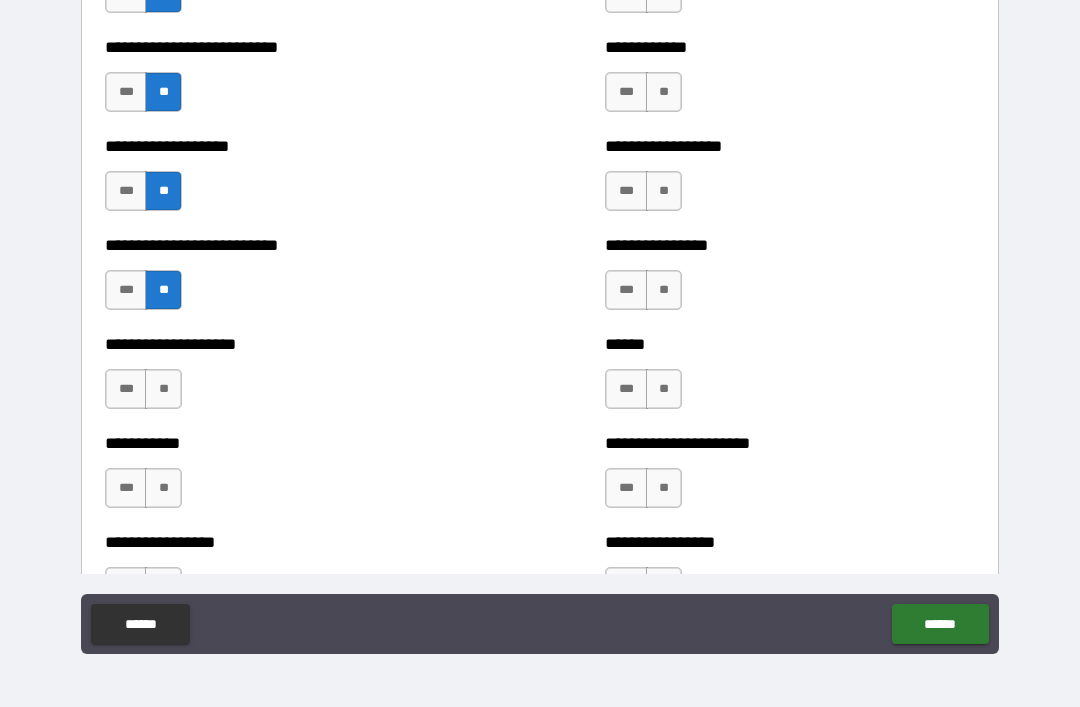 click on "**" at bounding box center [163, 389] 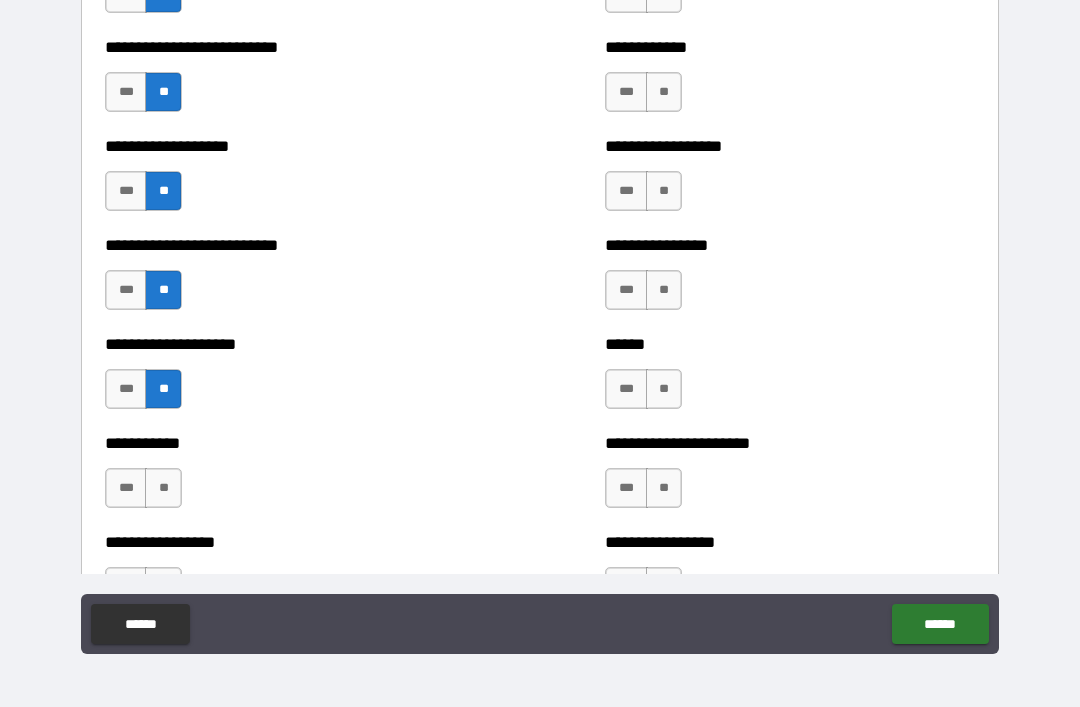click on "**" at bounding box center [163, 488] 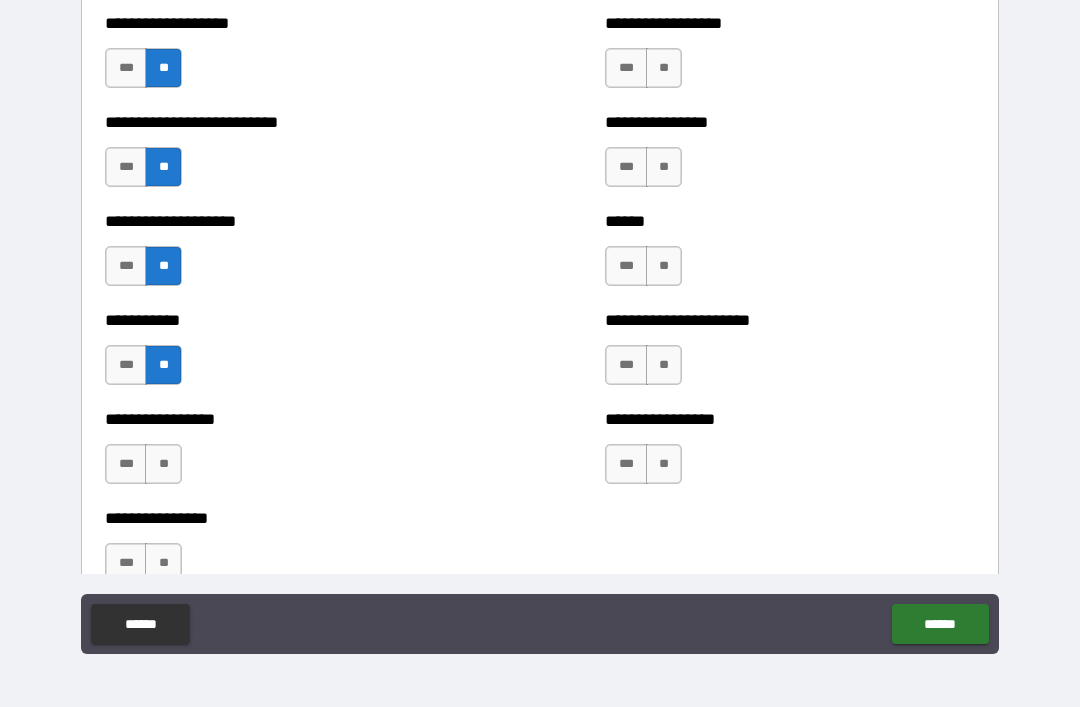scroll, scrollTop: 5729, scrollLeft: 0, axis: vertical 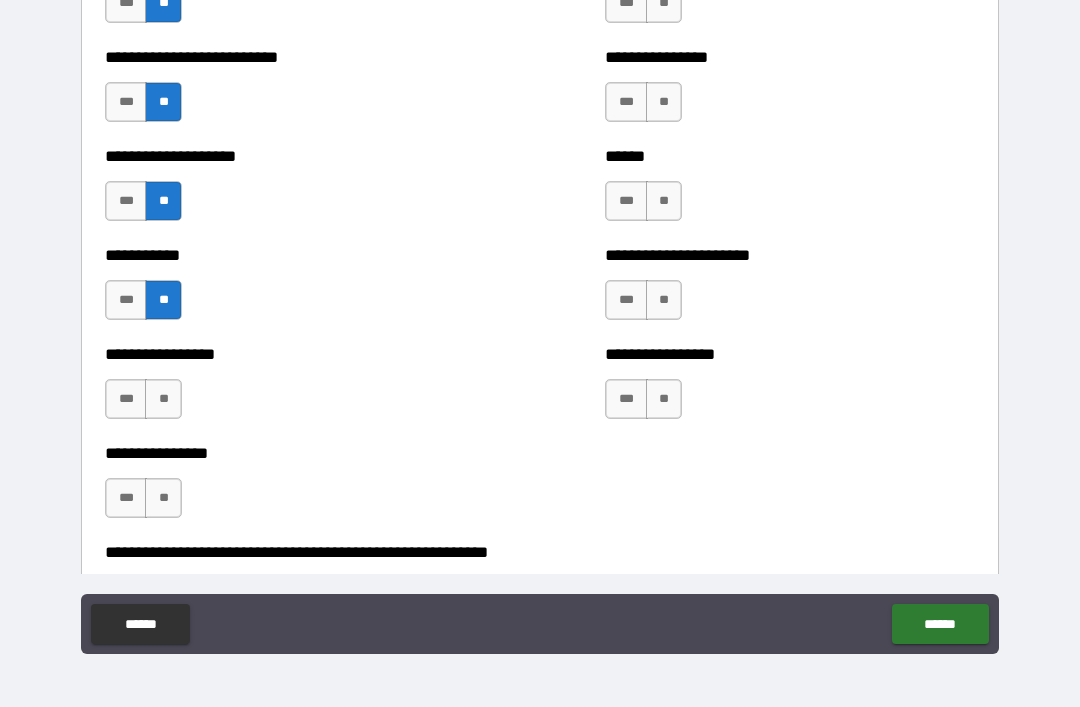 click on "**" at bounding box center [163, 399] 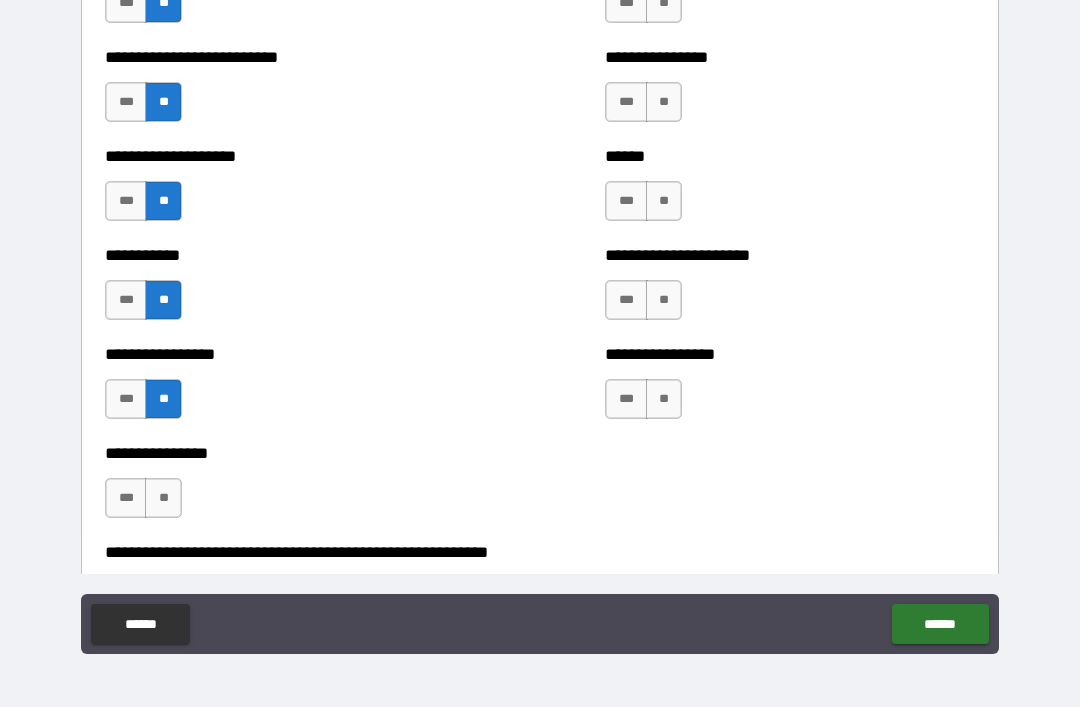 click on "**" at bounding box center (163, 498) 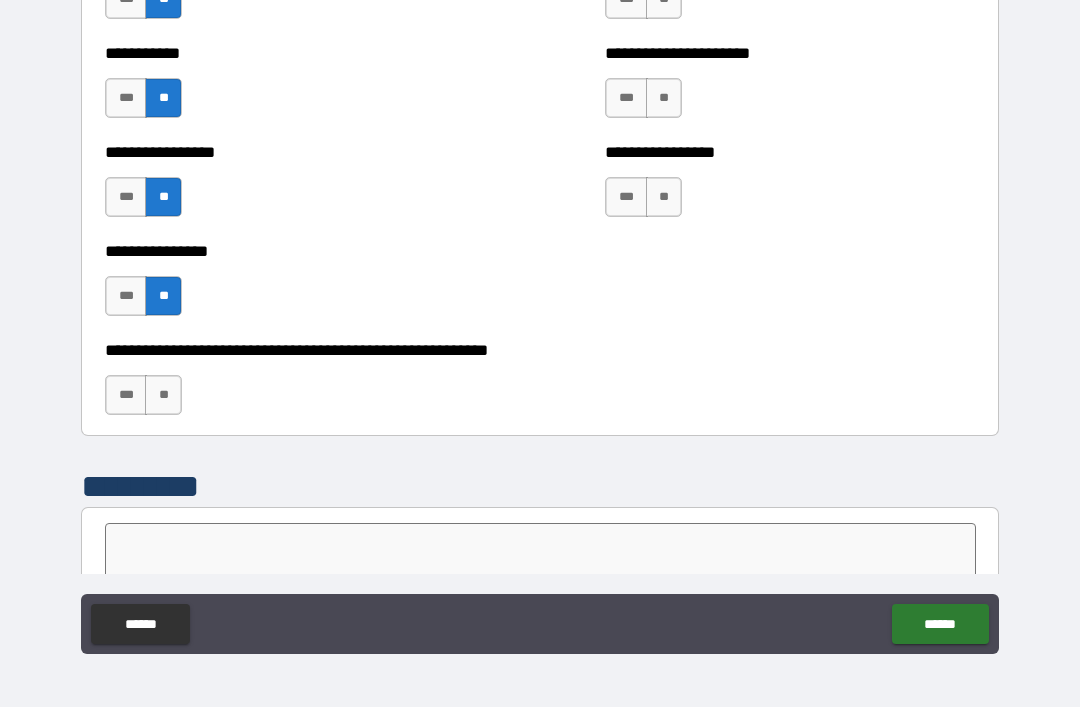 scroll, scrollTop: 5943, scrollLeft: 0, axis: vertical 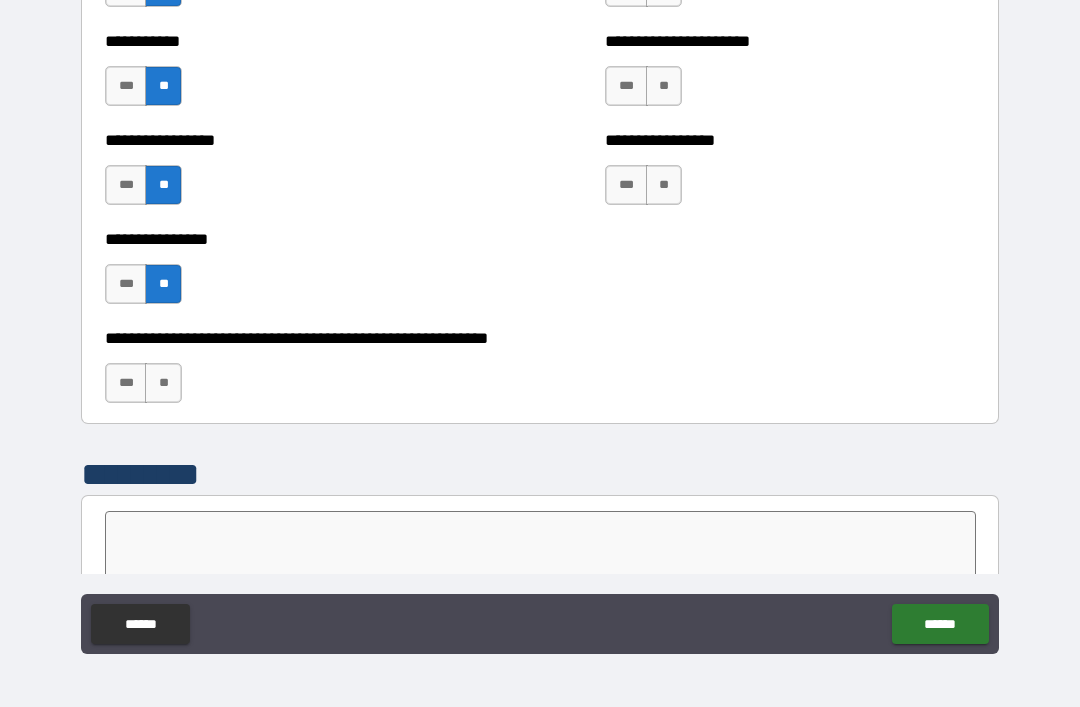 click on "**" at bounding box center (163, 383) 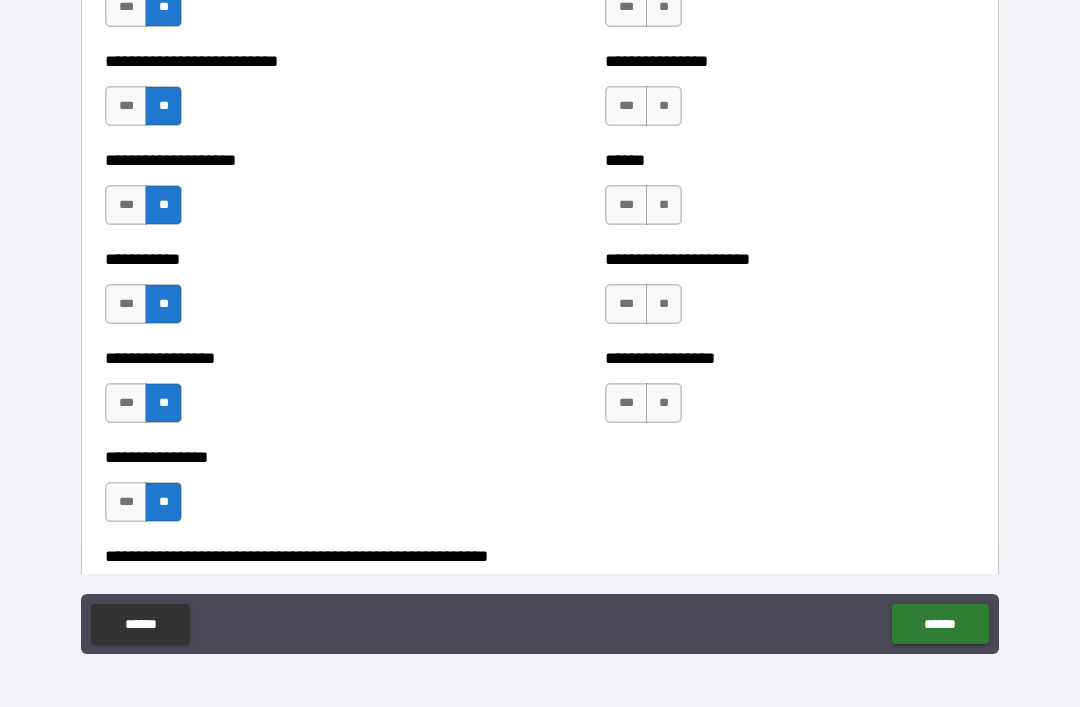 scroll, scrollTop: 5723, scrollLeft: 0, axis: vertical 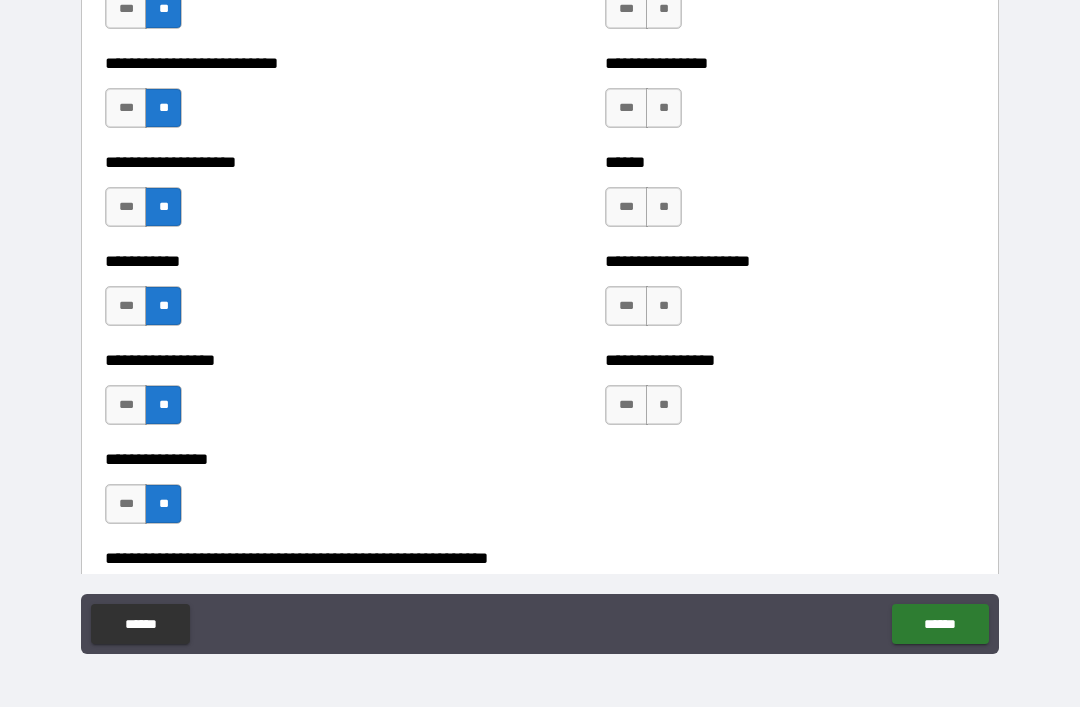 click on "**" at bounding box center [664, 405] 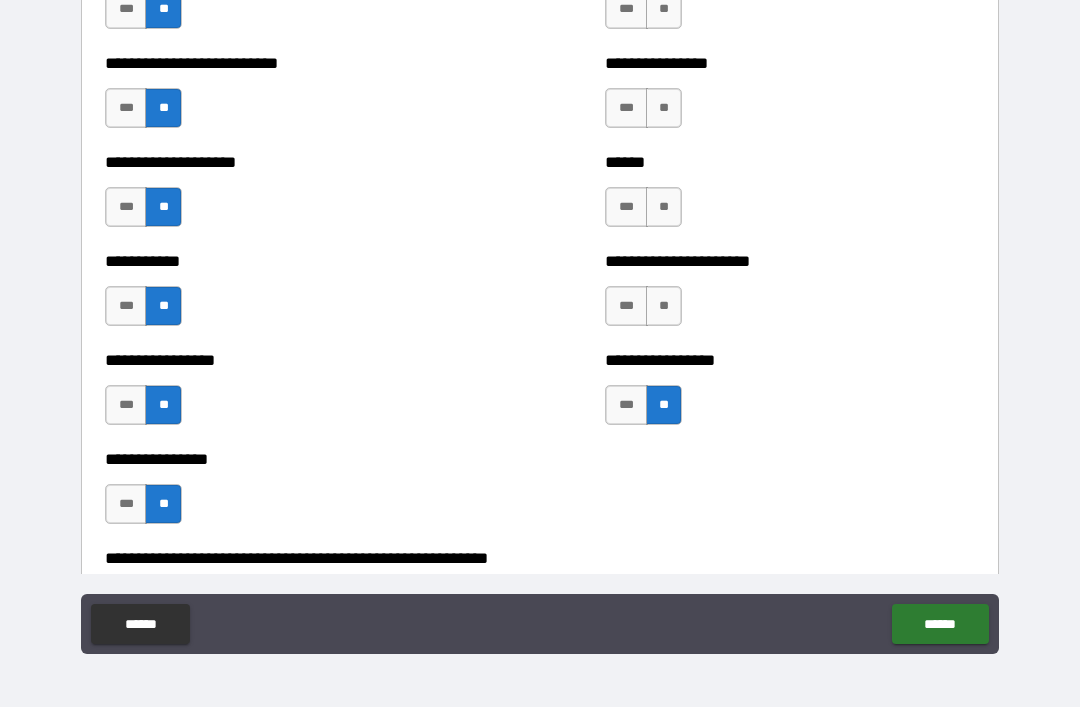 click on "**" at bounding box center [664, 306] 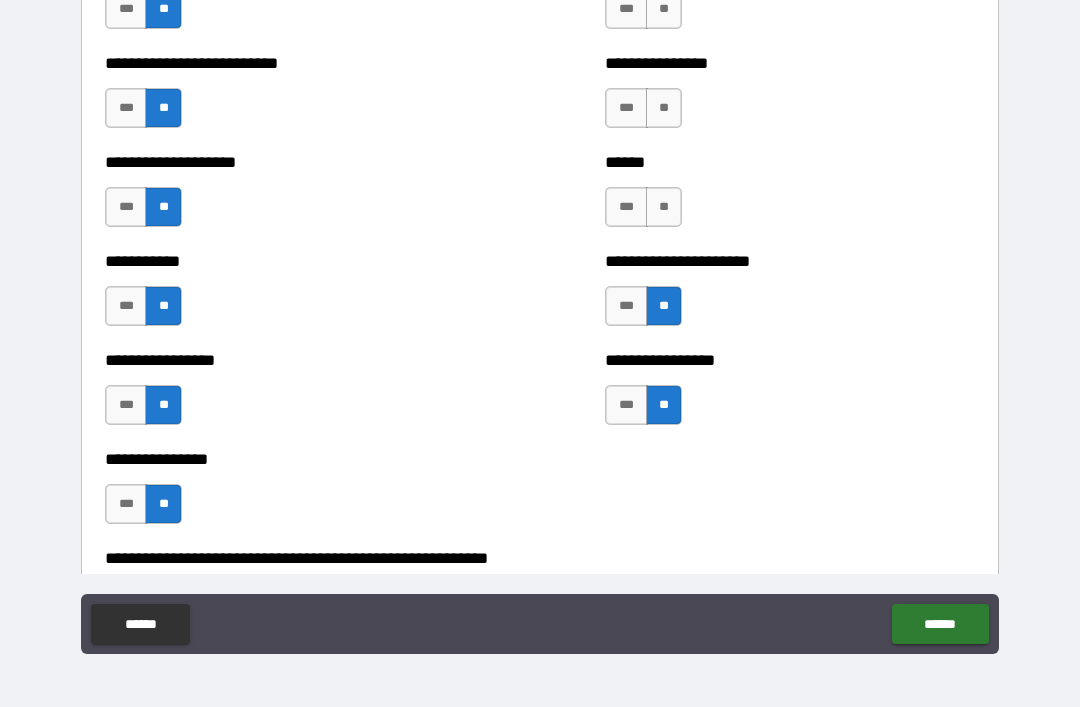 click on "**" at bounding box center (664, 207) 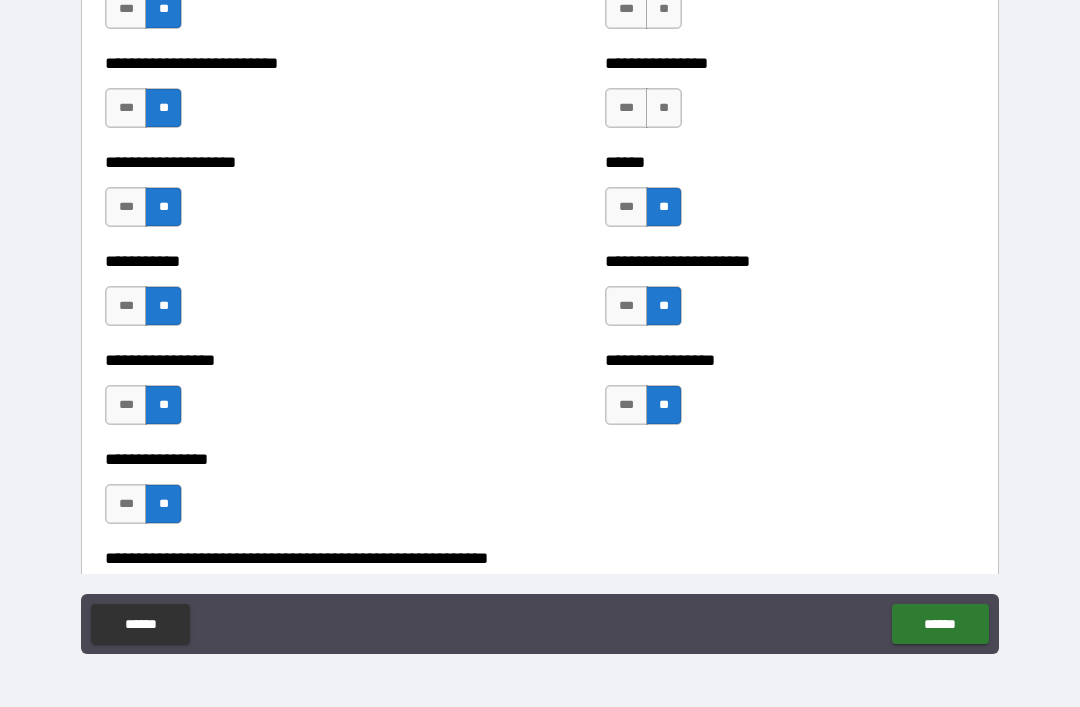click on "**" at bounding box center (664, 108) 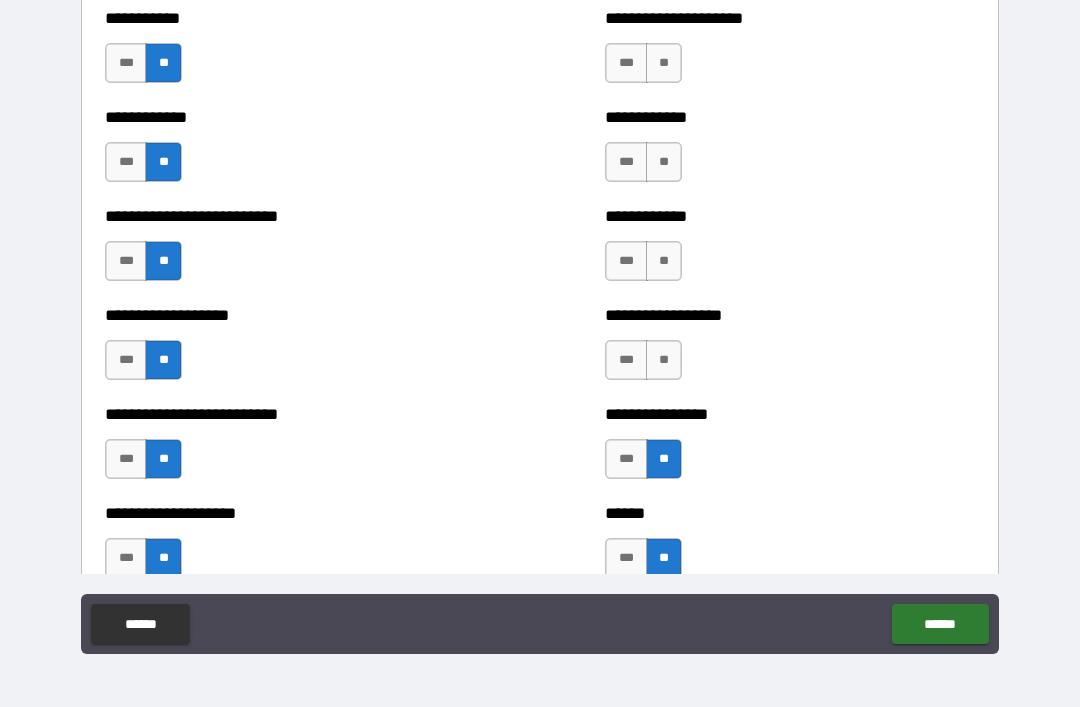 scroll, scrollTop: 5359, scrollLeft: 0, axis: vertical 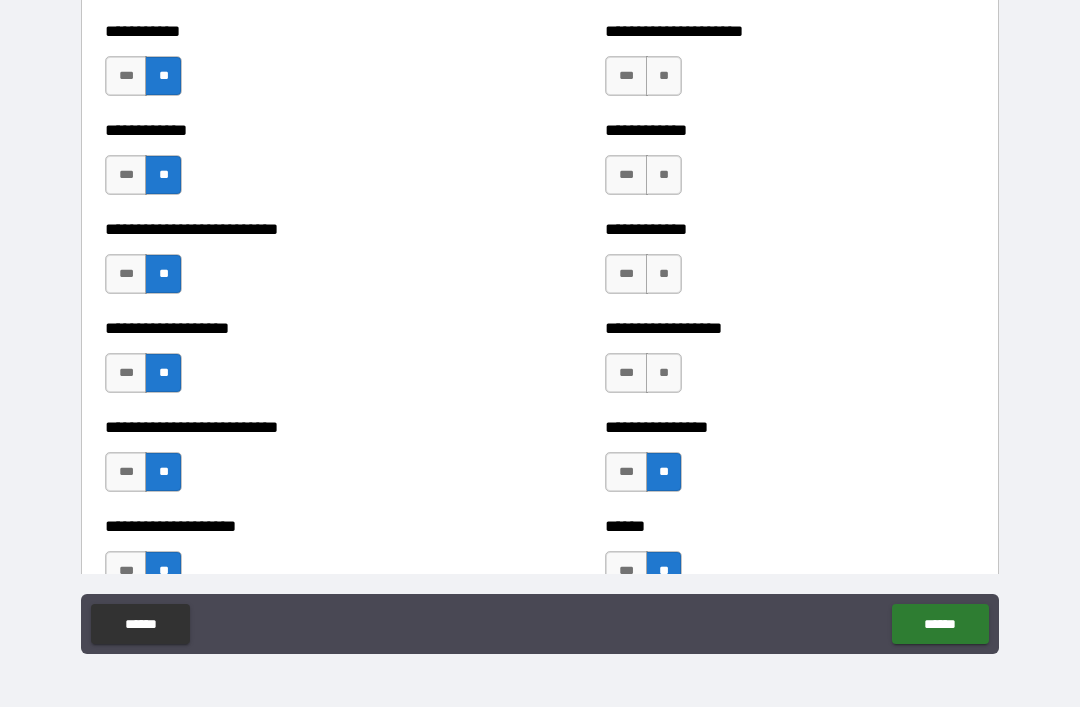 click on "**" at bounding box center (664, 274) 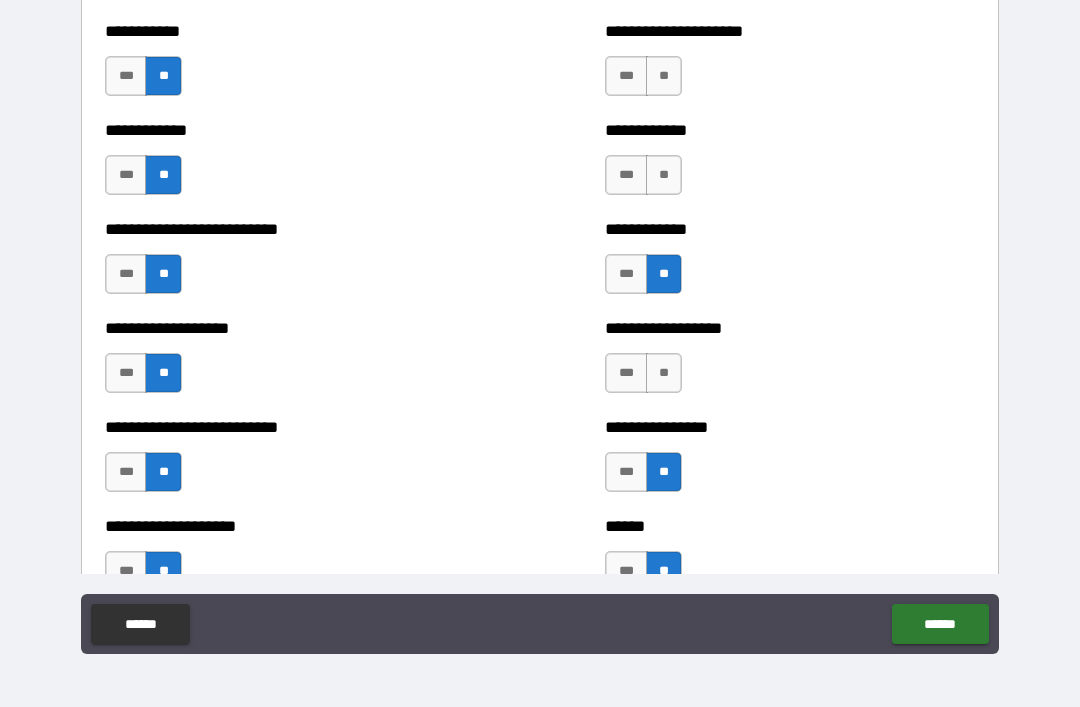 click on "**" at bounding box center [664, 175] 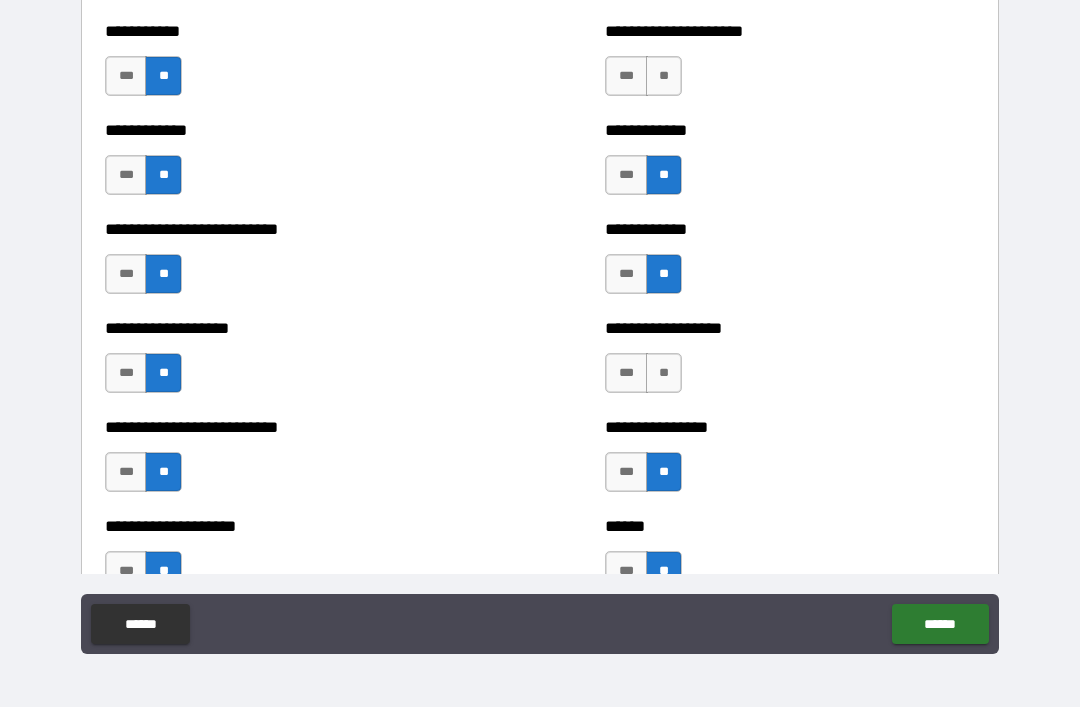 click on "**" at bounding box center (664, 373) 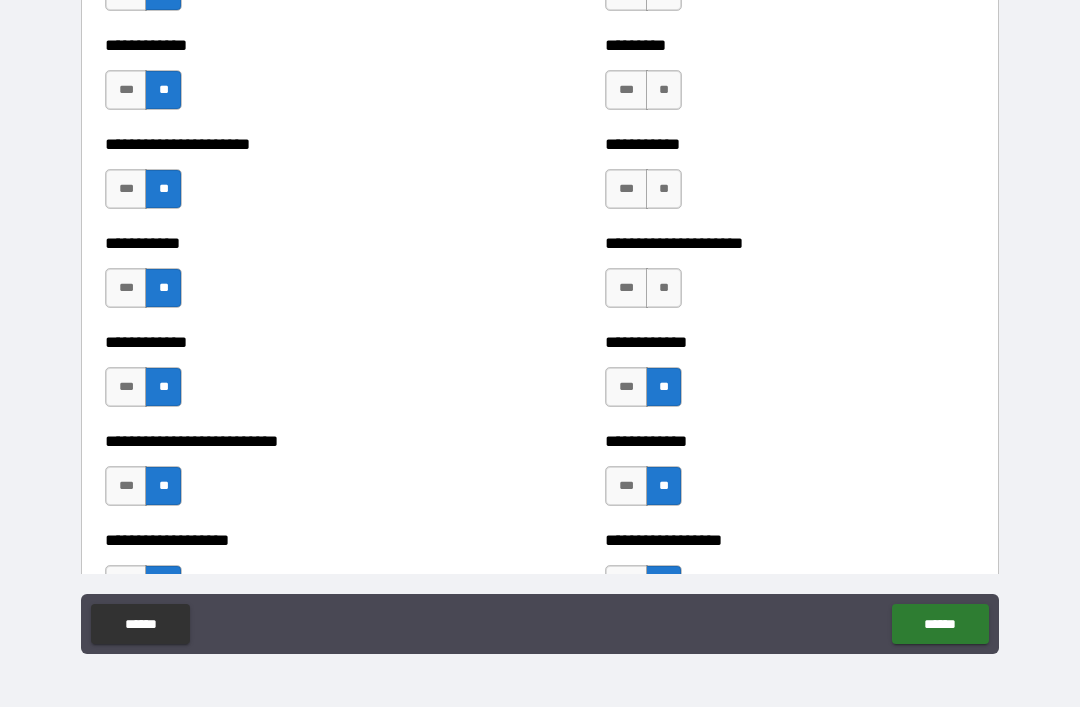 scroll, scrollTop: 5124, scrollLeft: 0, axis: vertical 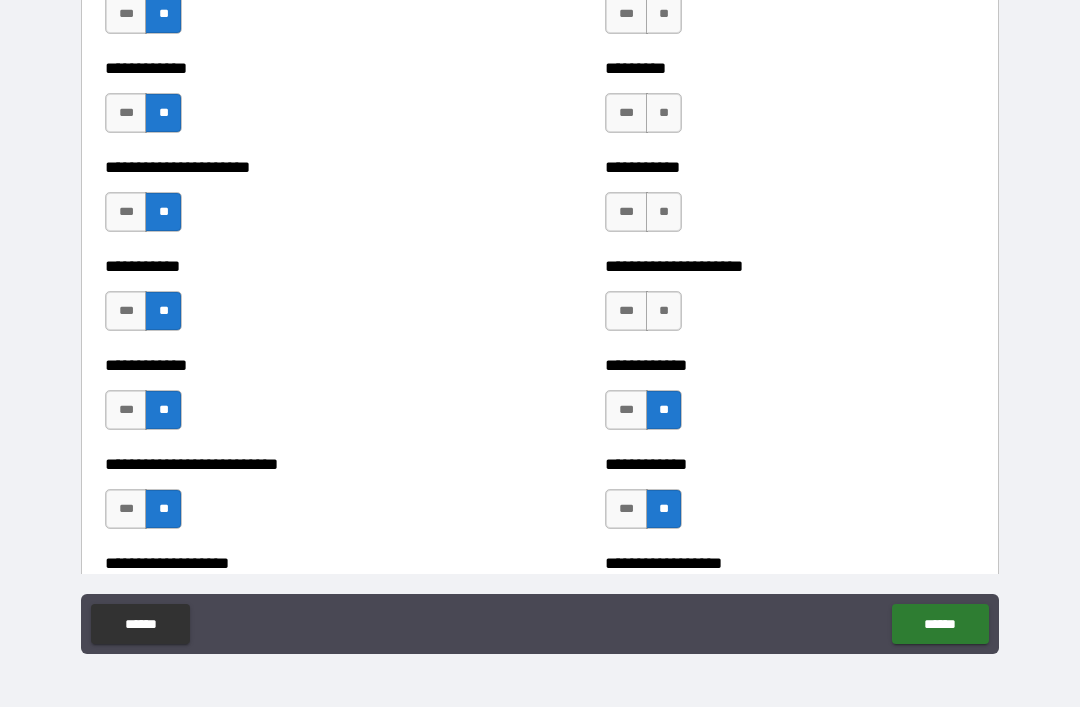 click on "**" at bounding box center [664, 311] 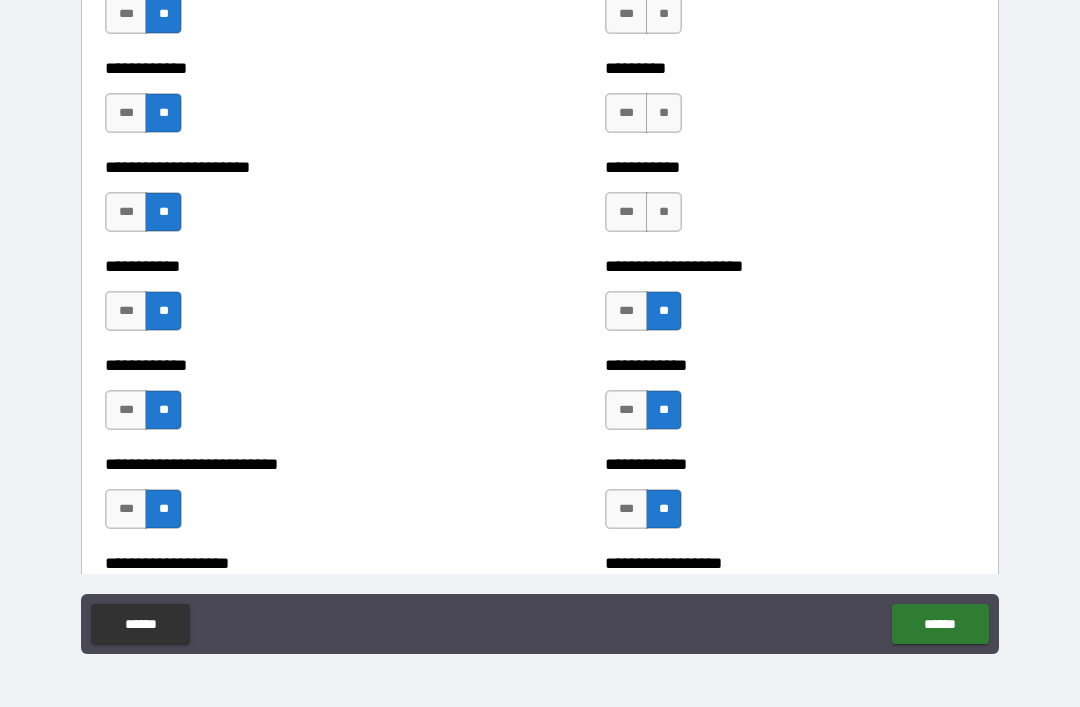 click on "**" at bounding box center (664, 212) 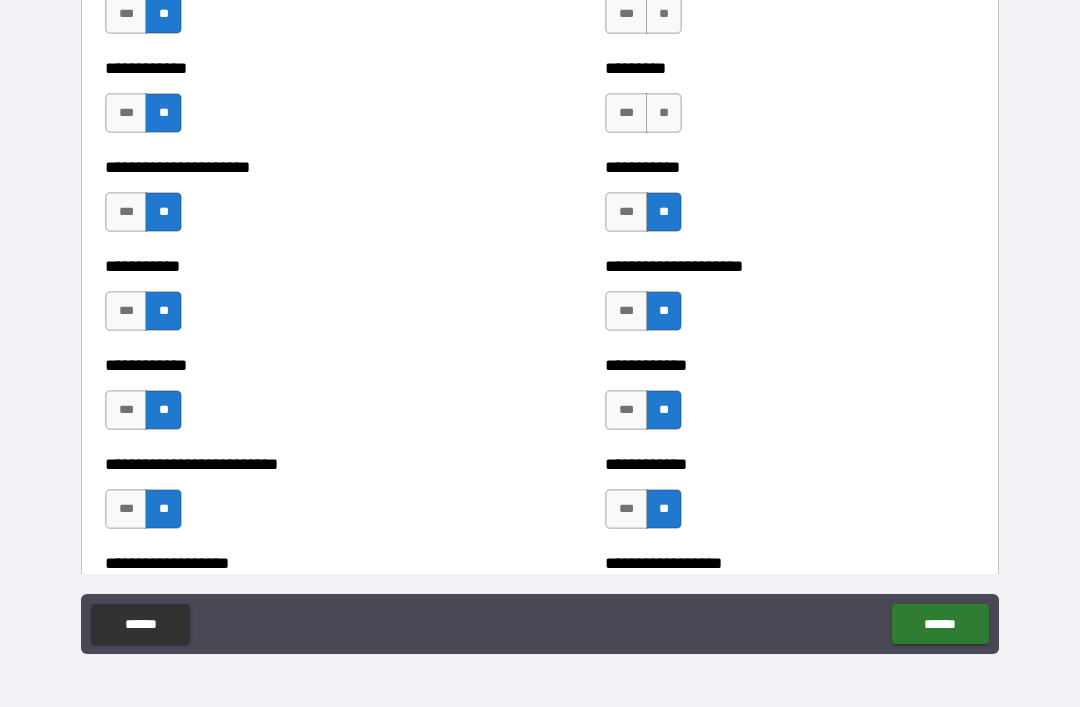 click on "**" at bounding box center [664, 113] 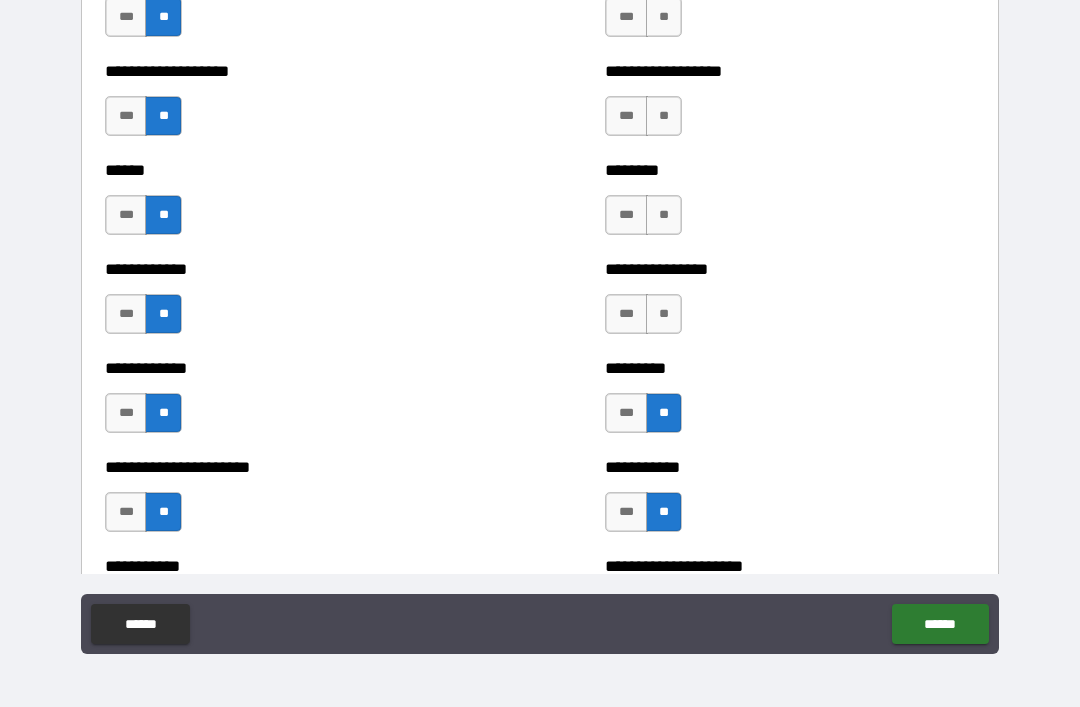 scroll, scrollTop: 4784, scrollLeft: 0, axis: vertical 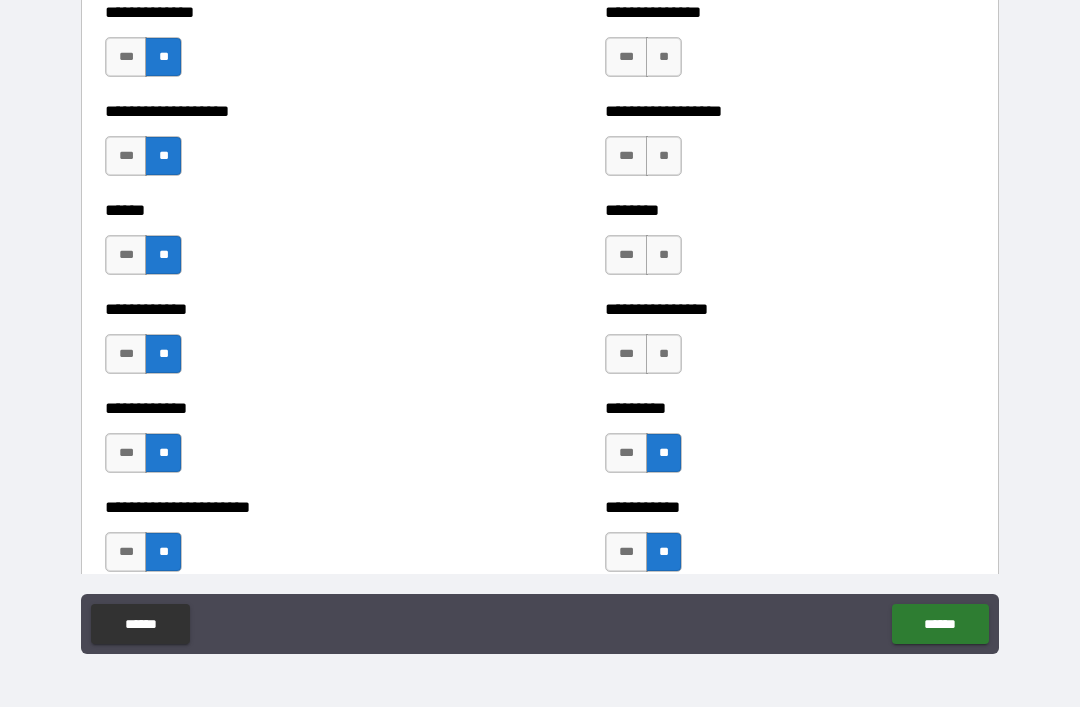 click on "**" at bounding box center (664, 354) 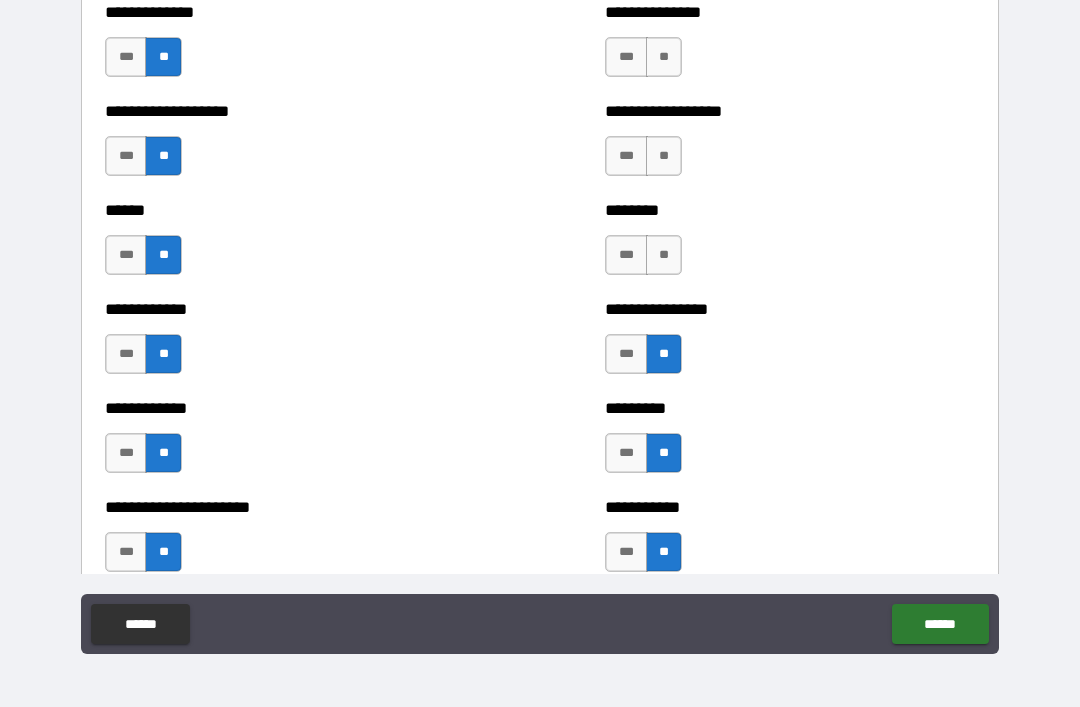 click on "**" at bounding box center (664, 255) 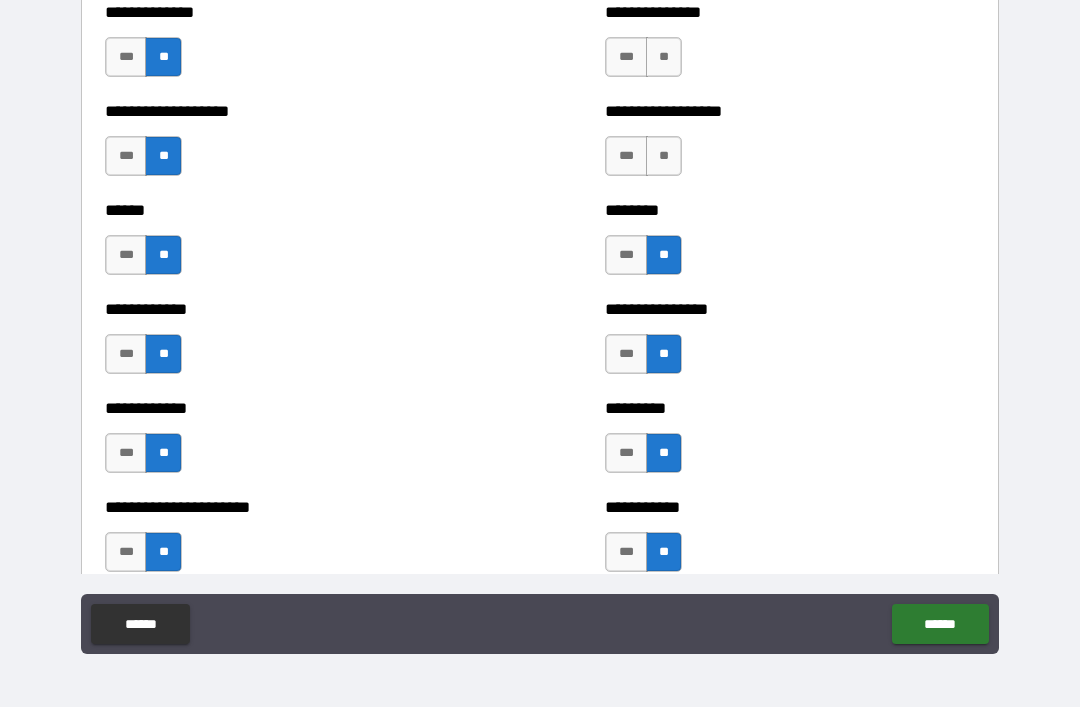 click on "**" at bounding box center (664, 156) 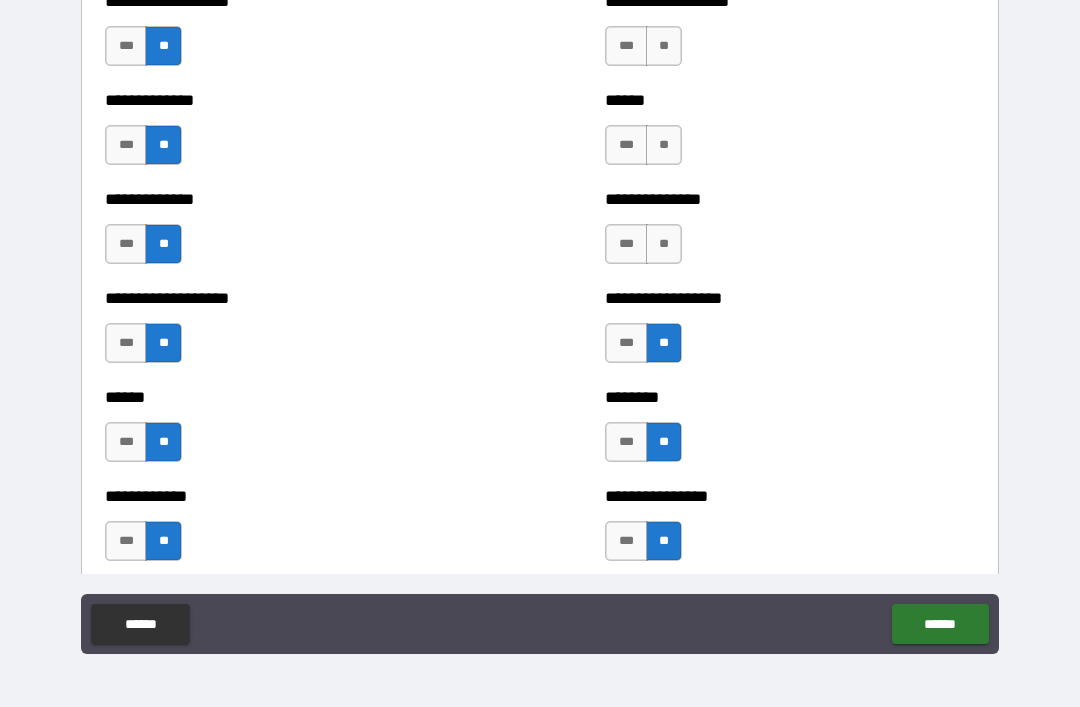 click on "**" at bounding box center [664, 244] 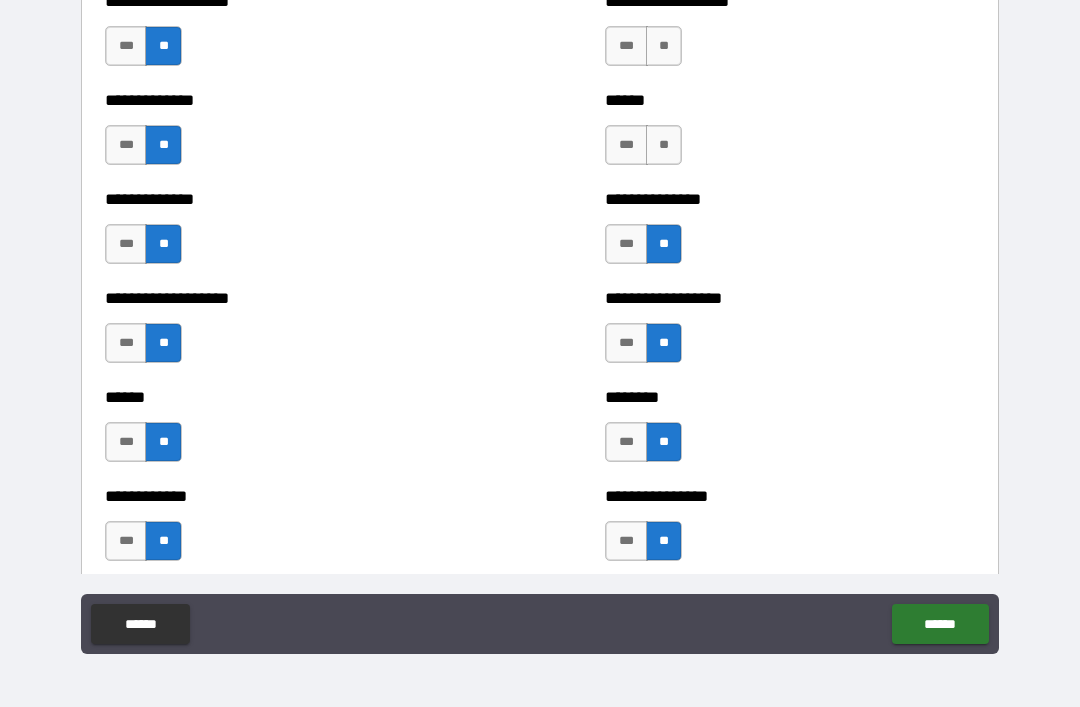 click on "**" at bounding box center [664, 145] 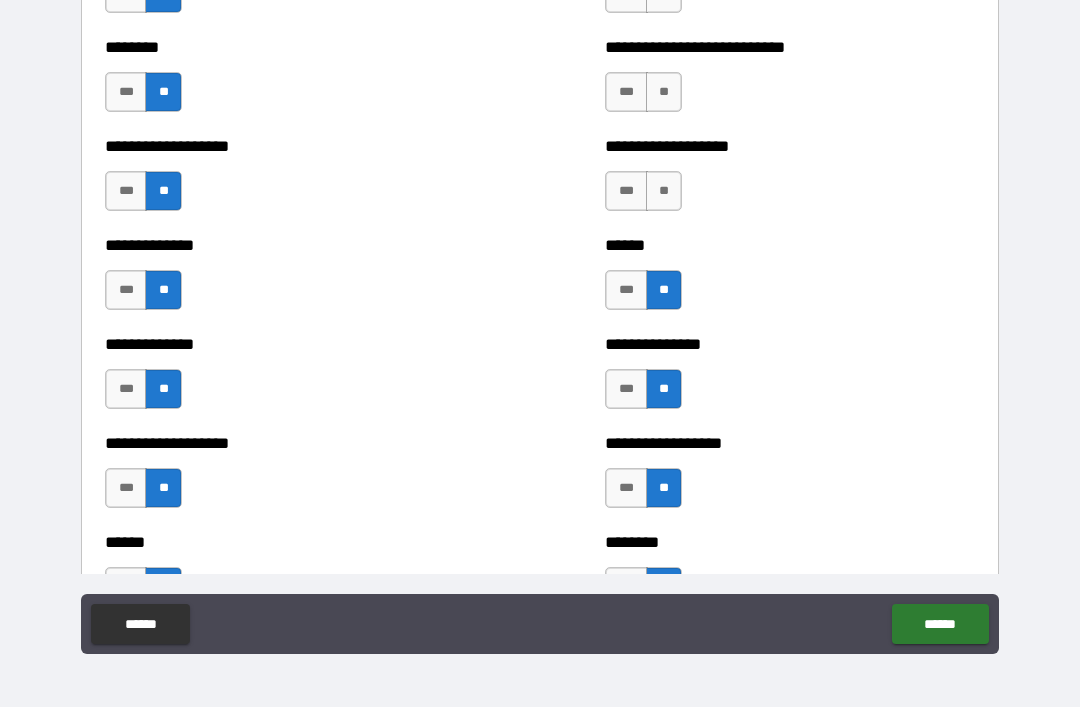 scroll, scrollTop: 4378, scrollLeft: 0, axis: vertical 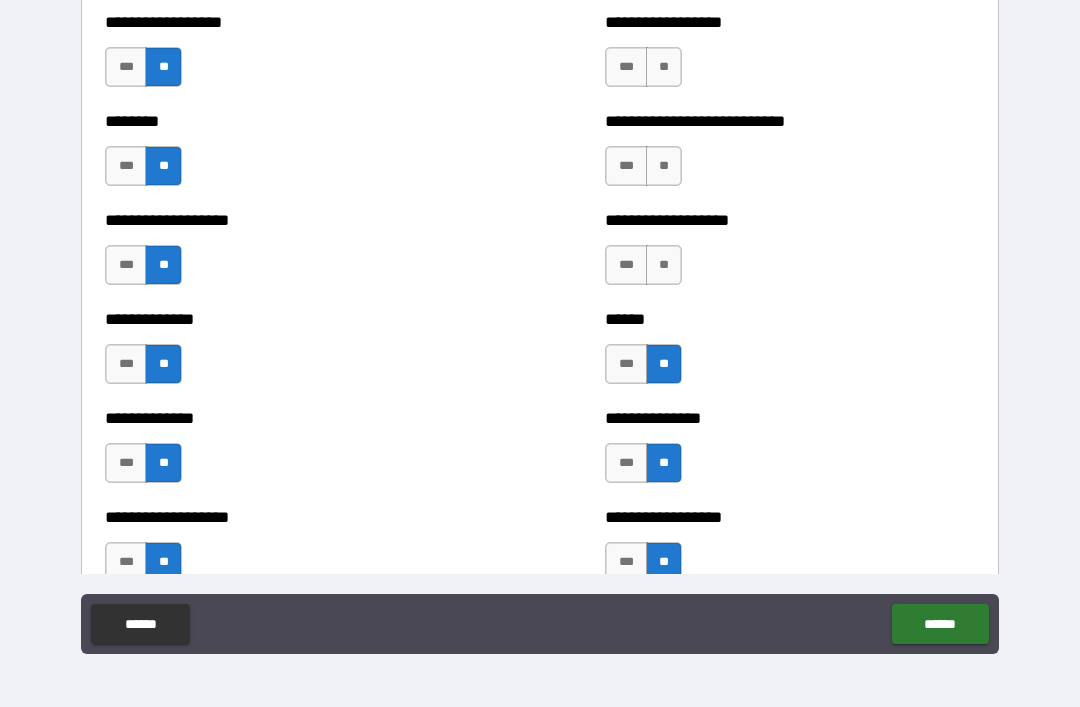 click on "**" at bounding box center [664, 265] 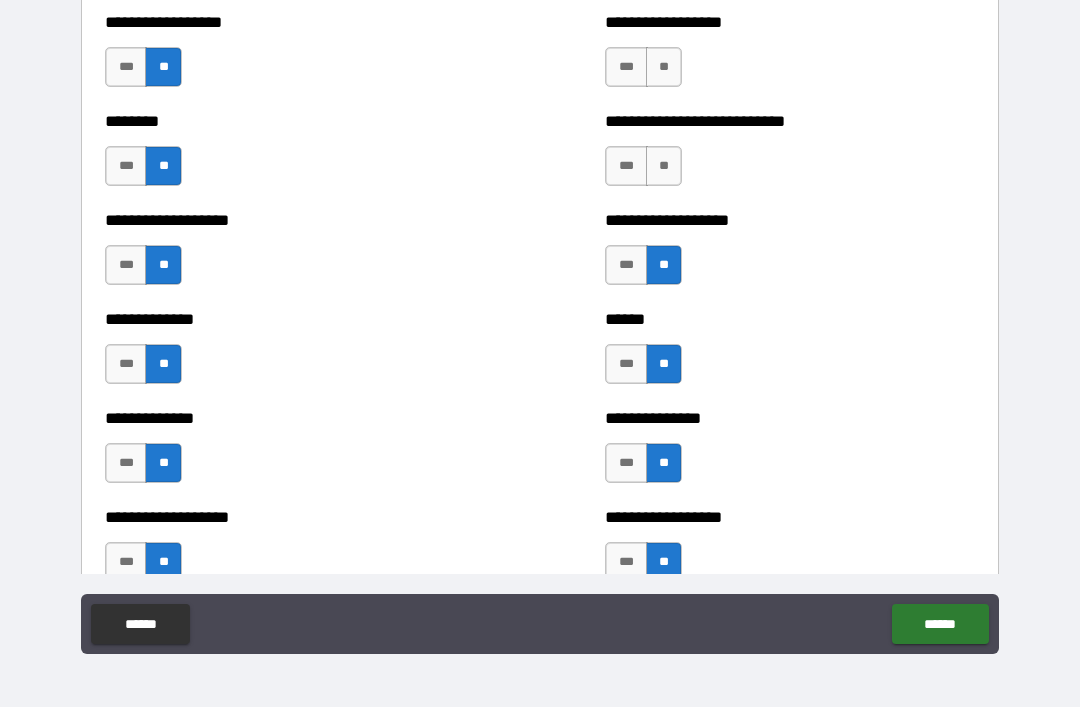 click on "**" at bounding box center [664, 166] 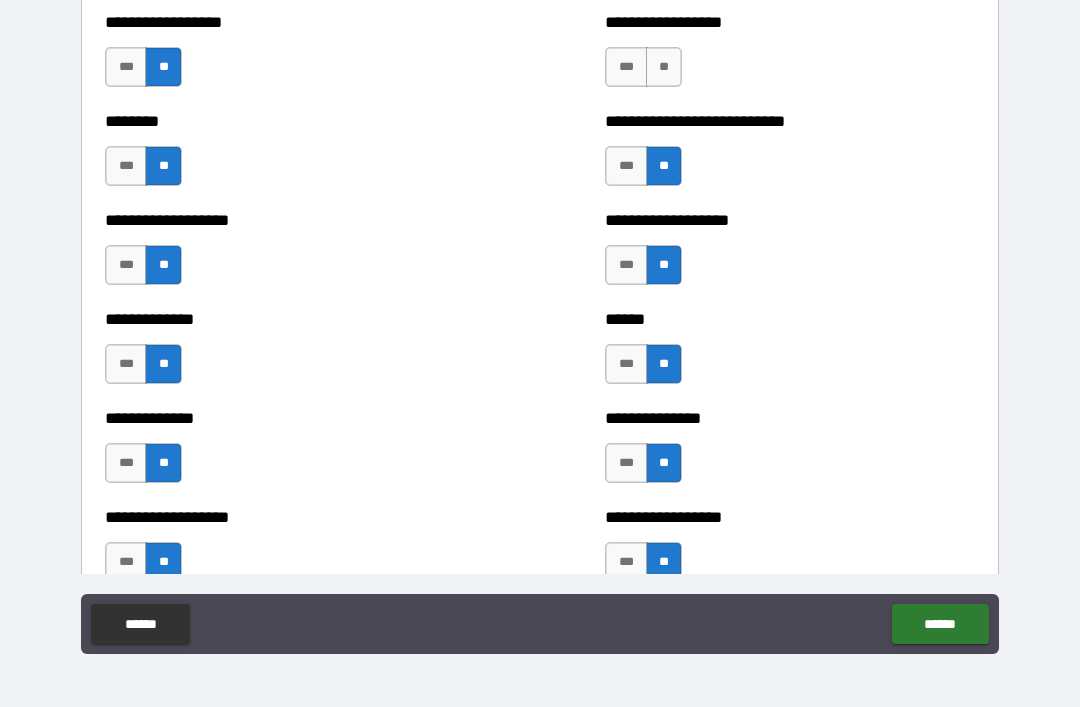 click on "**" at bounding box center [664, 67] 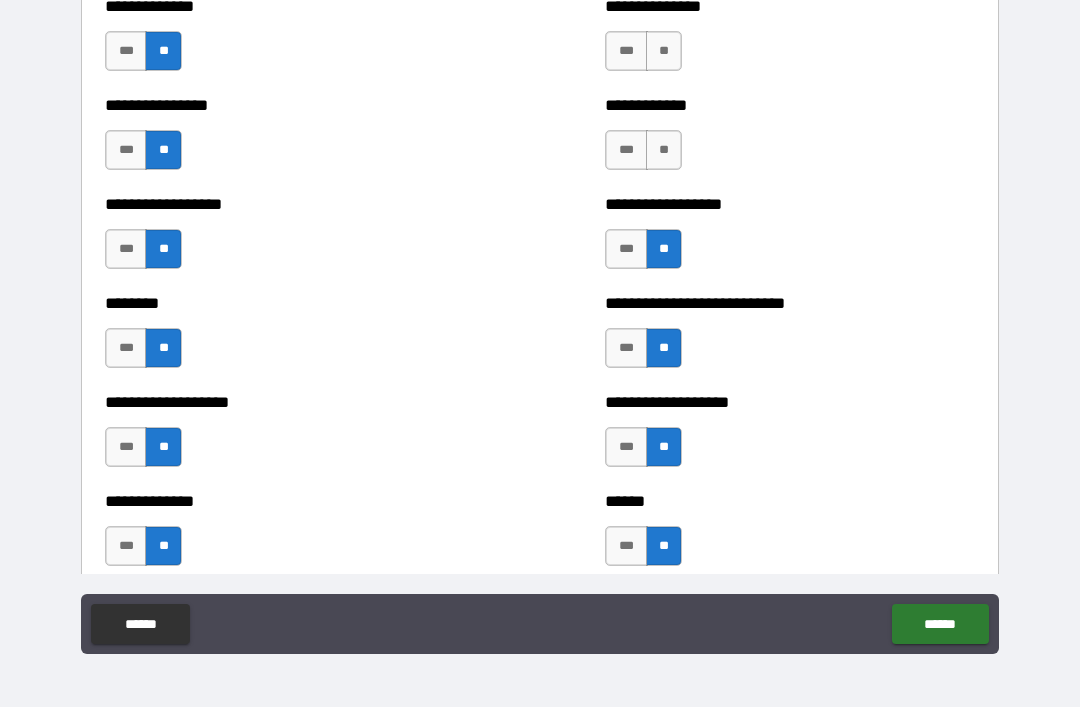 scroll, scrollTop: 4157, scrollLeft: 0, axis: vertical 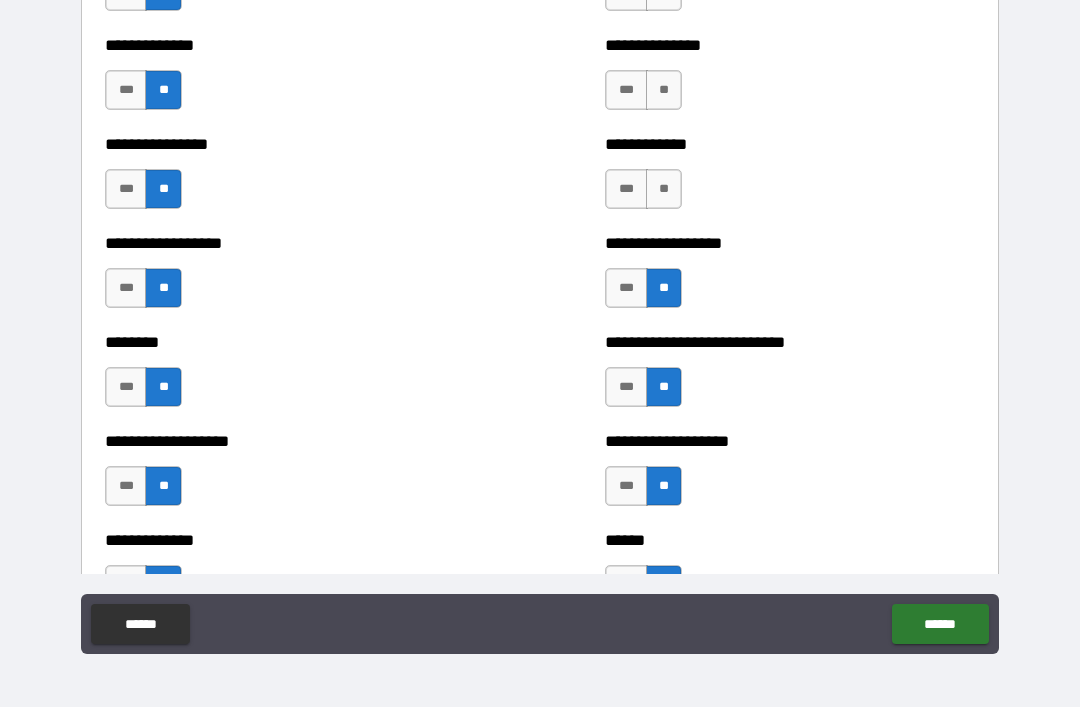 click on "**" at bounding box center [664, 189] 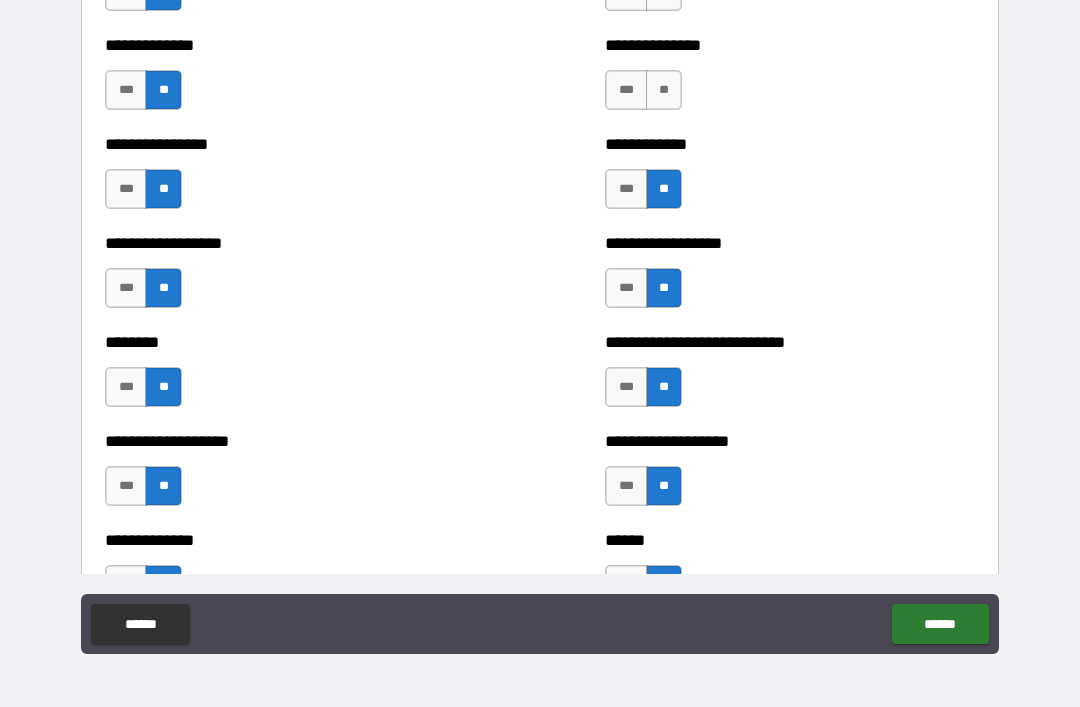 click on "**" at bounding box center [664, 90] 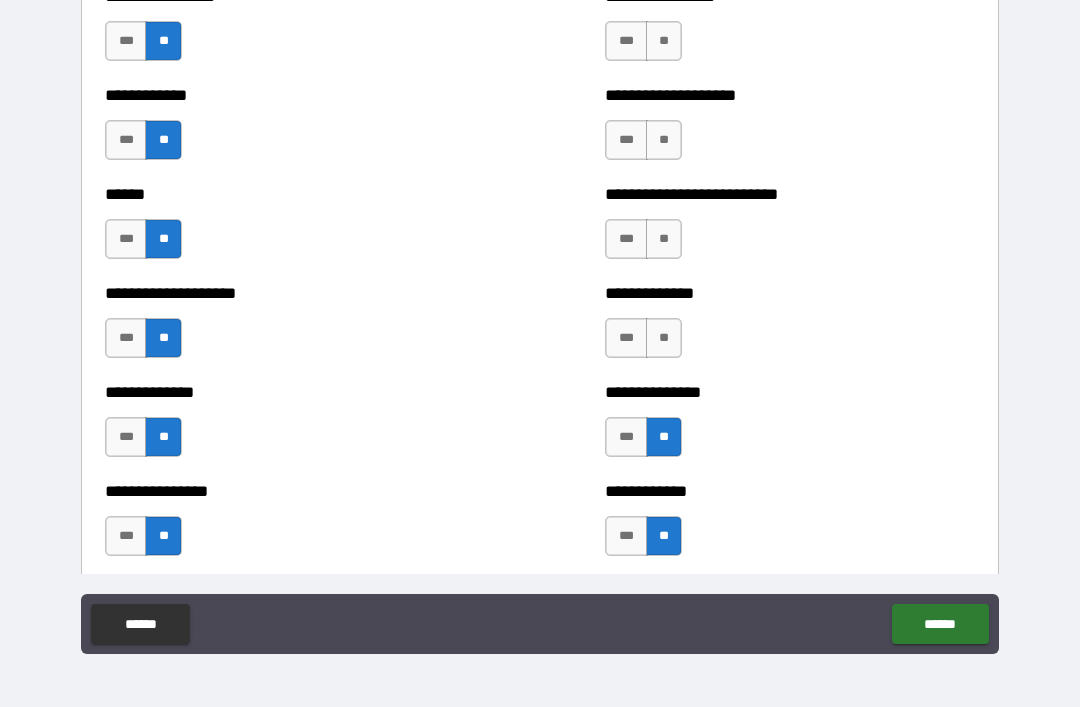 scroll, scrollTop: 3757, scrollLeft: 0, axis: vertical 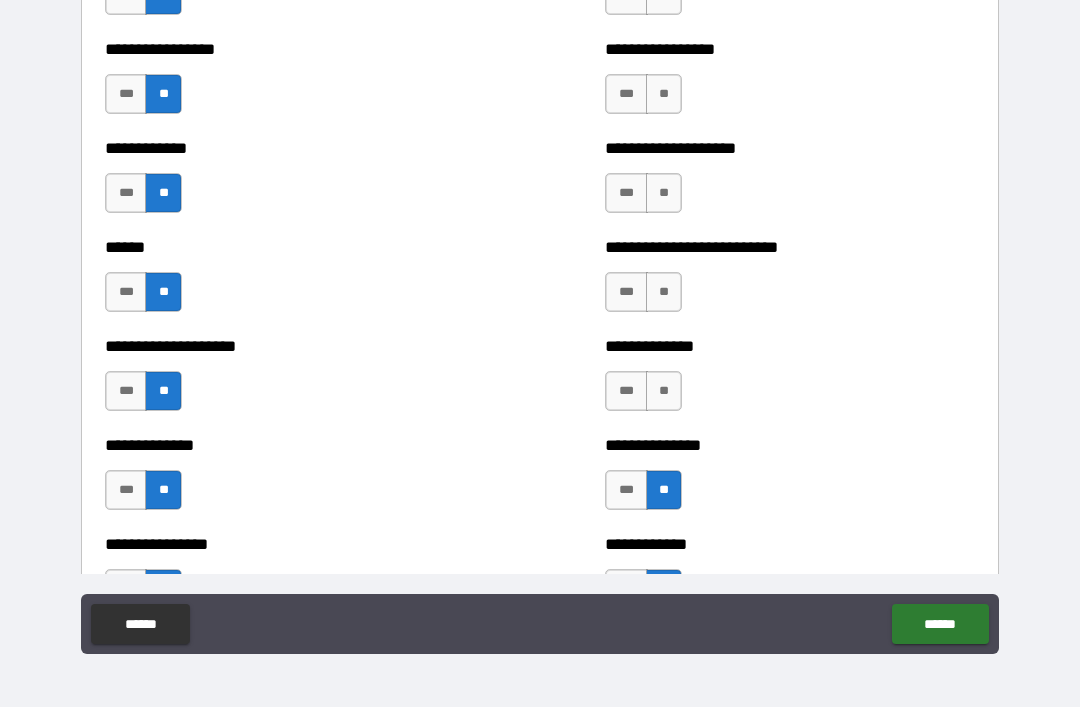 click on "**" at bounding box center [664, 391] 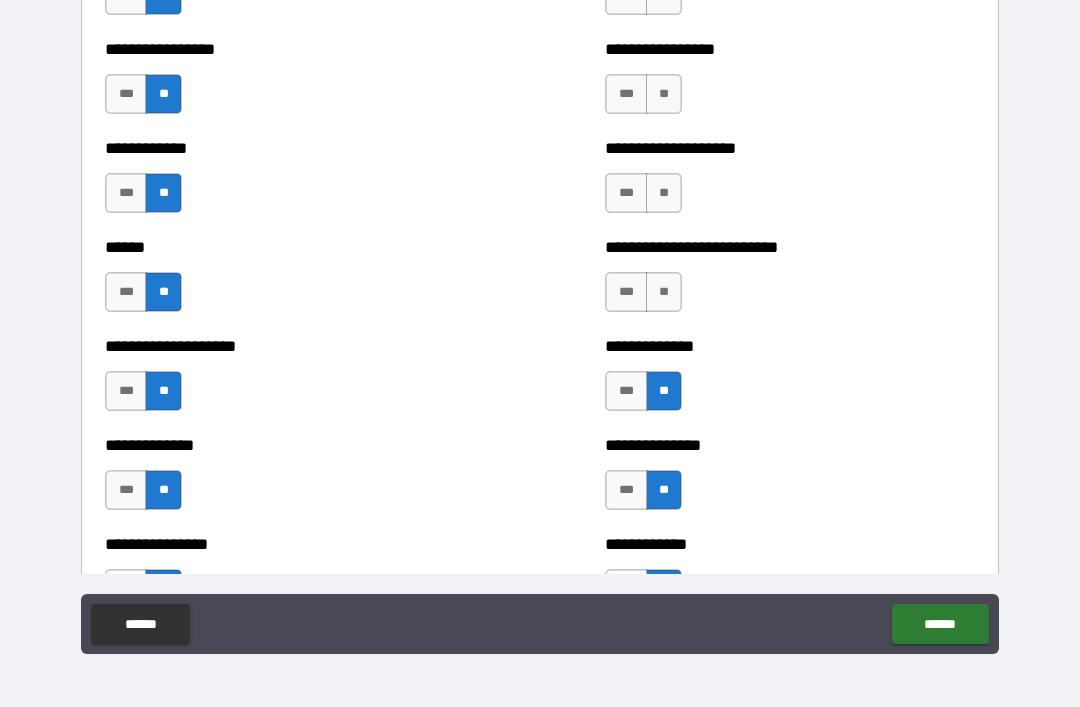 click on "**" at bounding box center (664, 292) 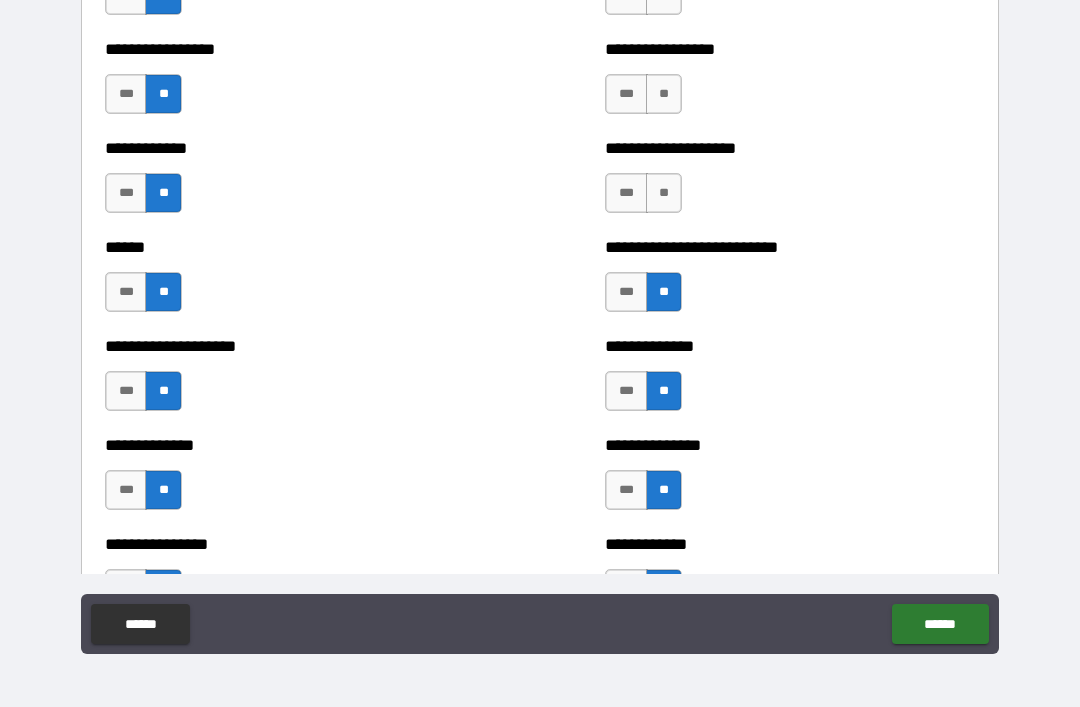 scroll, scrollTop: 3679, scrollLeft: 0, axis: vertical 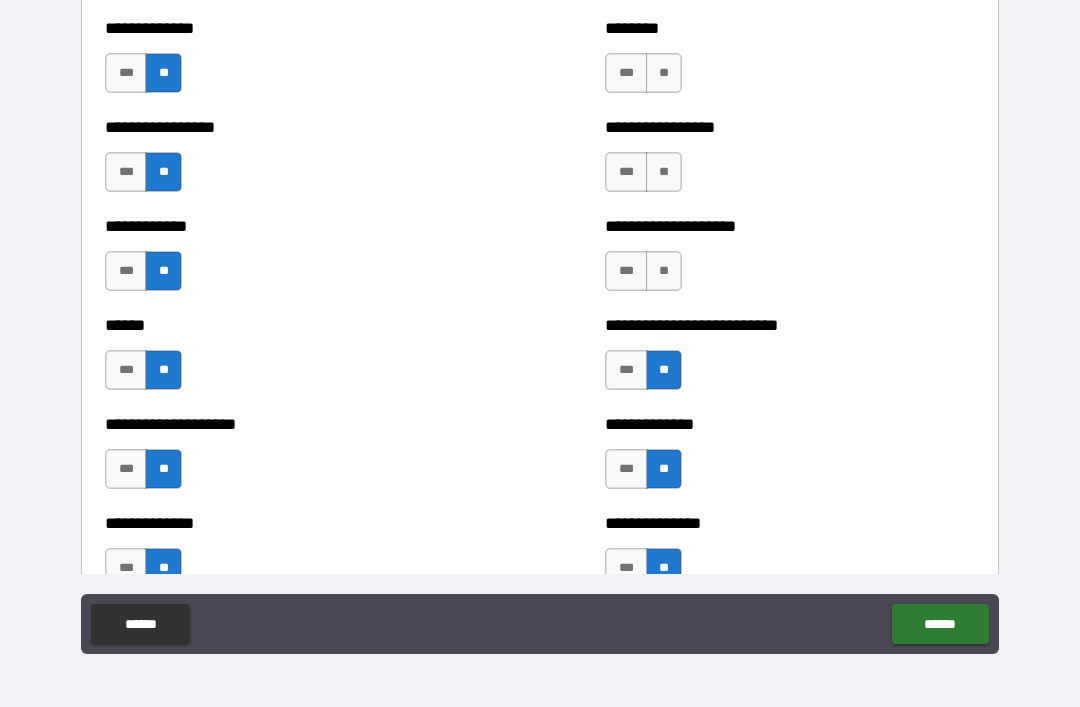 click on "**" at bounding box center (664, 271) 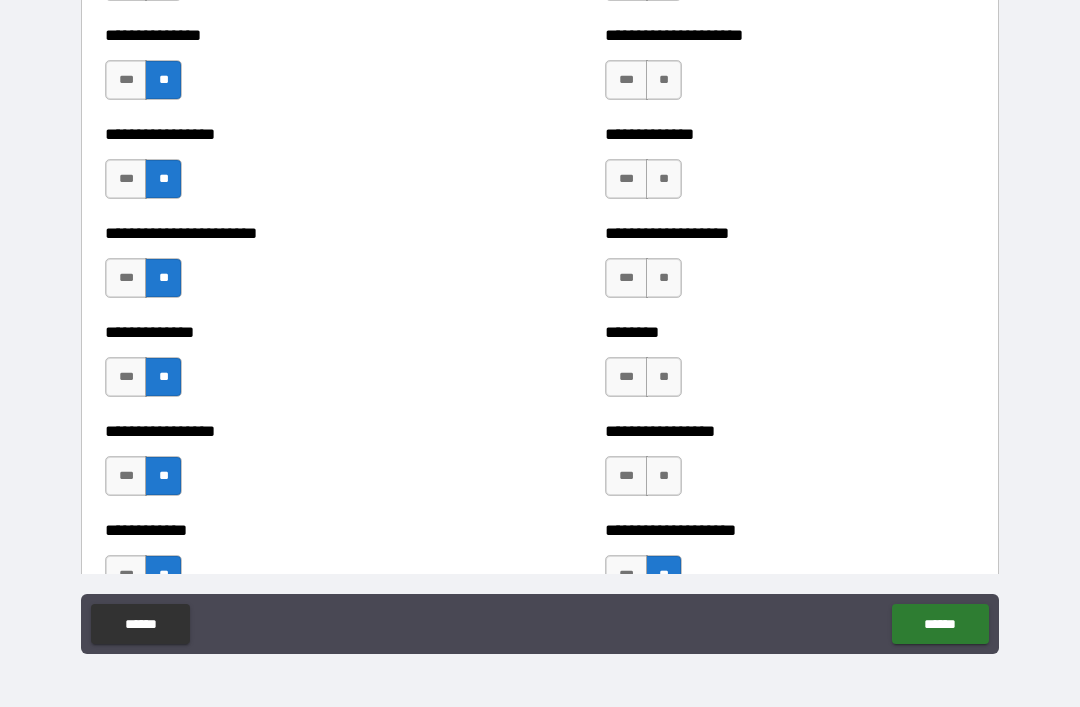 scroll, scrollTop: 3376, scrollLeft: 0, axis: vertical 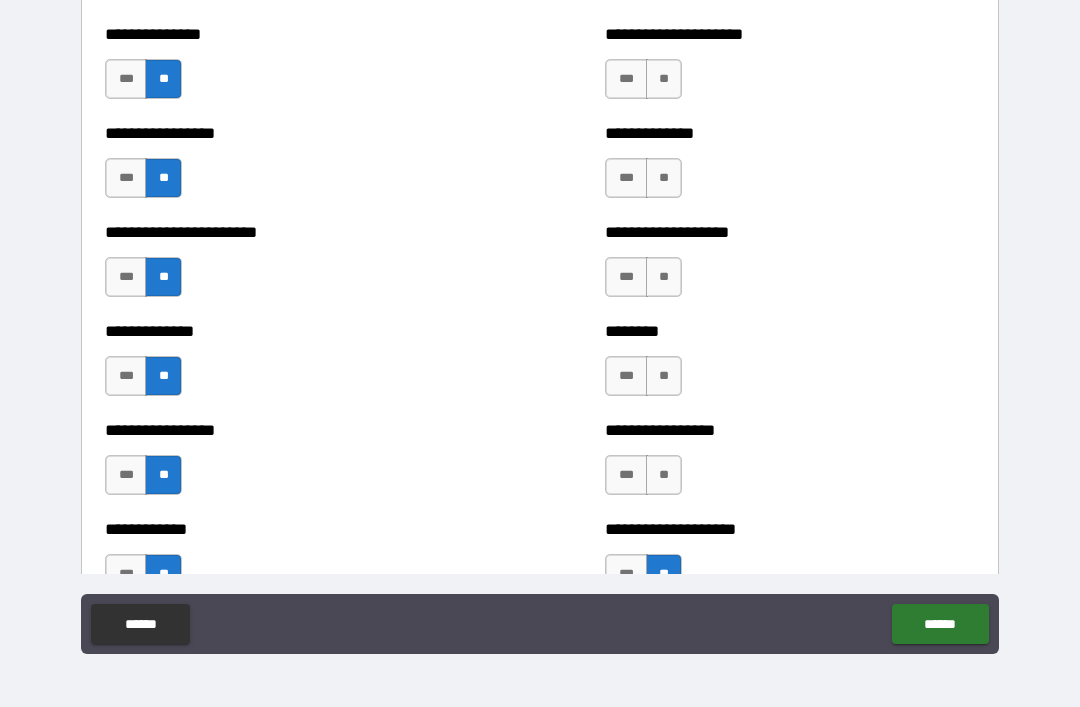 click on "**" at bounding box center [664, 475] 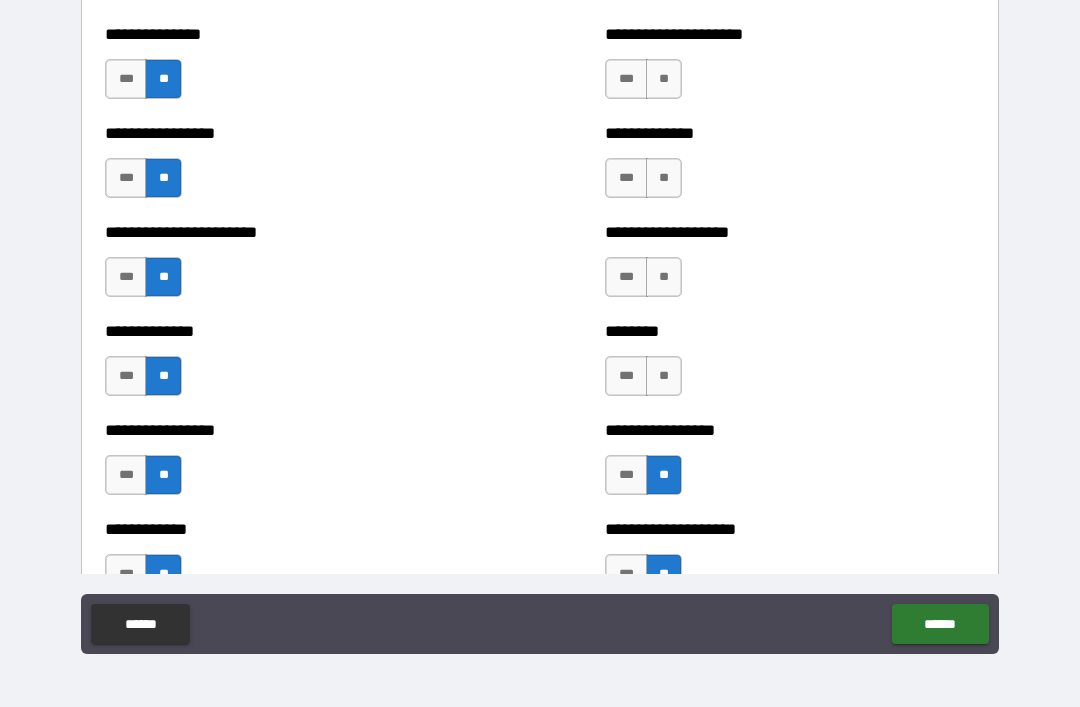click on "**" at bounding box center [664, 376] 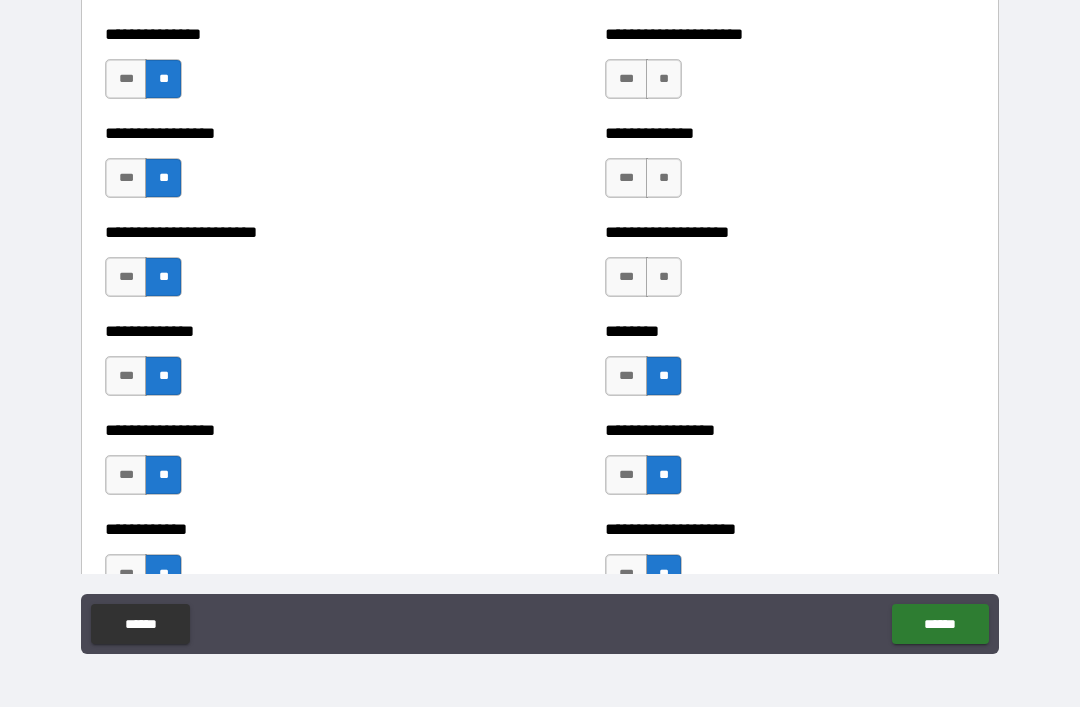 click on "**" at bounding box center [664, 277] 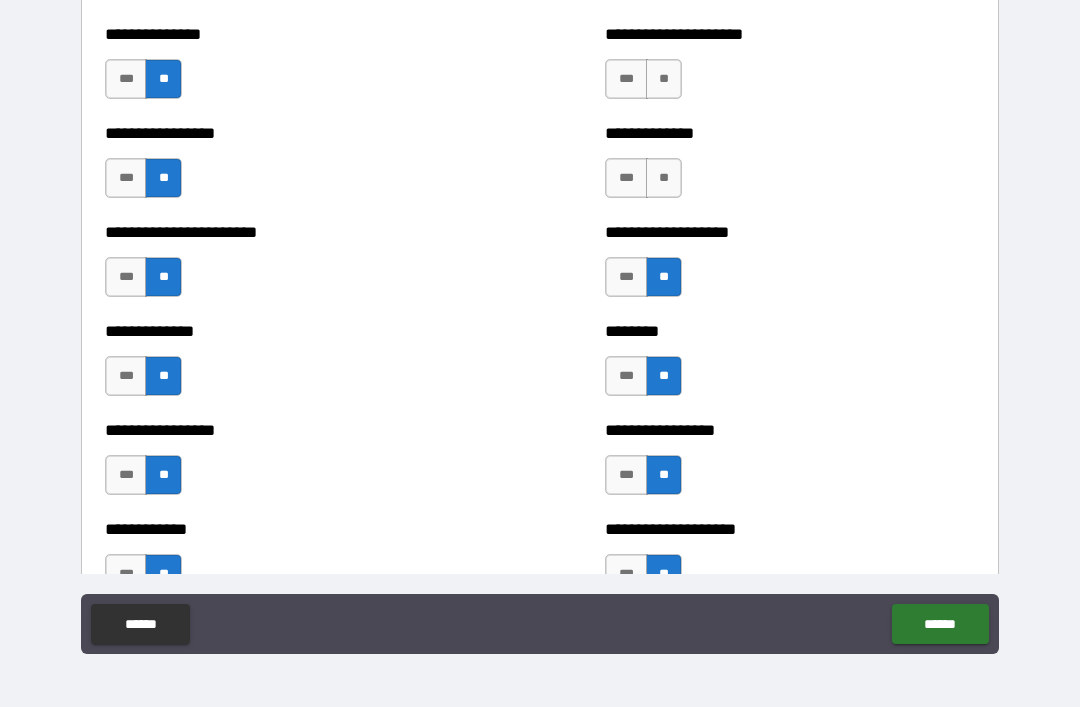 click on "**" at bounding box center (664, 178) 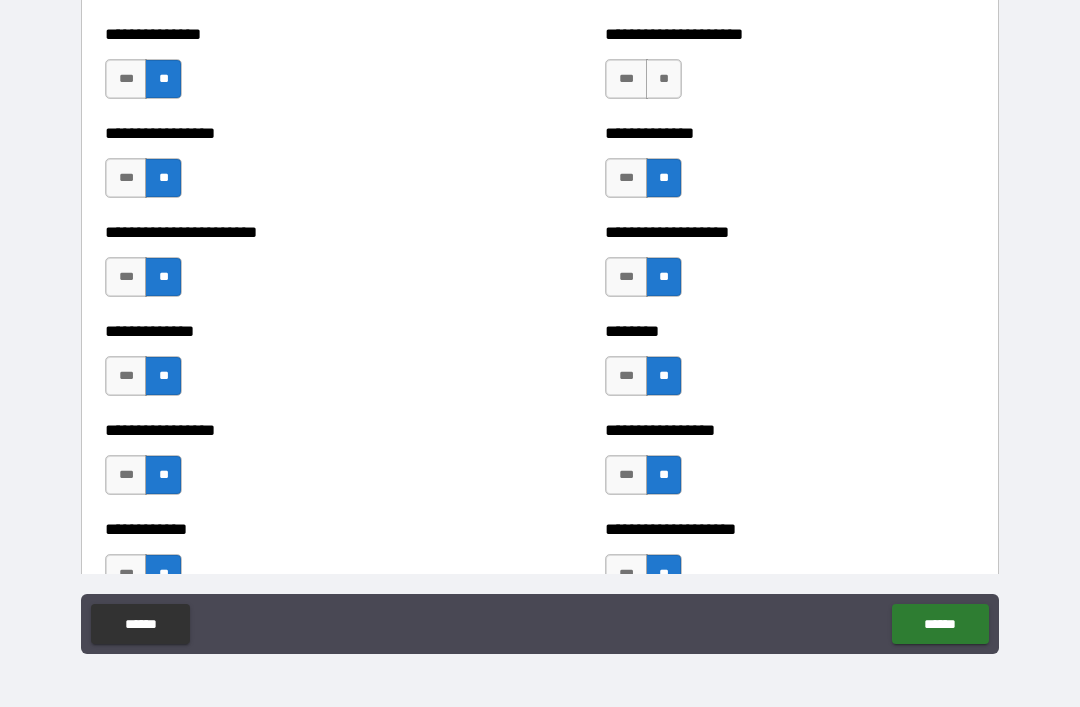 click on "**********" at bounding box center (790, 69) 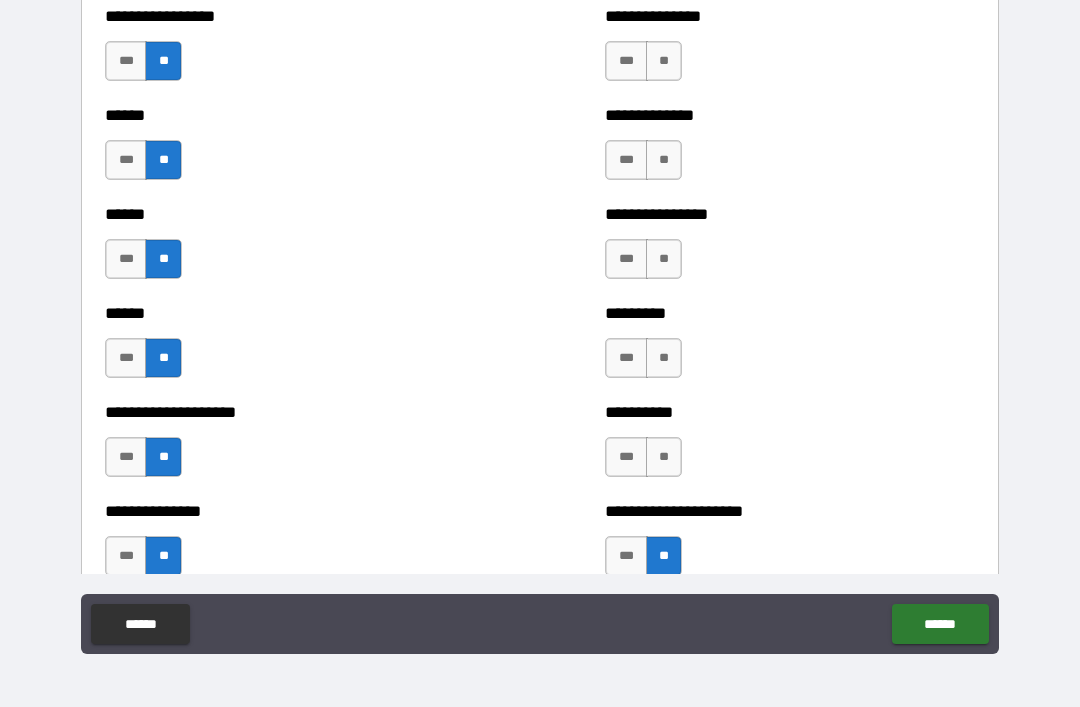 scroll, scrollTop: 2901, scrollLeft: 0, axis: vertical 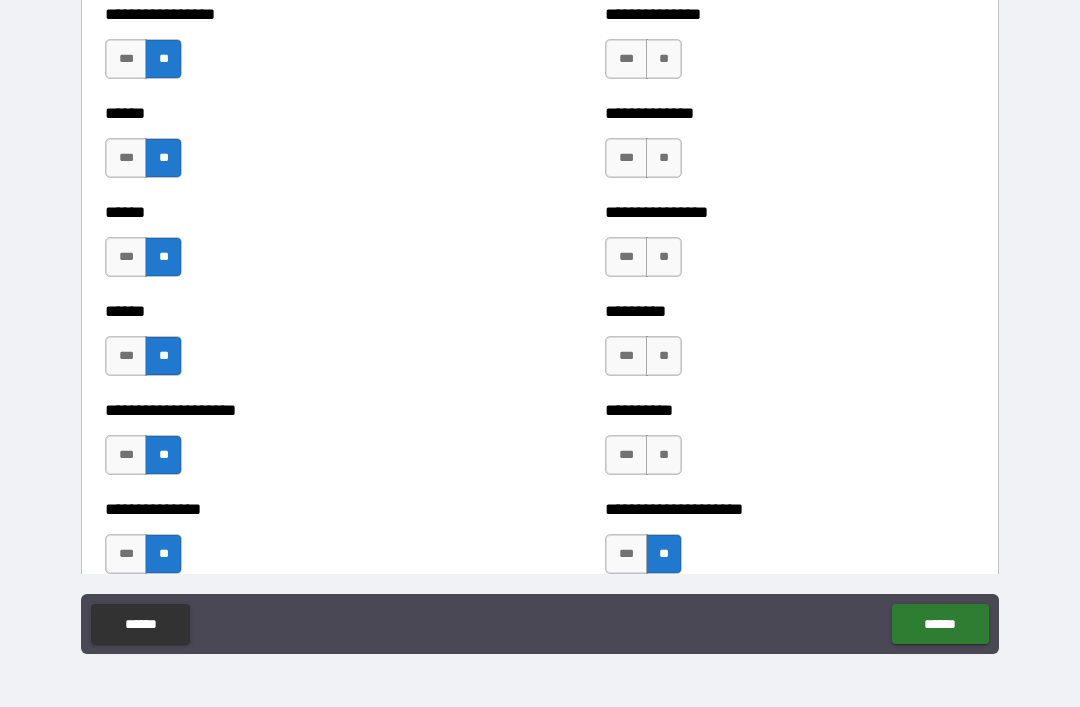 click on "**" at bounding box center (664, 455) 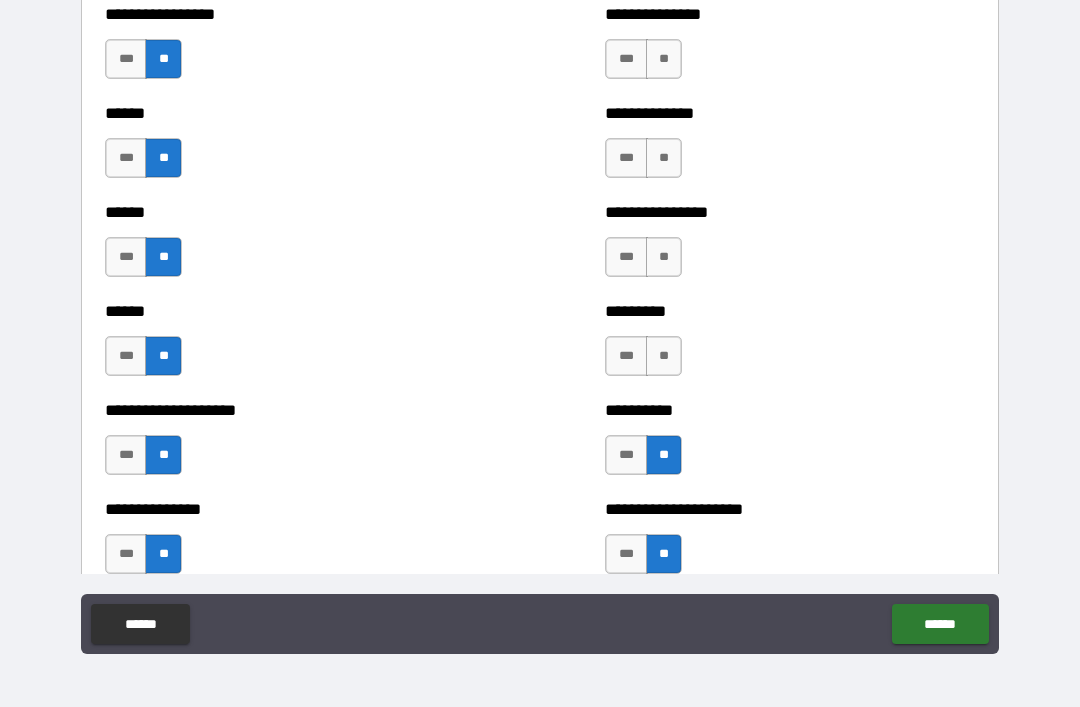 click on "**" at bounding box center (664, 356) 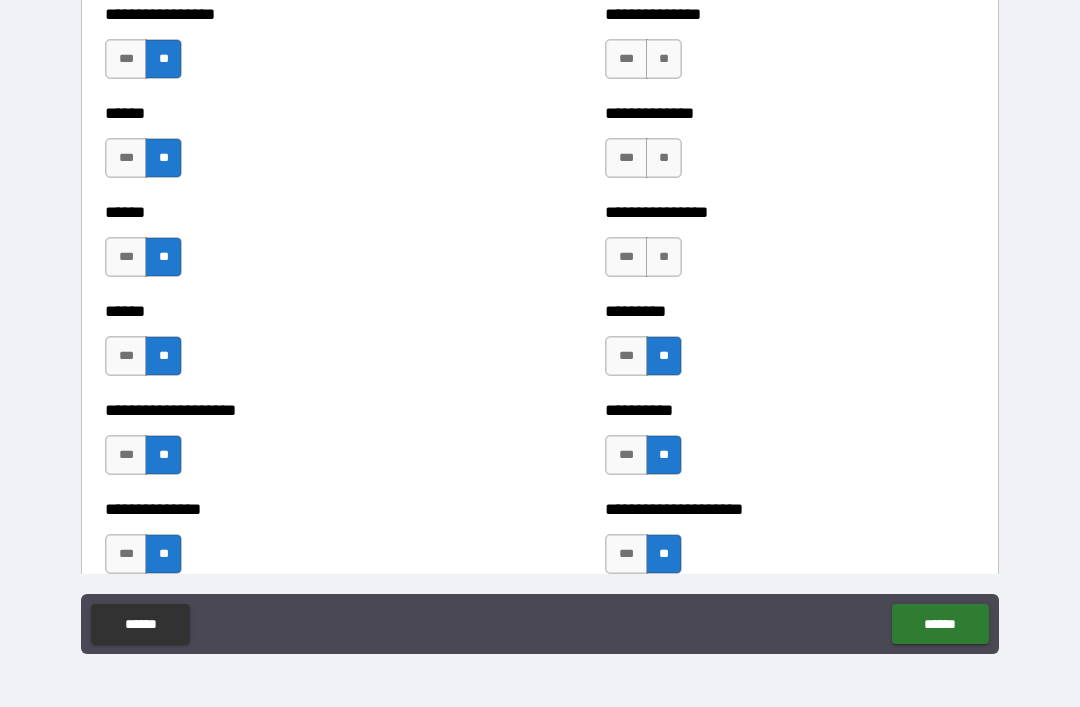 click on "**" at bounding box center [664, 257] 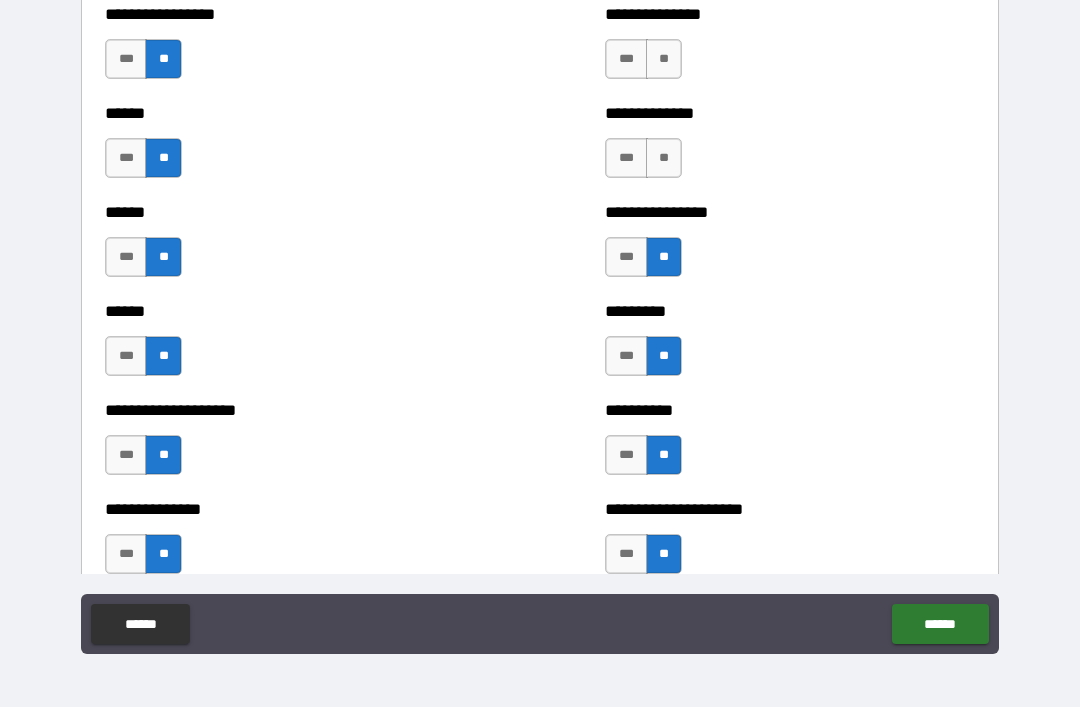 click on "**" at bounding box center [664, 158] 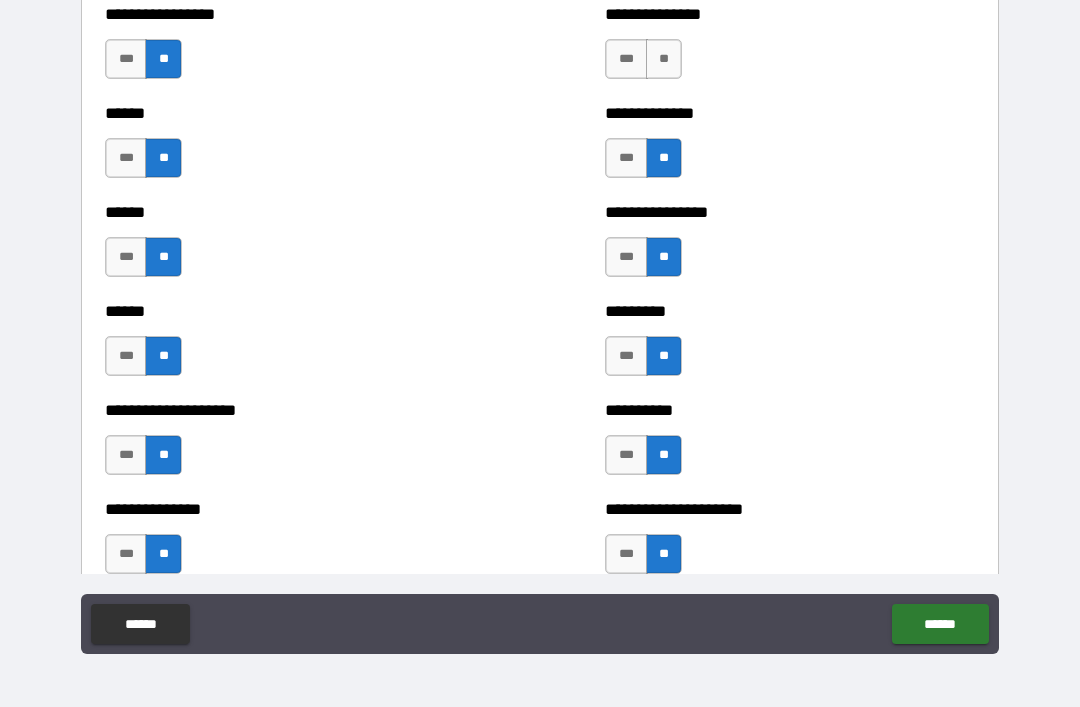 click on "**" at bounding box center [664, 59] 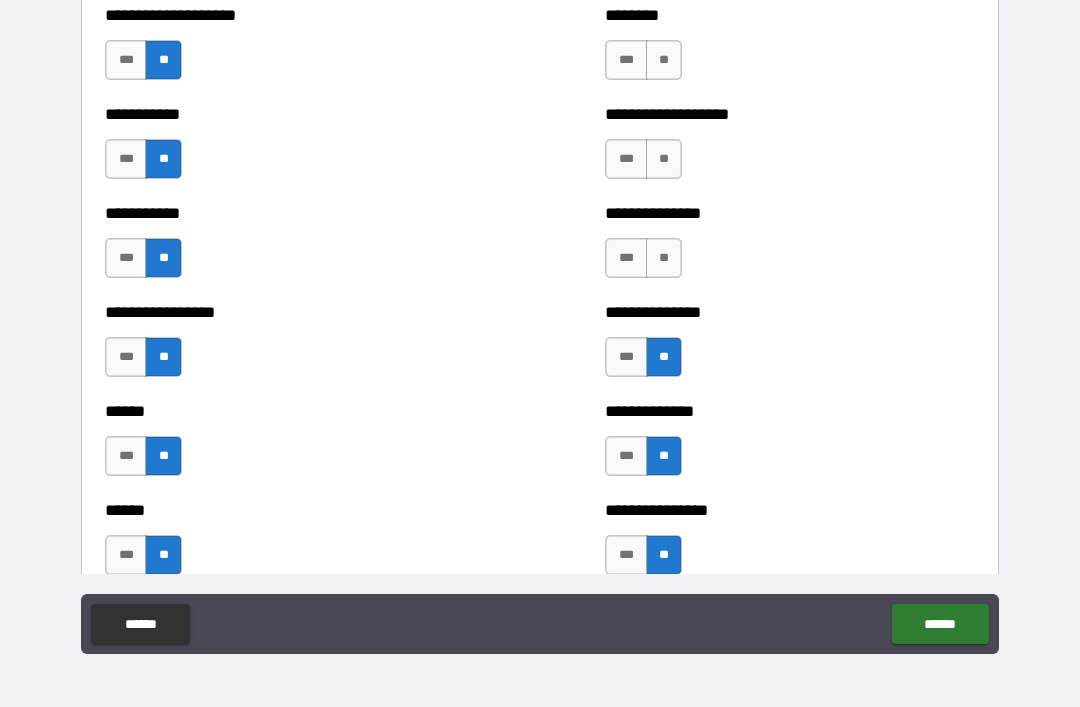 scroll, scrollTop: 2592, scrollLeft: 0, axis: vertical 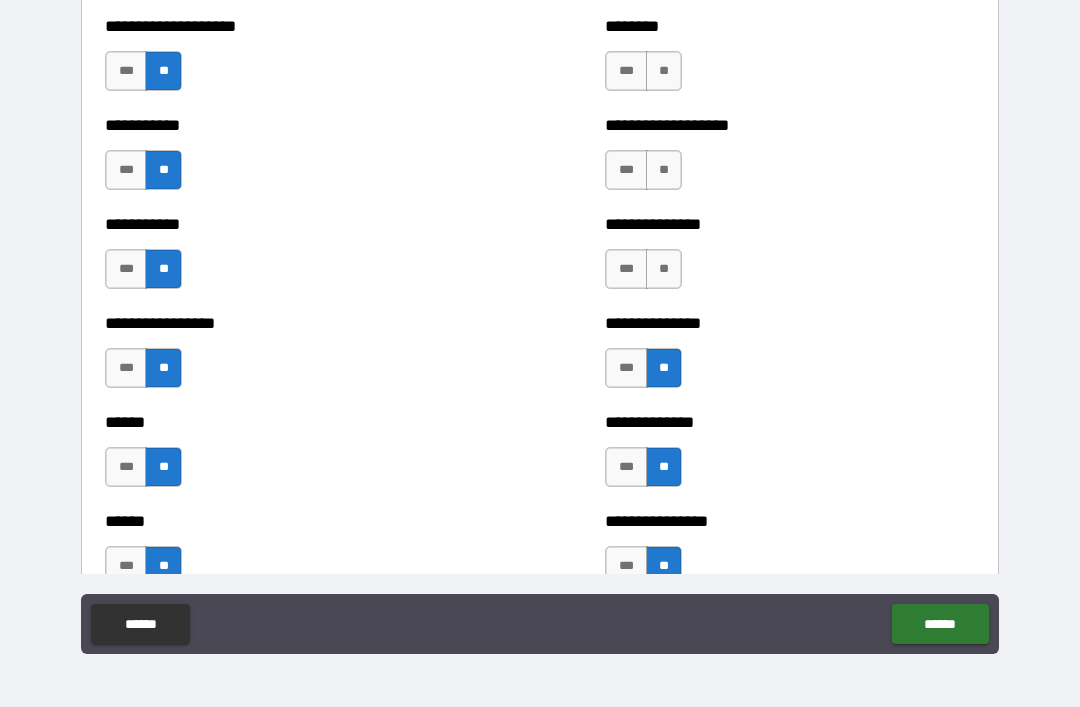 click on "**" at bounding box center (664, 269) 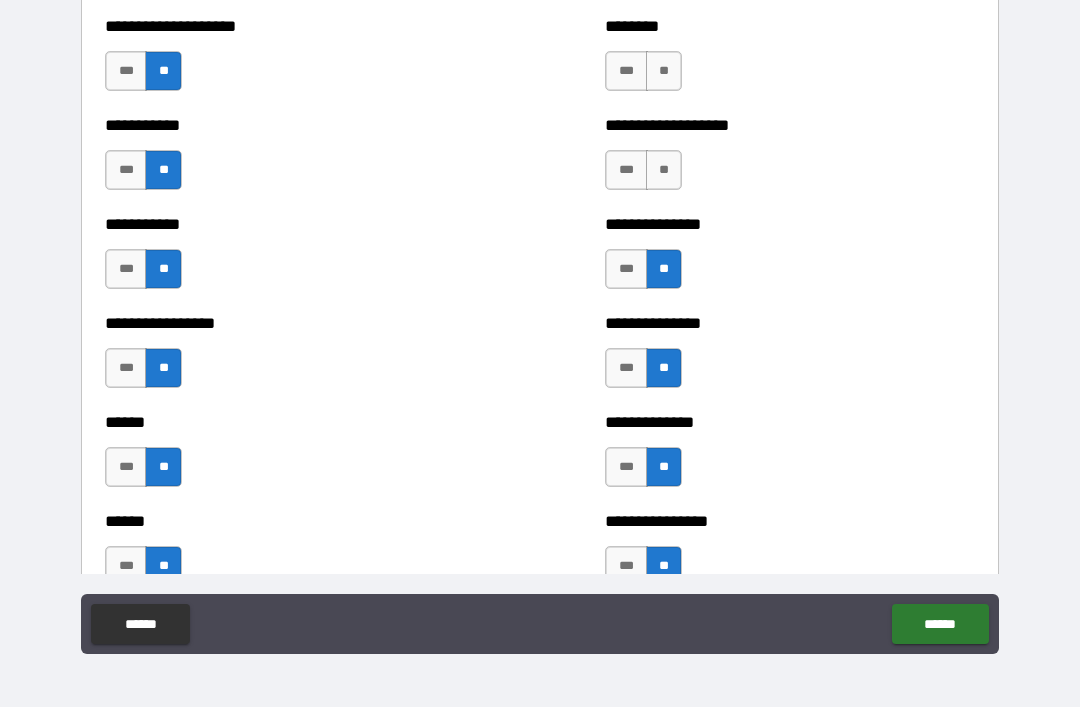 click on "**" at bounding box center (664, 170) 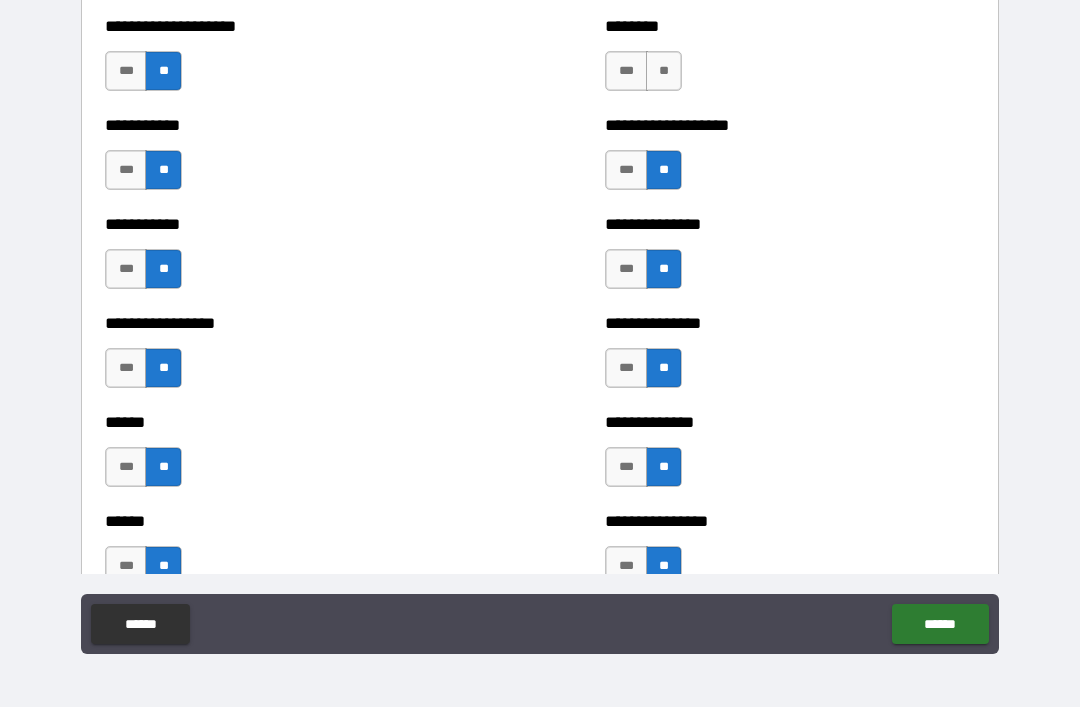 click on "**" at bounding box center [664, 71] 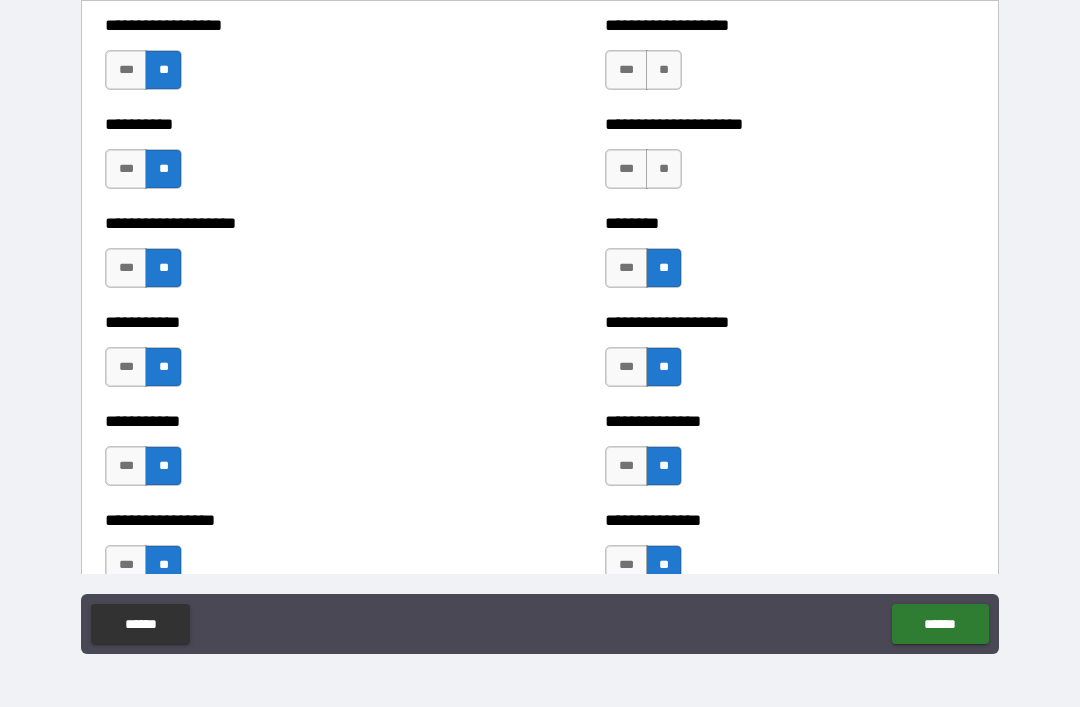 scroll, scrollTop: 2394, scrollLeft: 0, axis: vertical 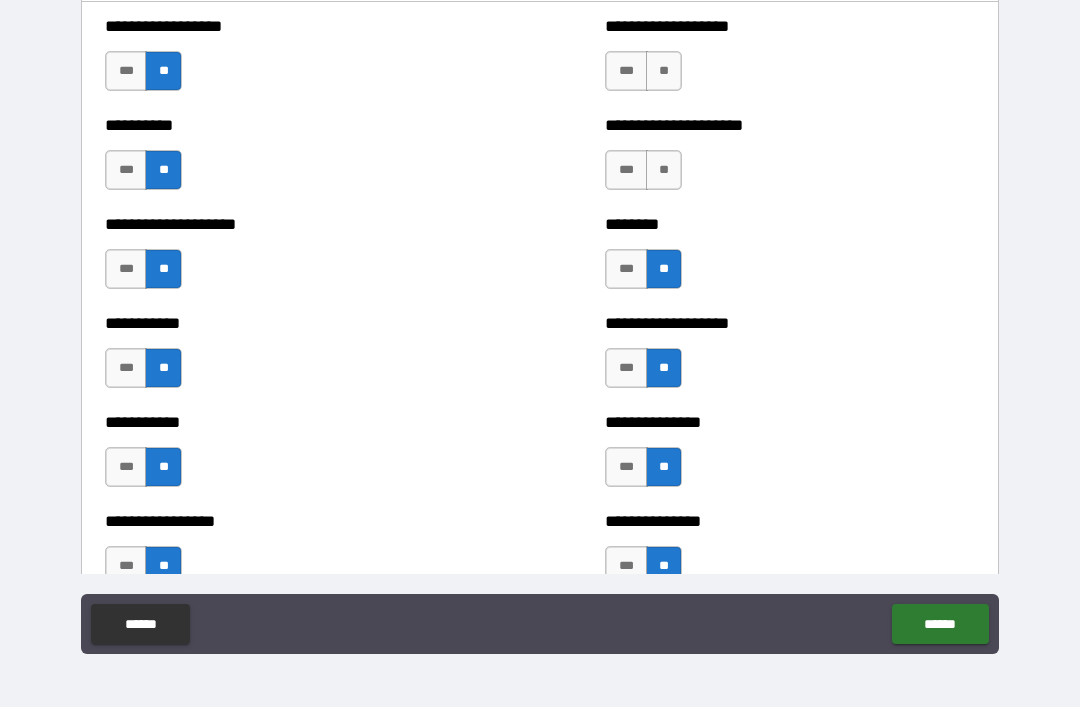 click on "**" at bounding box center (664, 170) 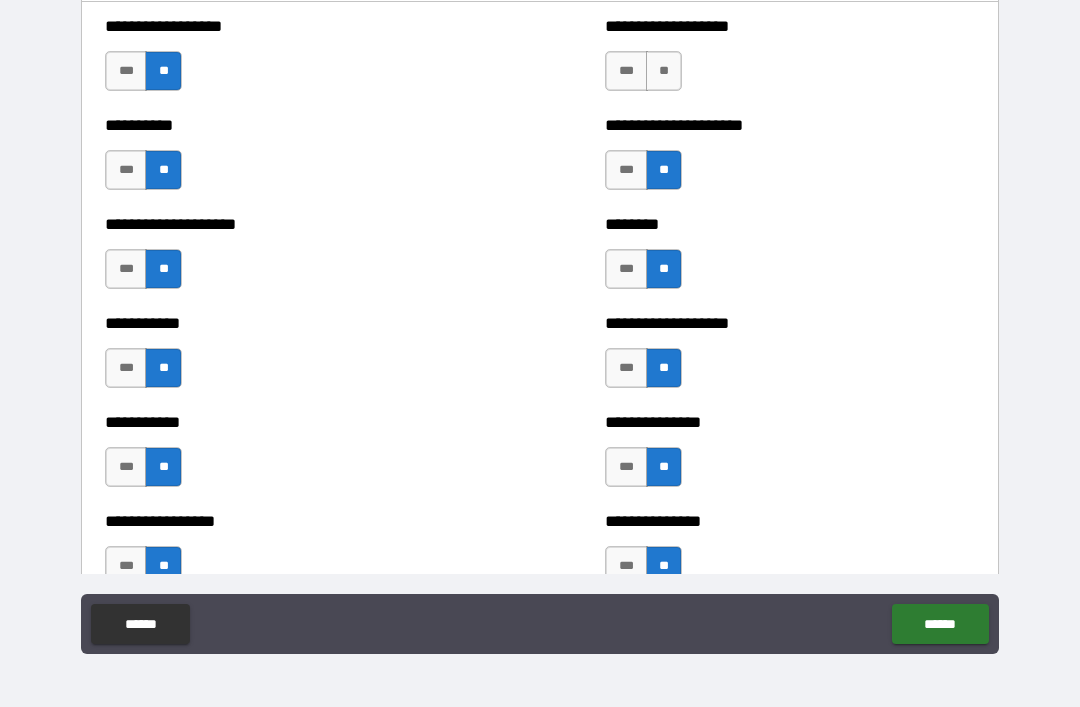 click on "**" at bounding box center [664, 71] 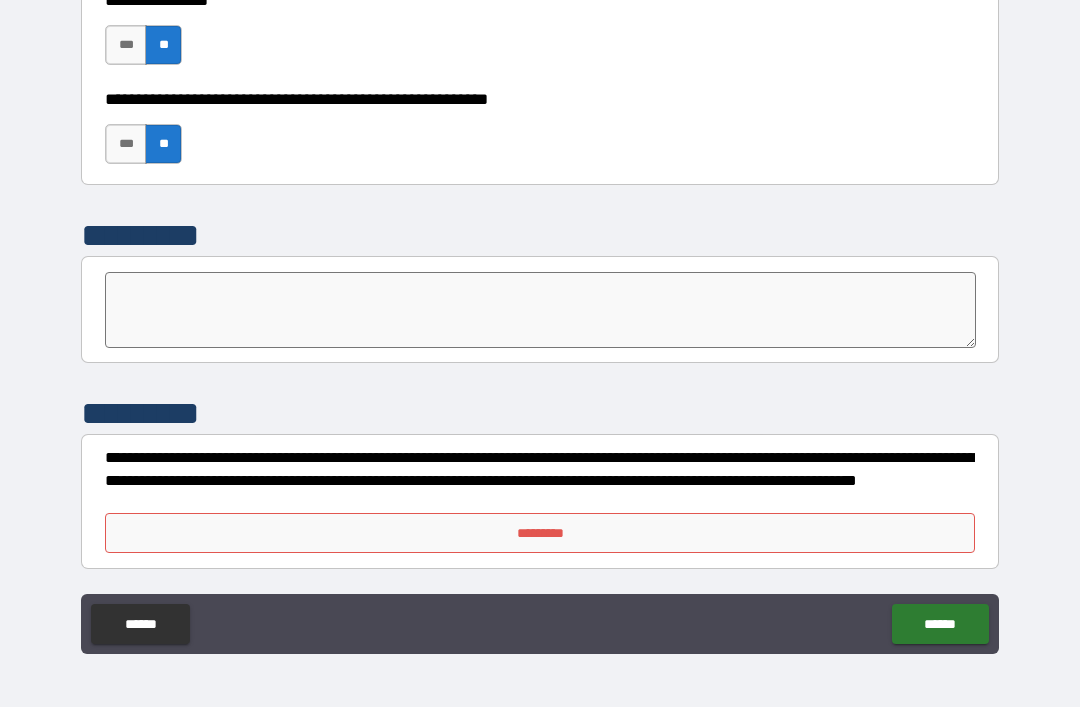 scroll, scrollTop: 6182, scrollLeft: 0, axis: vertical 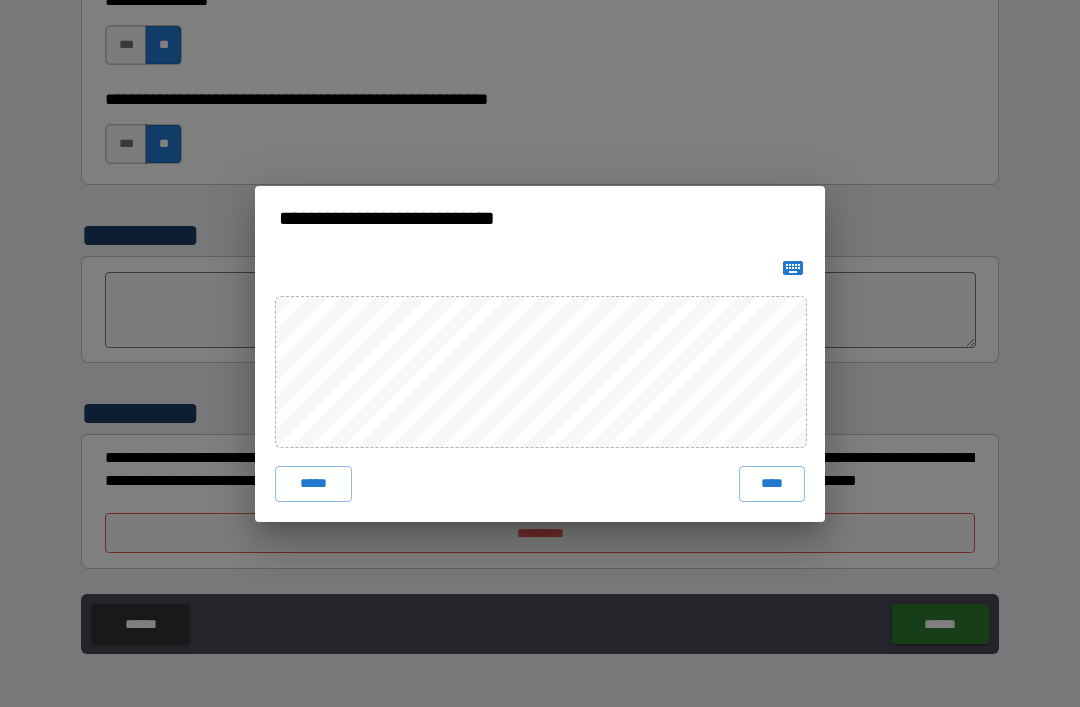 click on "****" at bounding box center [772, 484] 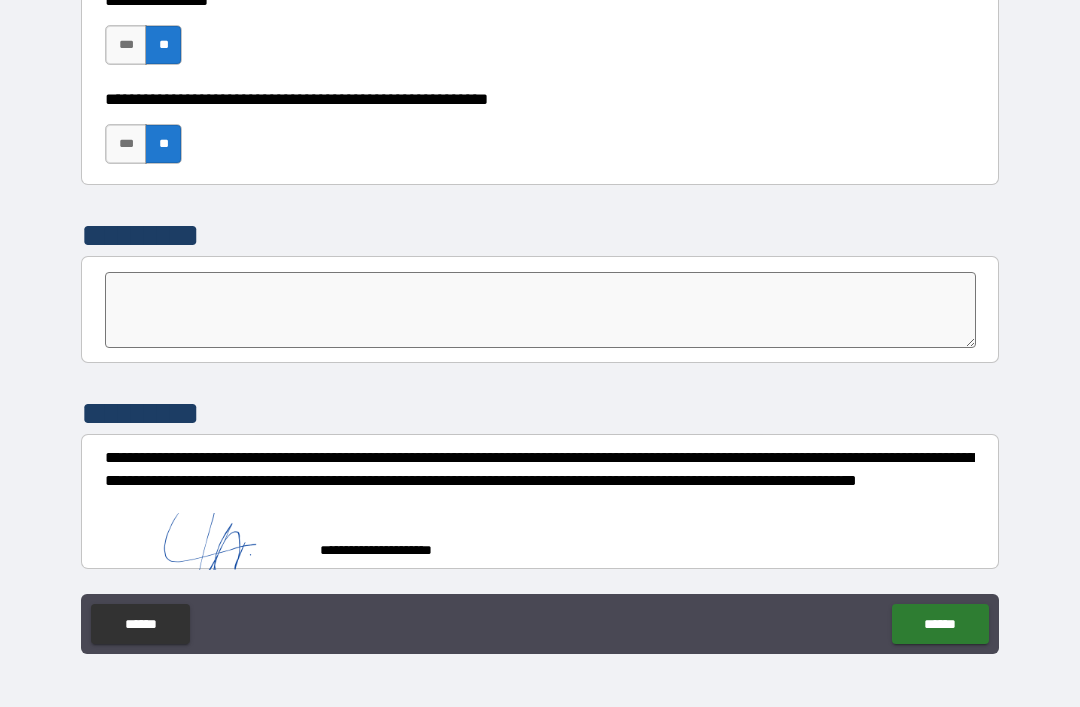 scroll, scrollTop: 6172, scrollLeft: 0, axis: vertical 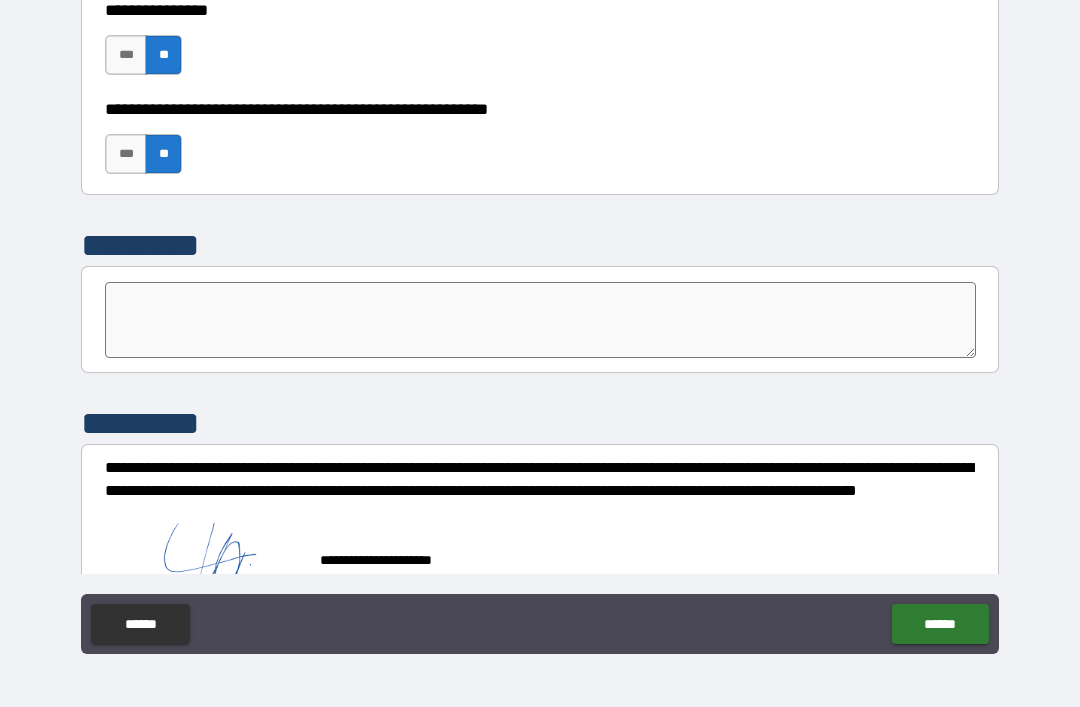 click on "******" at bounding box center [940, 624] 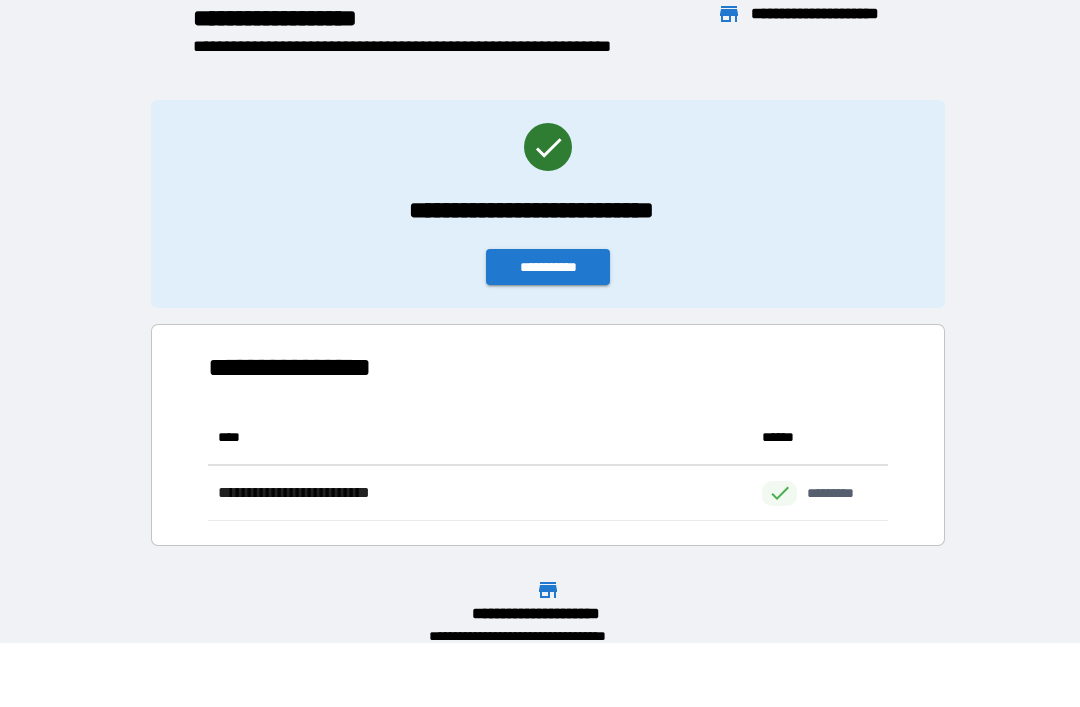 scroll, scrollTop: 1, scrollLeft: 1, axis: both 